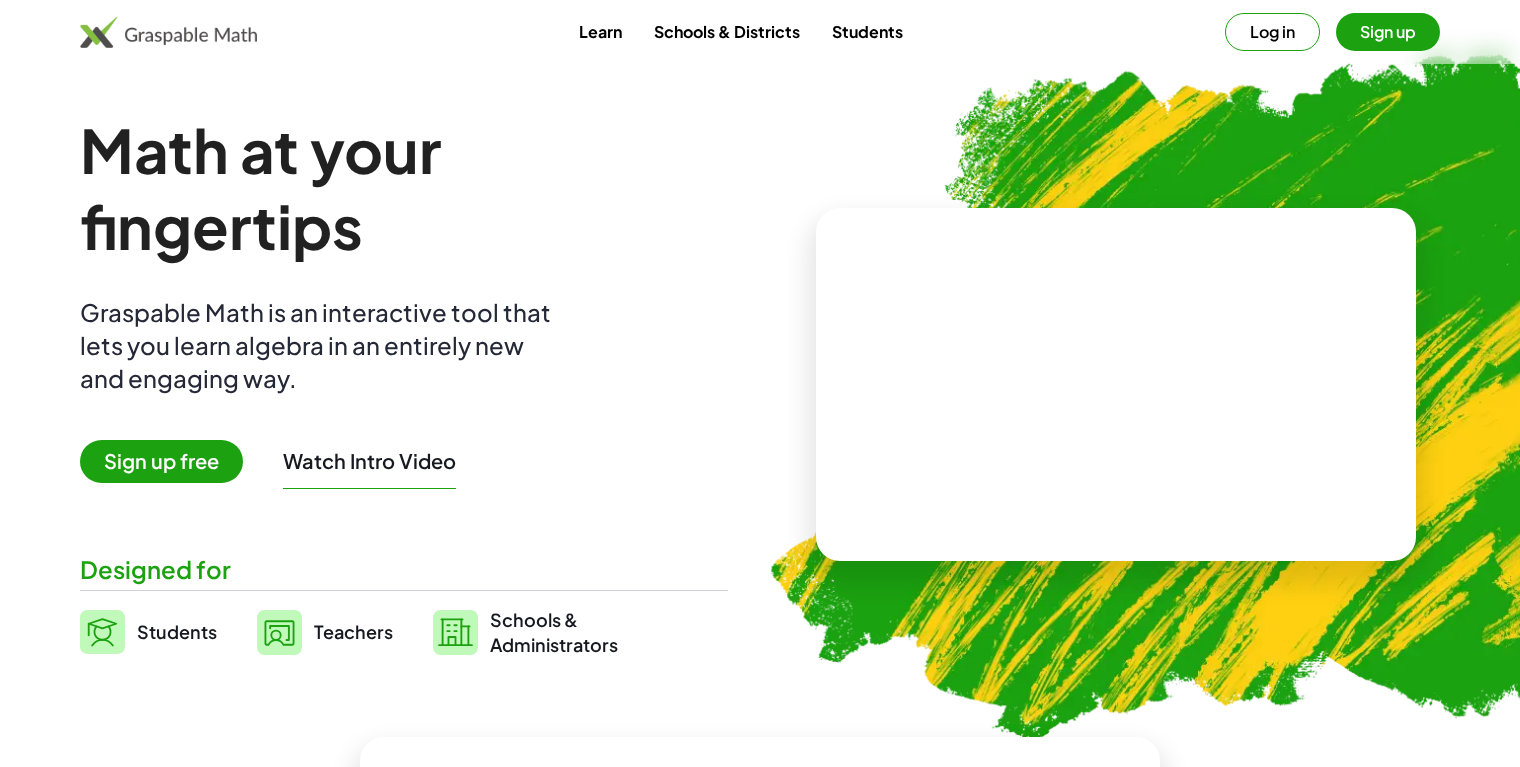 scroll, scrollTop: 0, scrollLeft: 0, axis: both 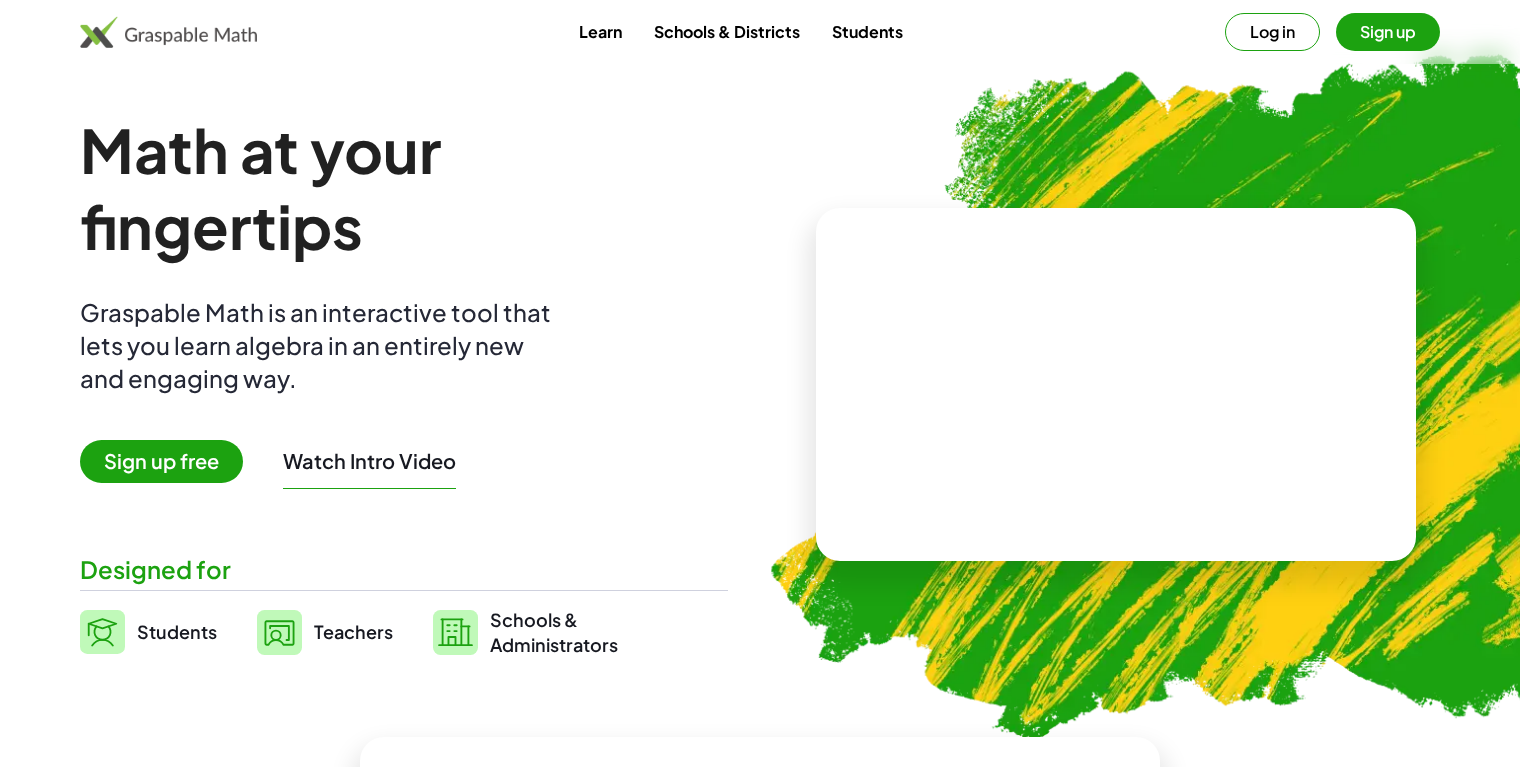 click on "Sign up free" at bounding box center (161, 461) 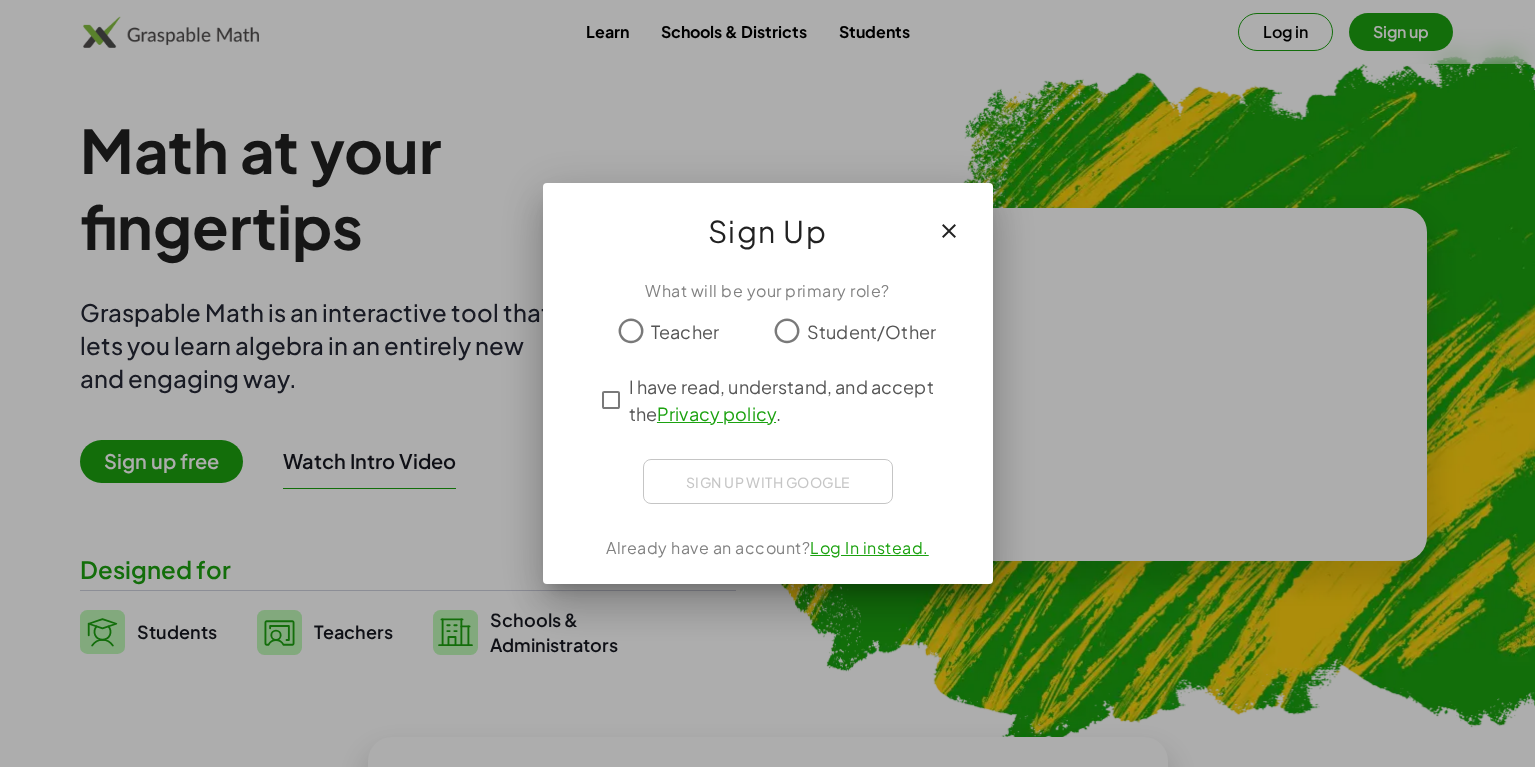 click at bounding box center [949, 231] 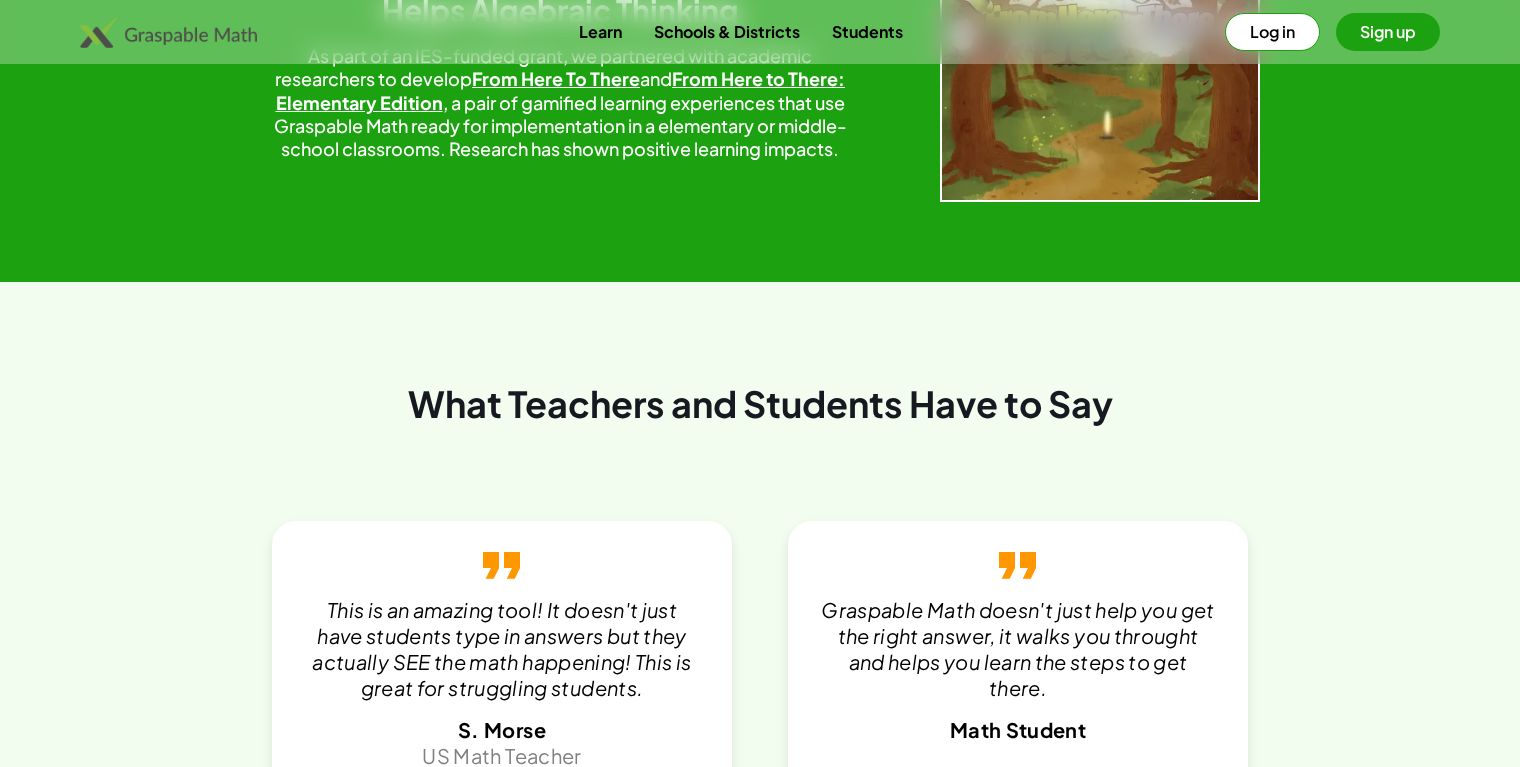 scroll, scrollTop: 3749, scrollLeft: 0, axis: vertical 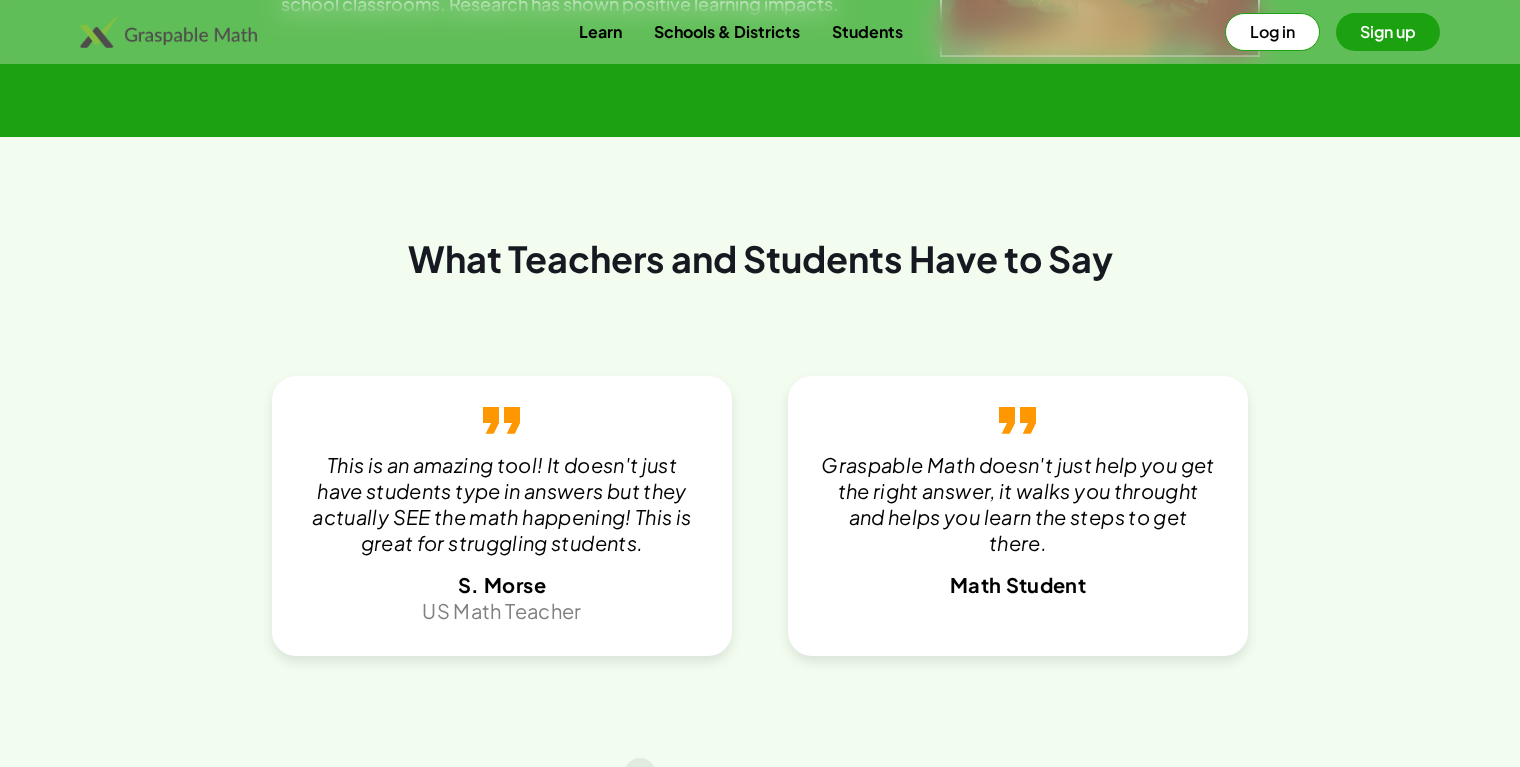 click on "Sign up" at bounding box center [1388, 32] 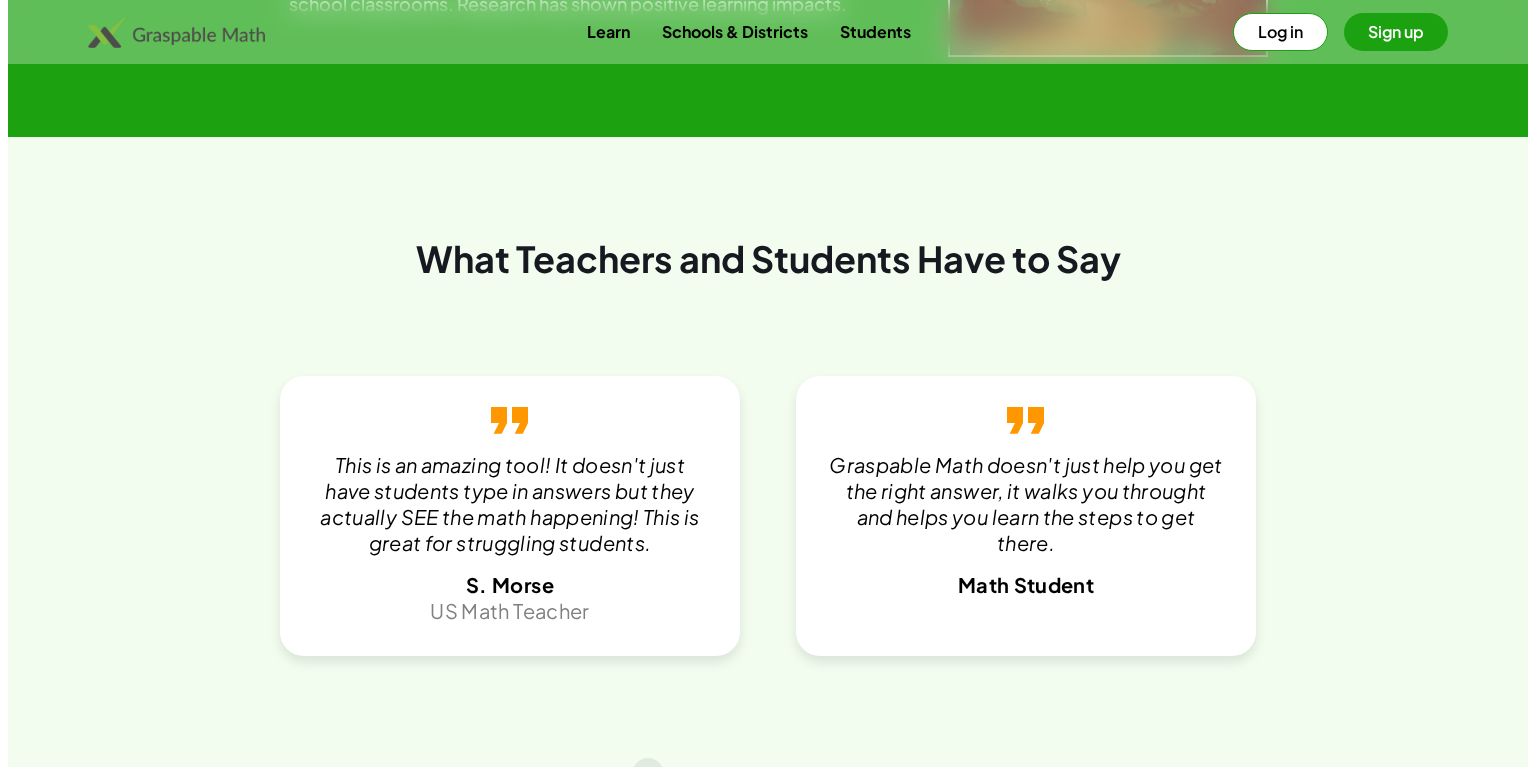 scroll, scrollTop: 0, scrollLeft: 0, axis: both 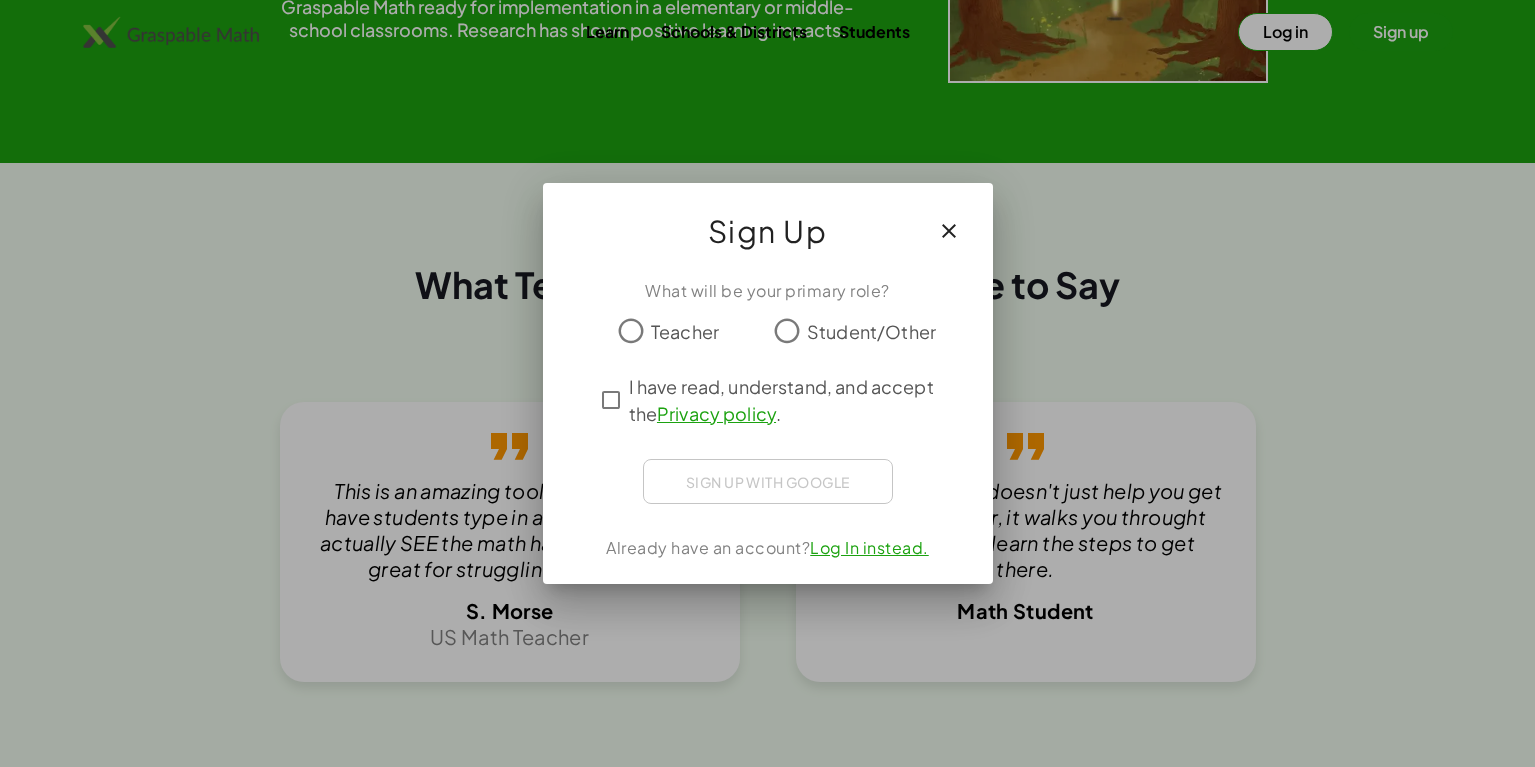 click on "Student/Other" 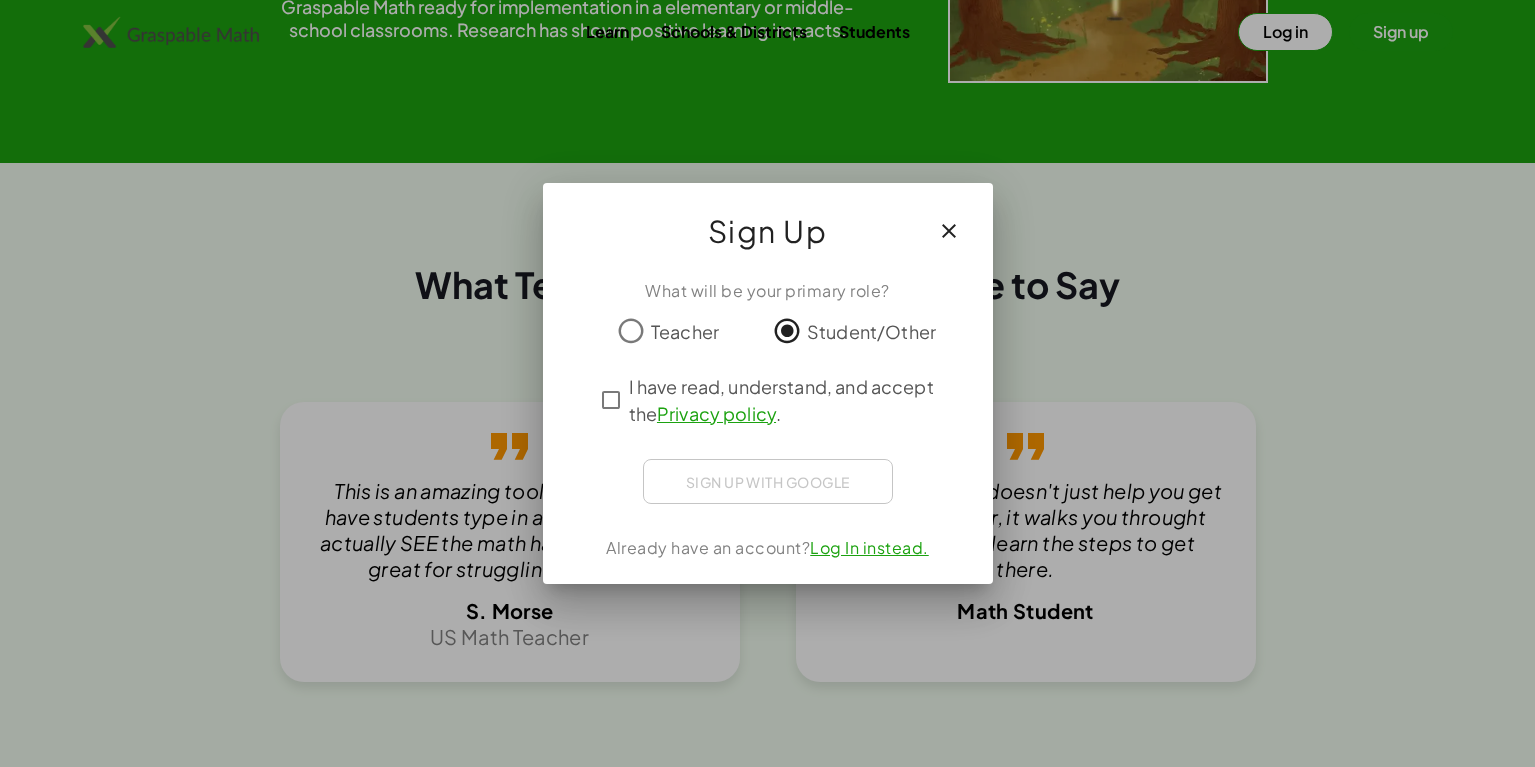 click on "I have read, understand, and accept the Privacy policy ." 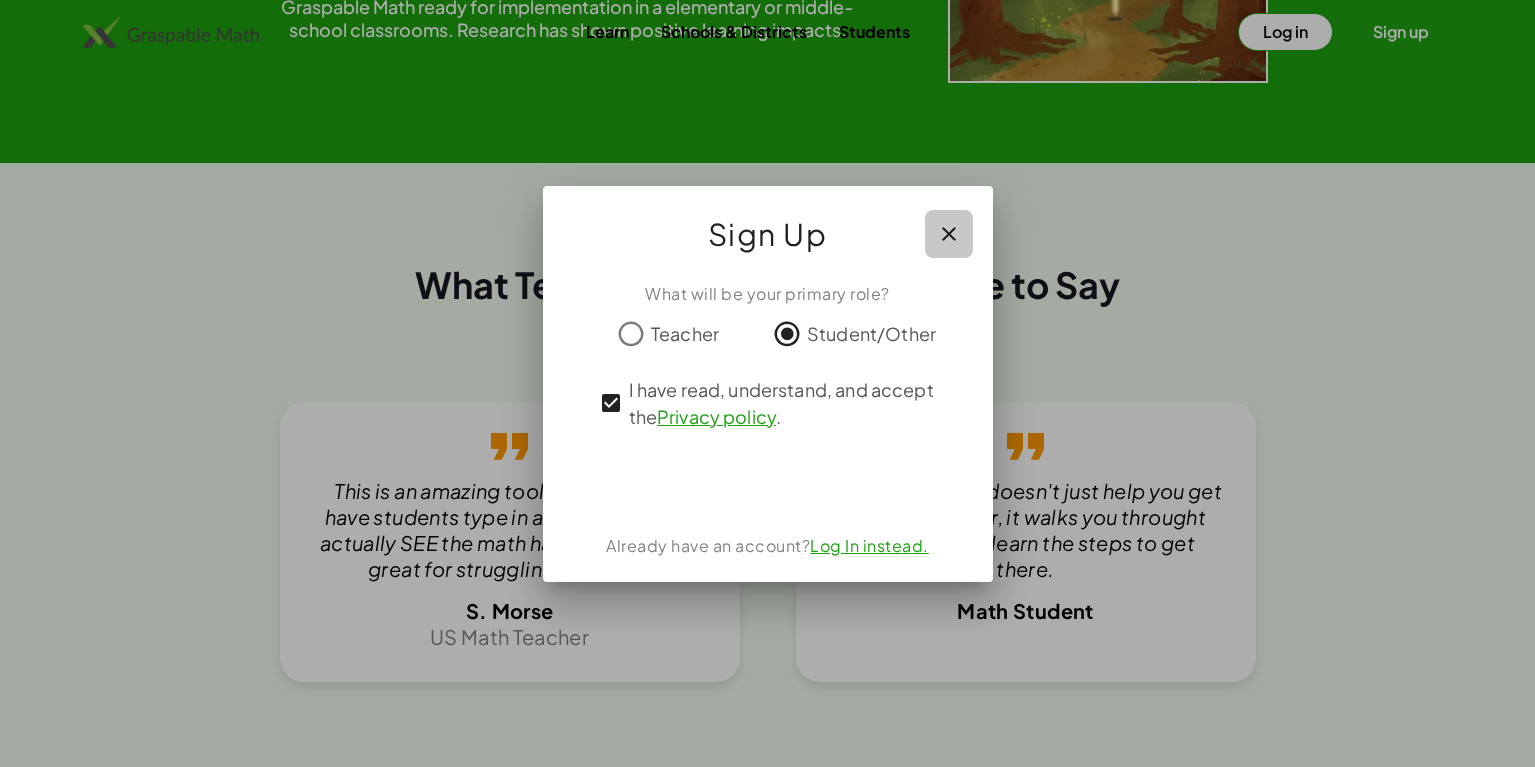 click 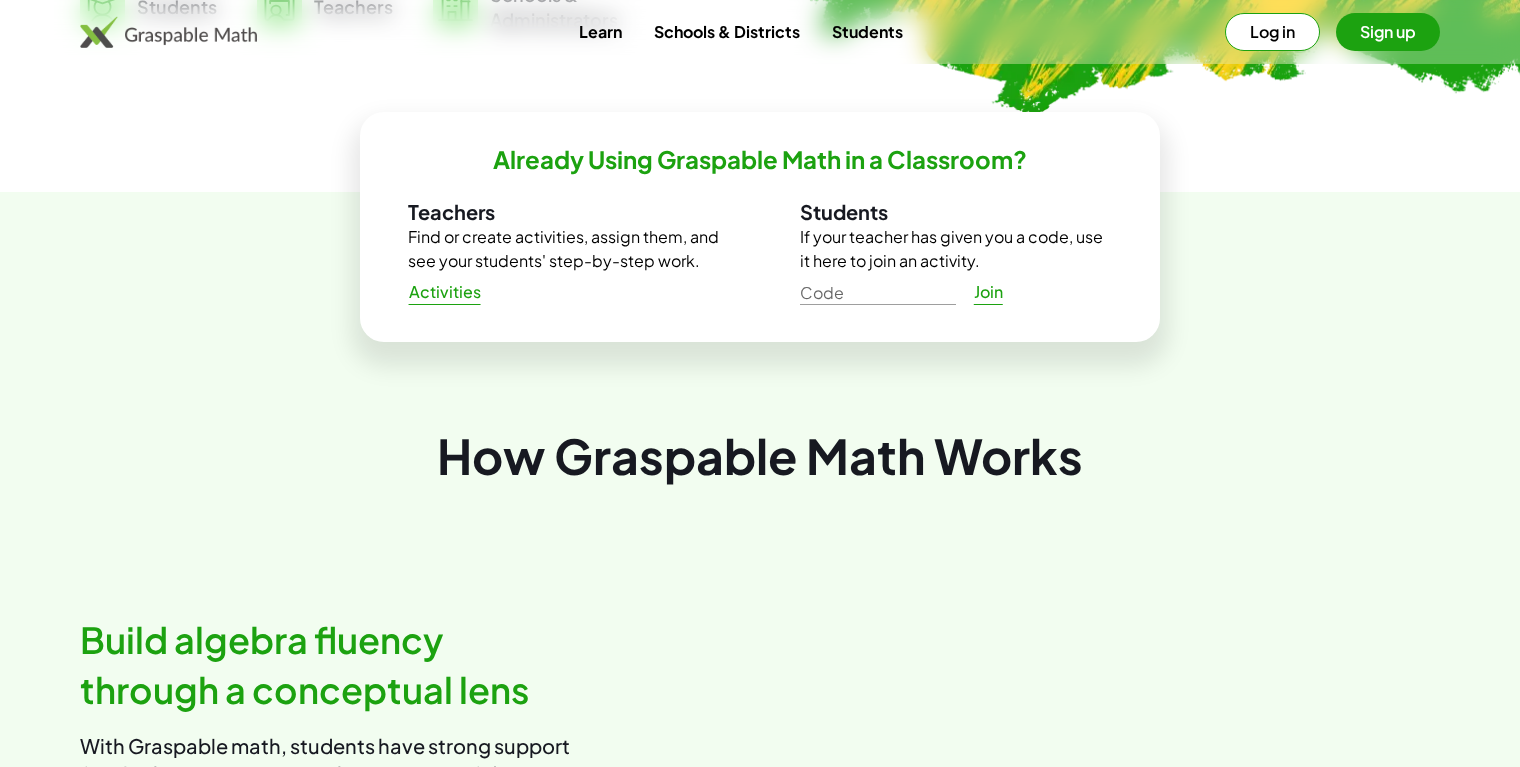 scroll, scrollTop: 500, scrollLeft: 0, axis: vertical 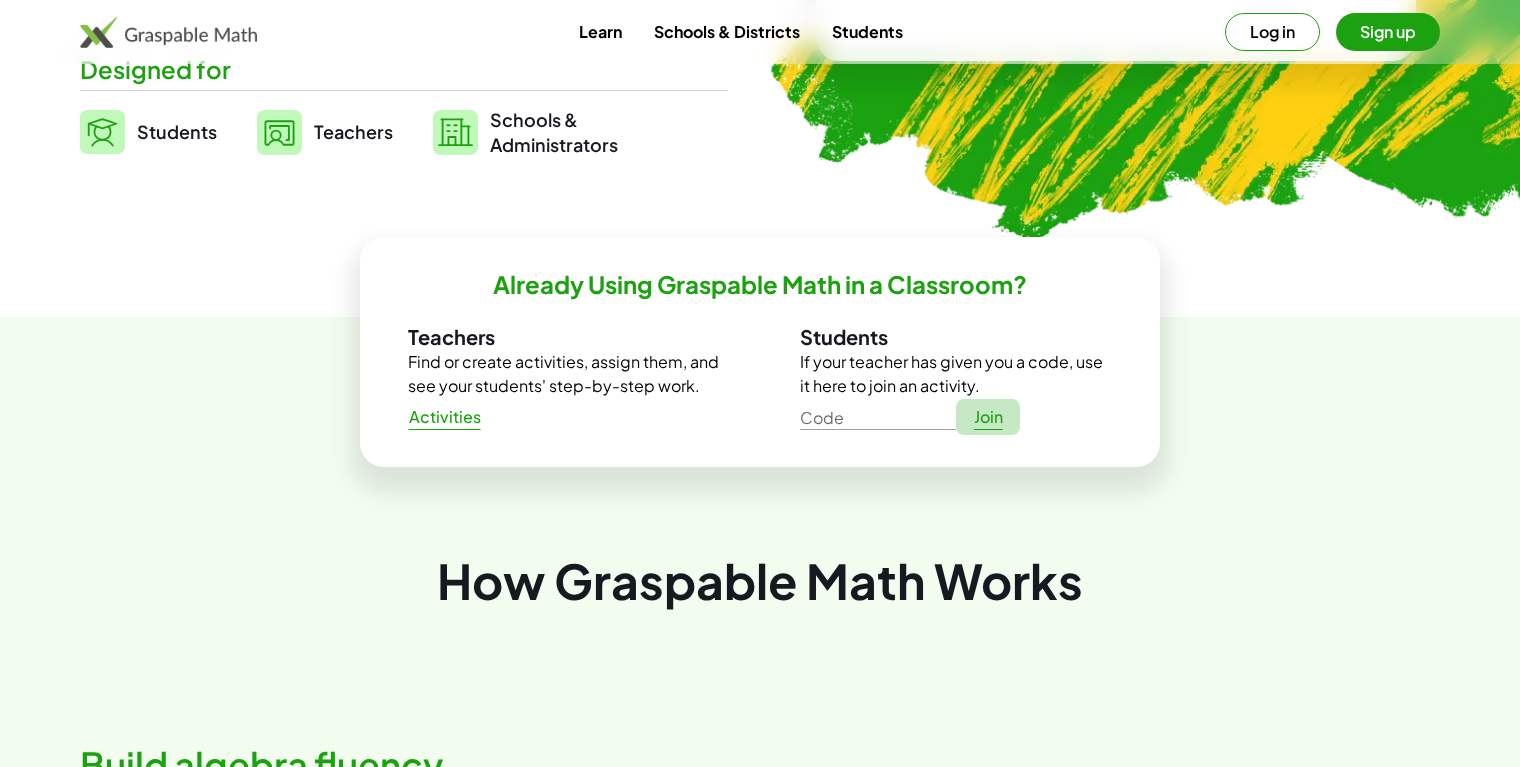 click on "Join" 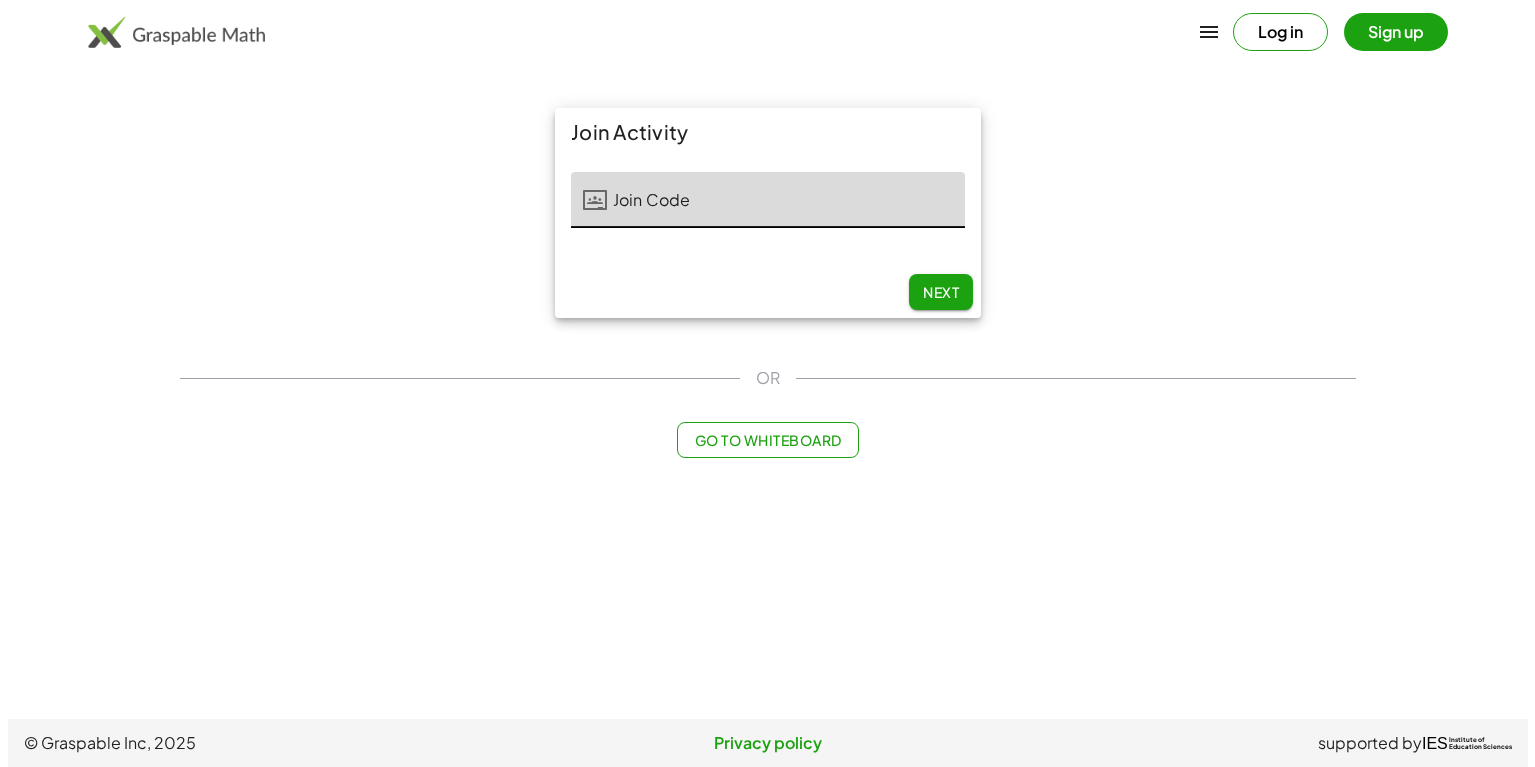 scroll, scrollTop: 0, scrollLeft: 0, axis: both 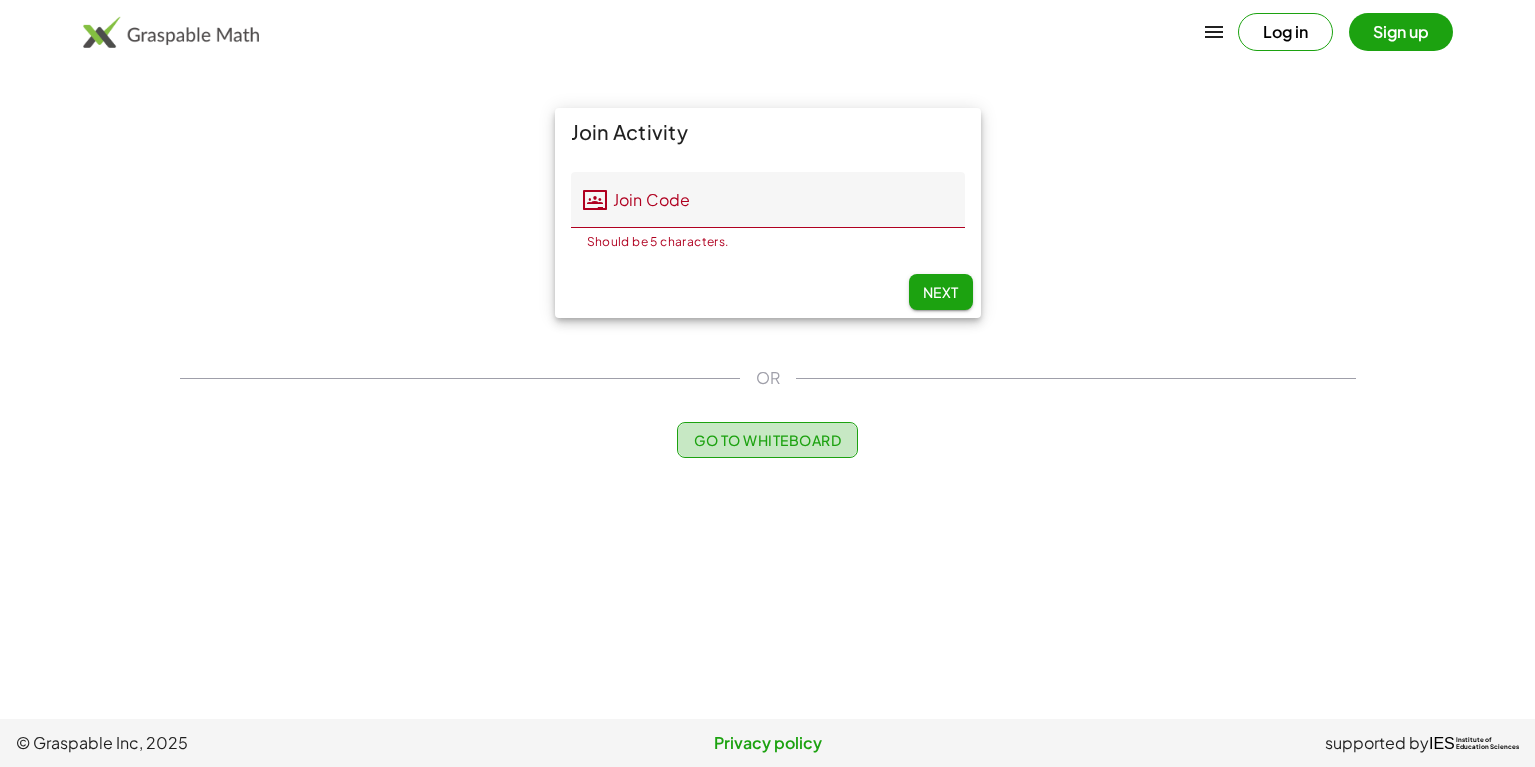 click on "Go to Whiteboard" 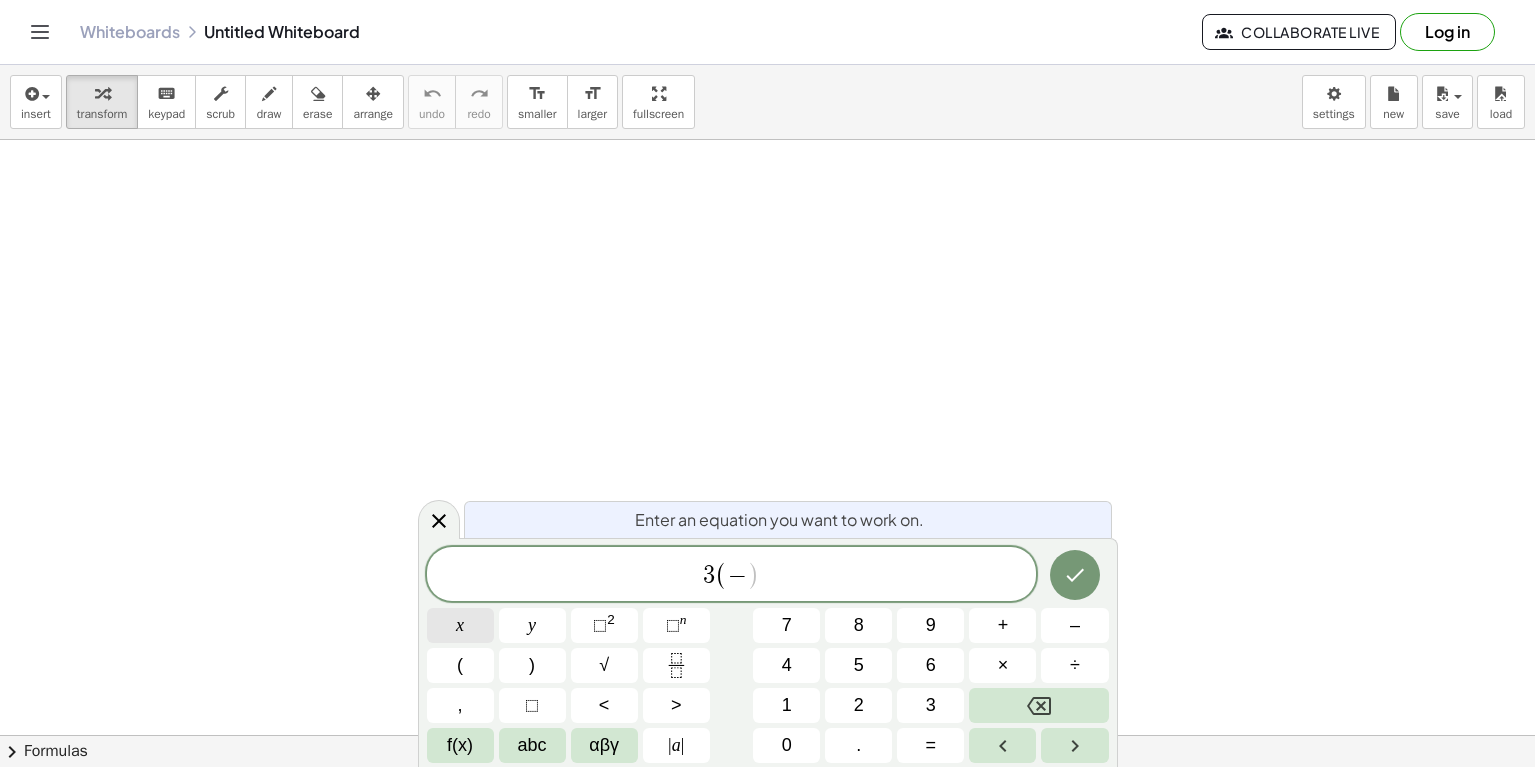 click on "x" at bounding box center (460, 625) 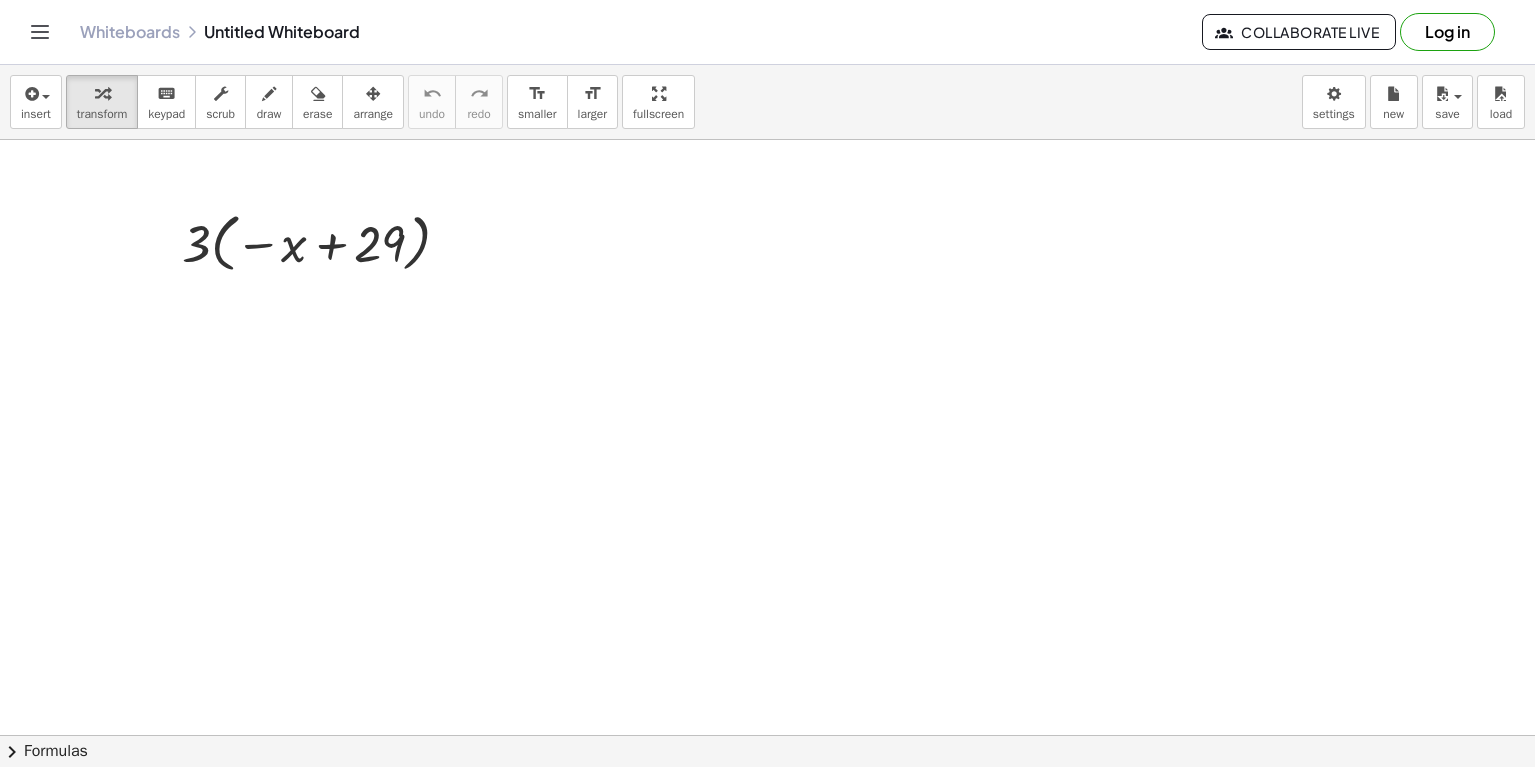 click on "insert select one: Math Expression Function Text Youtube Video Graphing Geometry Geometry 3D transform keyboard keypad scrub draw erase arrange undo undo redo redo format_size smaller format_size larger fullscreen load   save new settings Redo the last action" at bounding box center [767, 102] 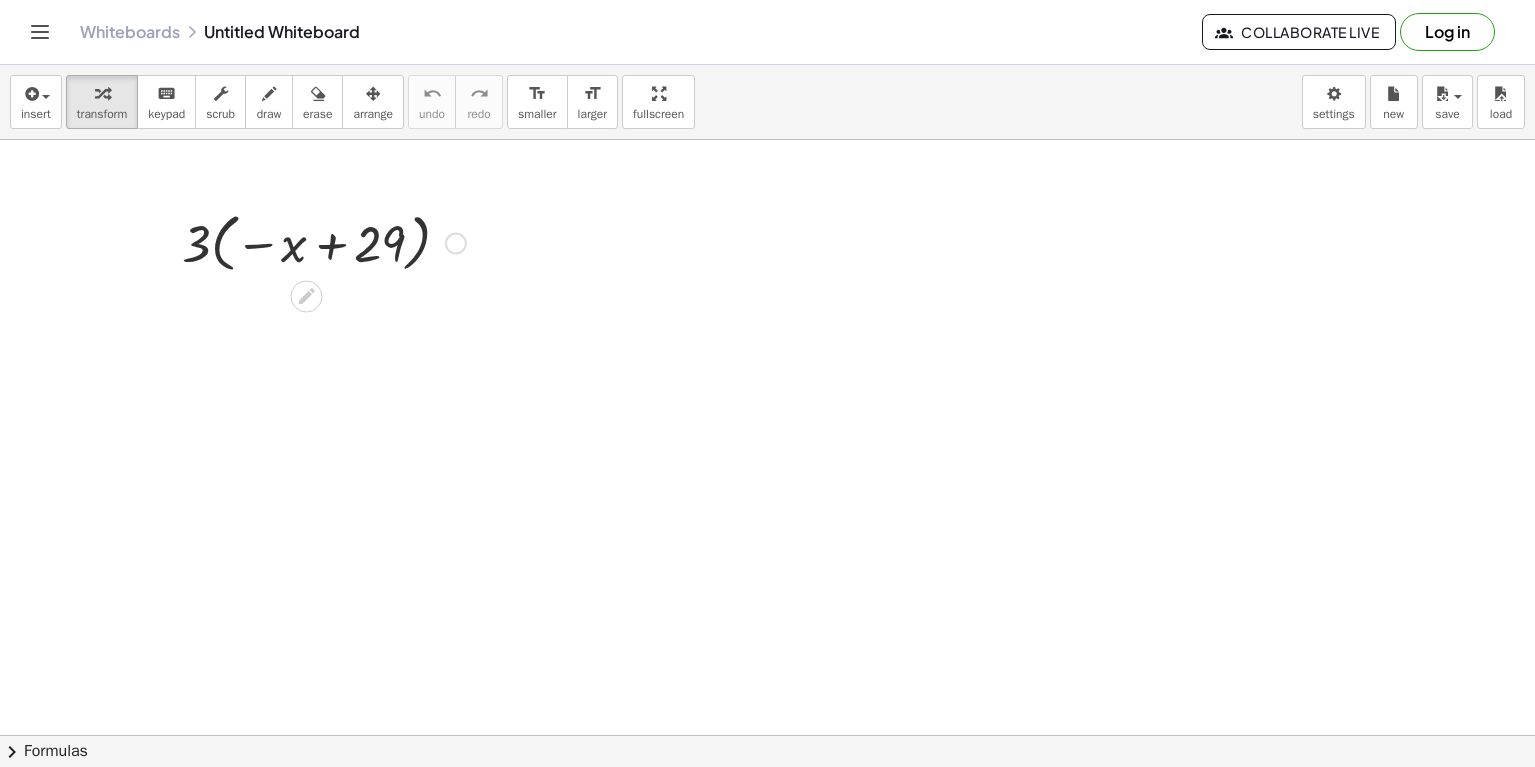 click at bounding box center [324, 241] 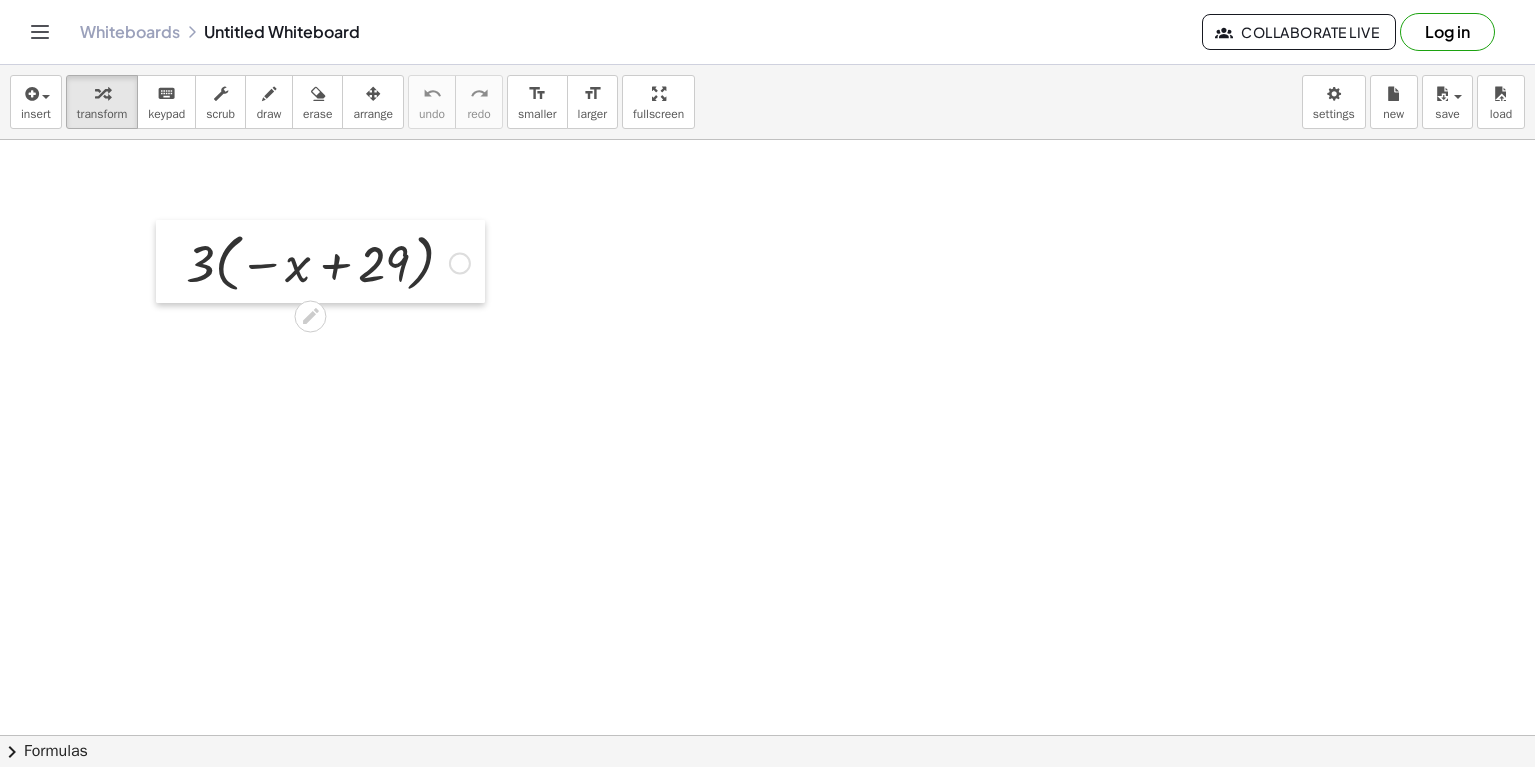 click at bounding box center [171, 261] 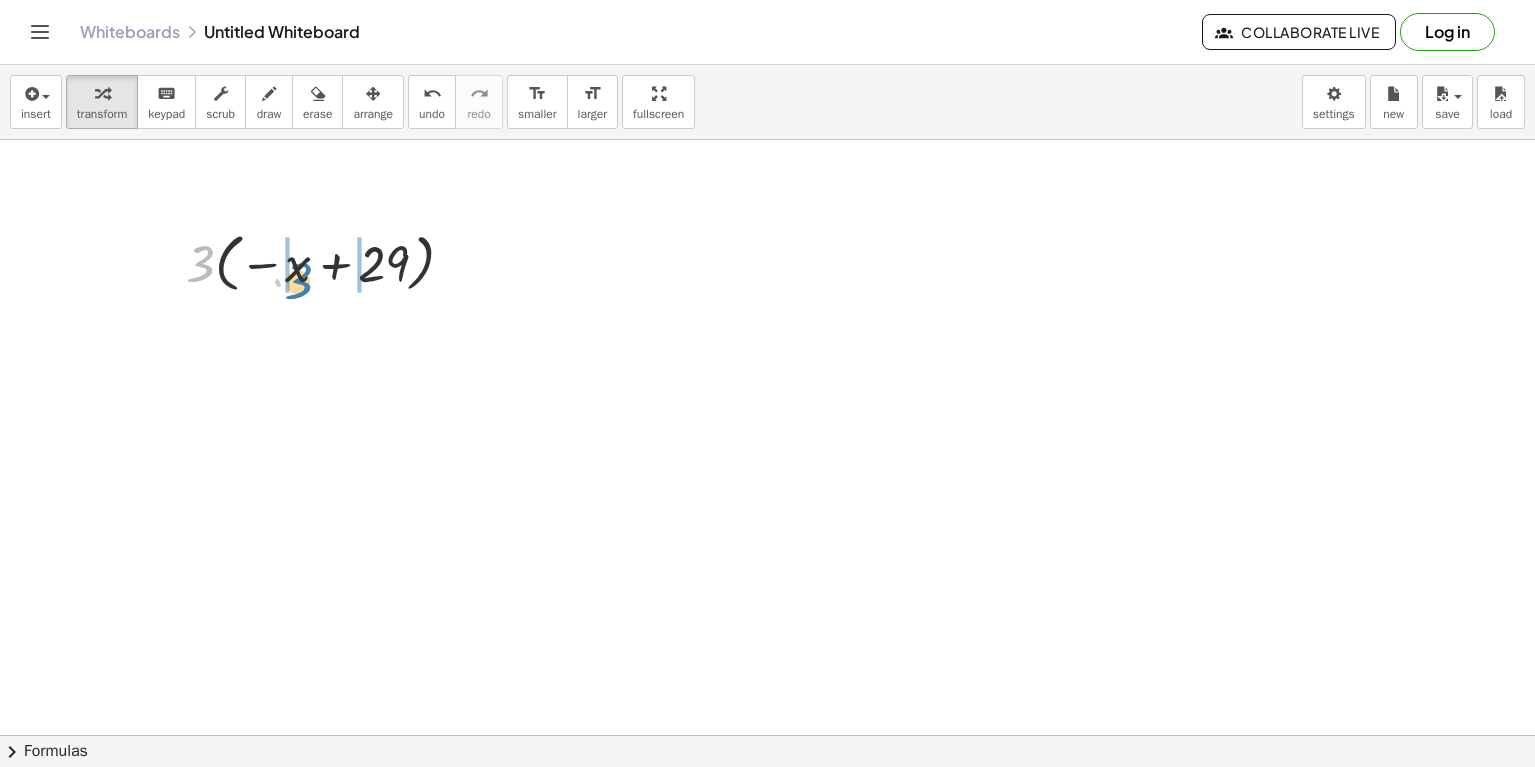 drag, startPoint x: 202, startPoint y: 265, endPoint x: 312, endPoint y: 285, distance: 111.8034 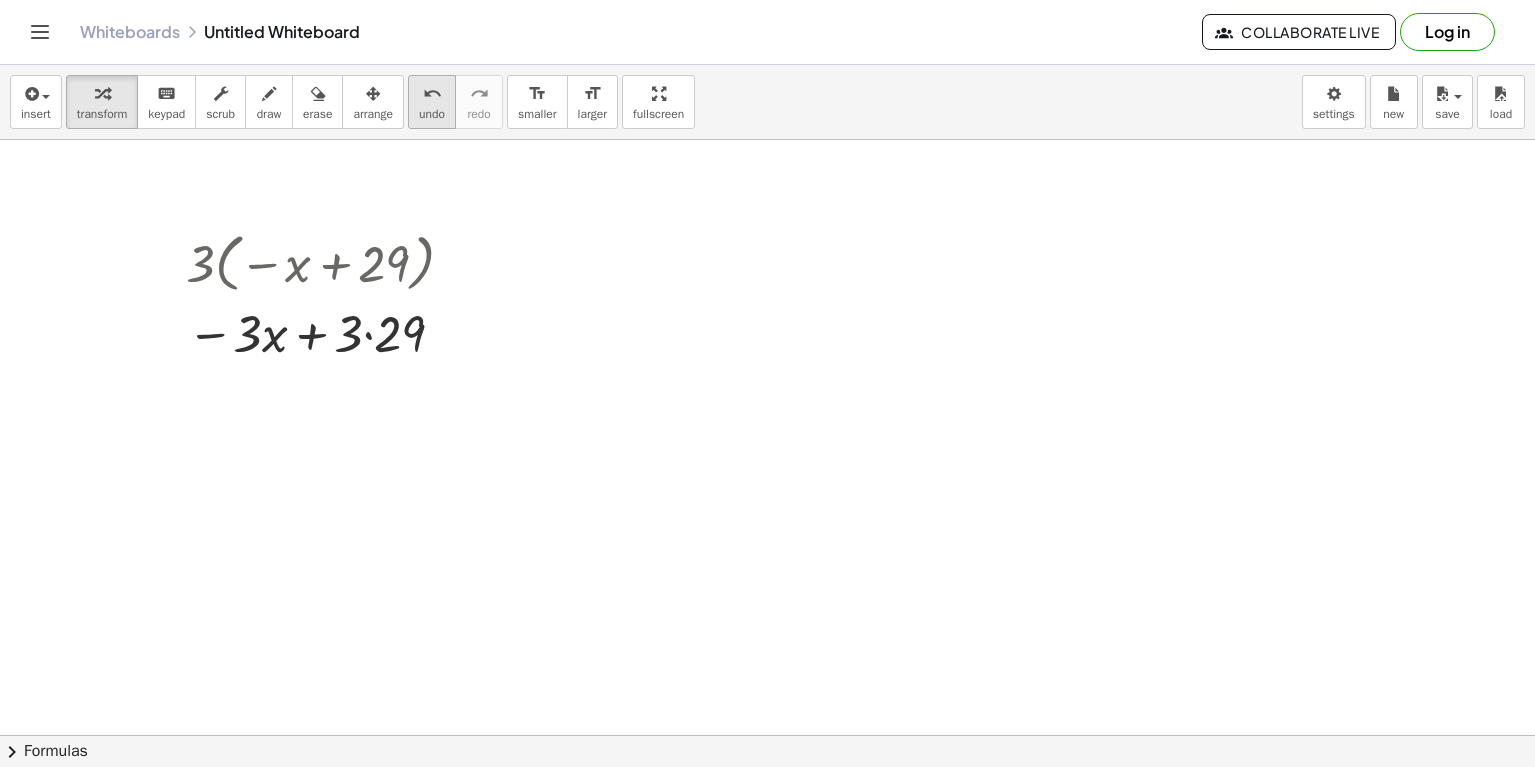 click on "undo undo" at bounding box center (432, 102) 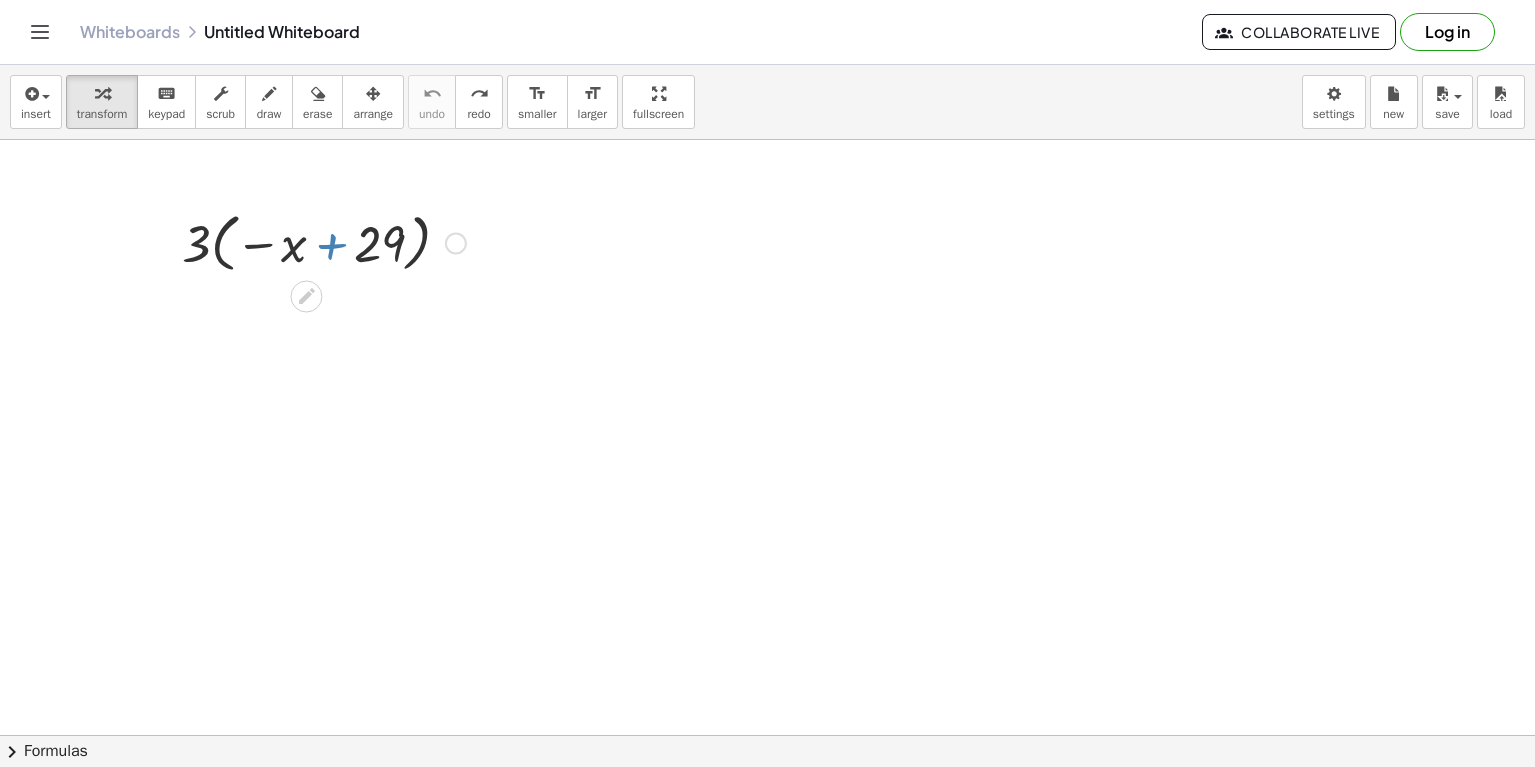 click at bounding box center (324, 241) 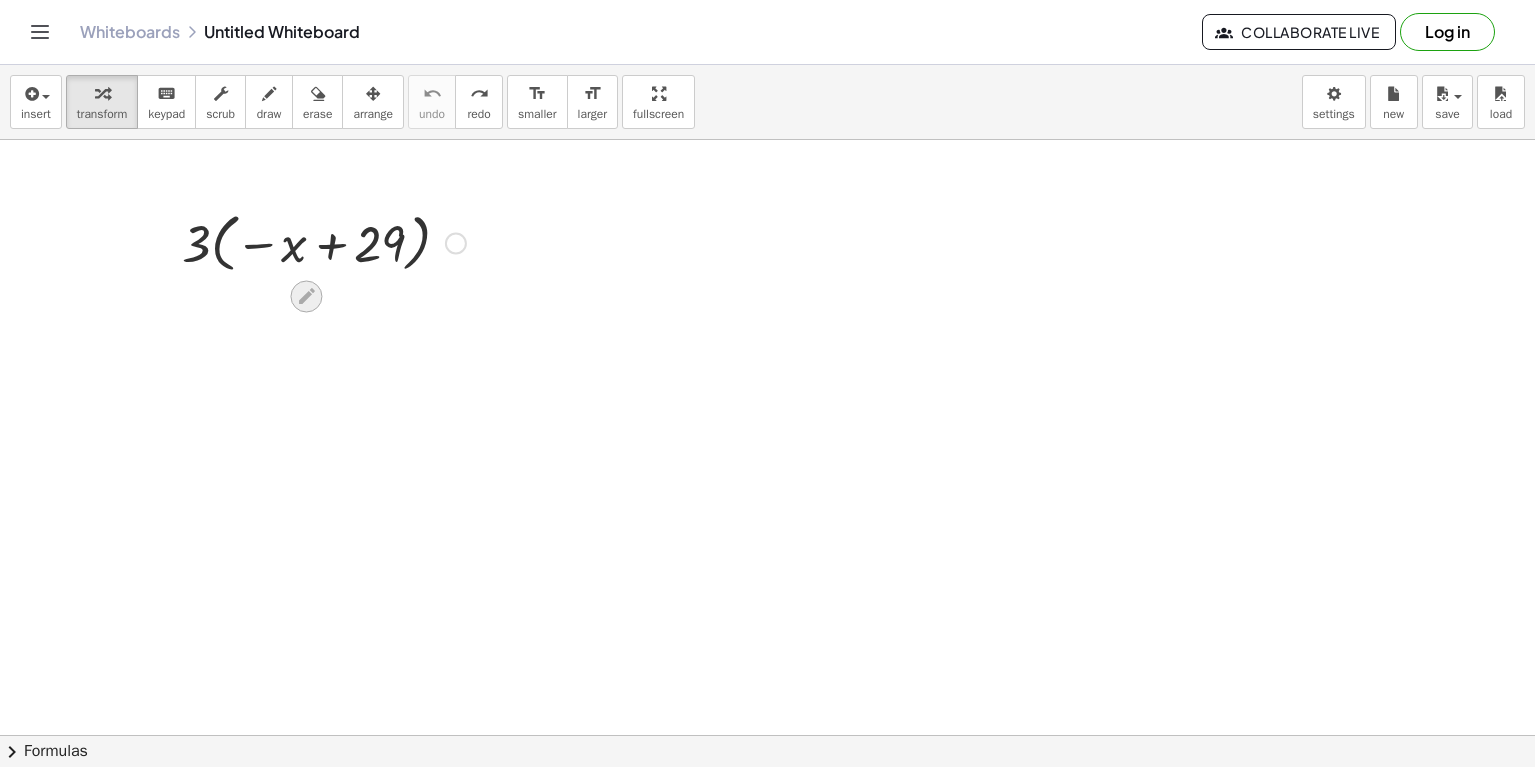 click 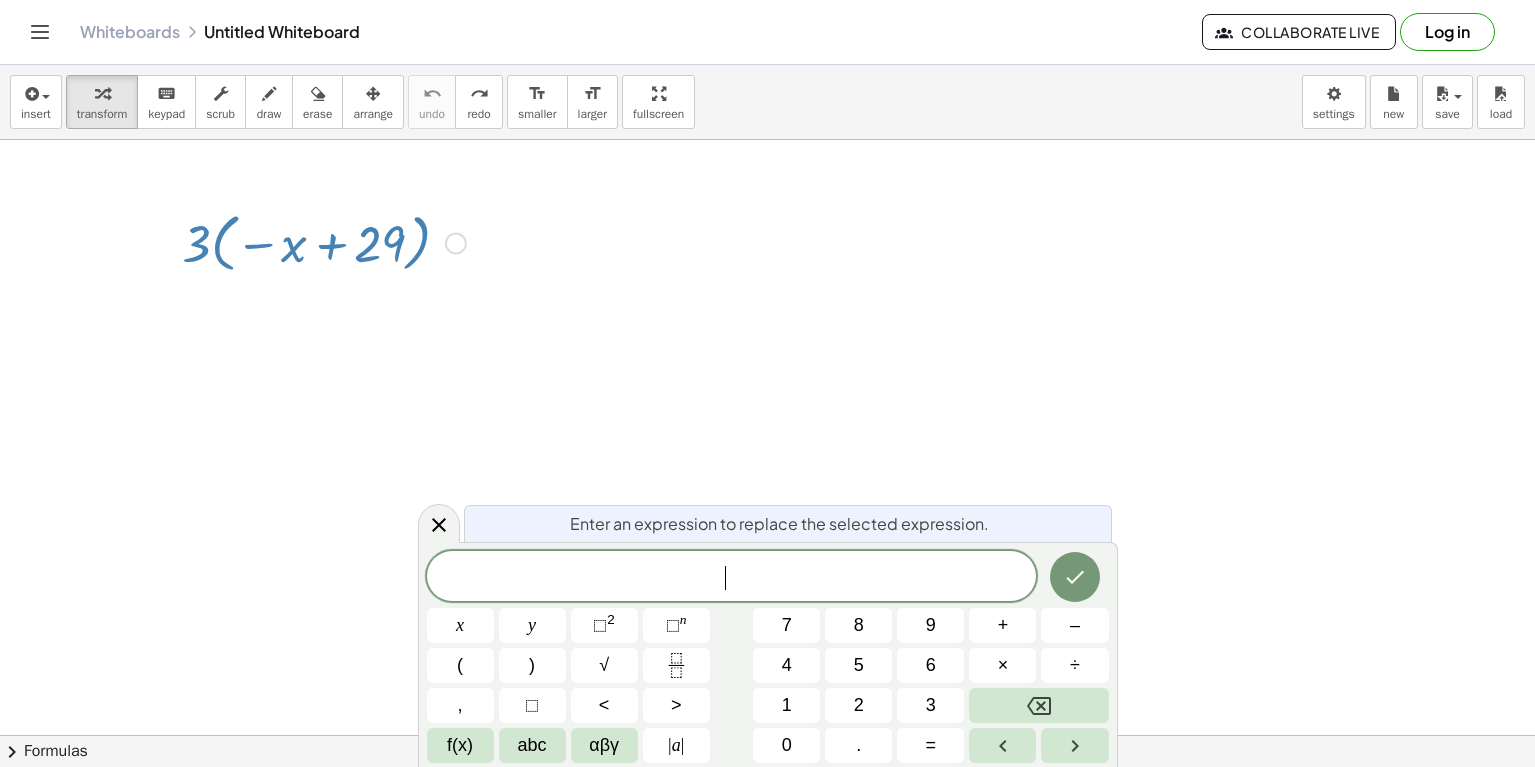 click on "​" at bounding box center [732, 578] 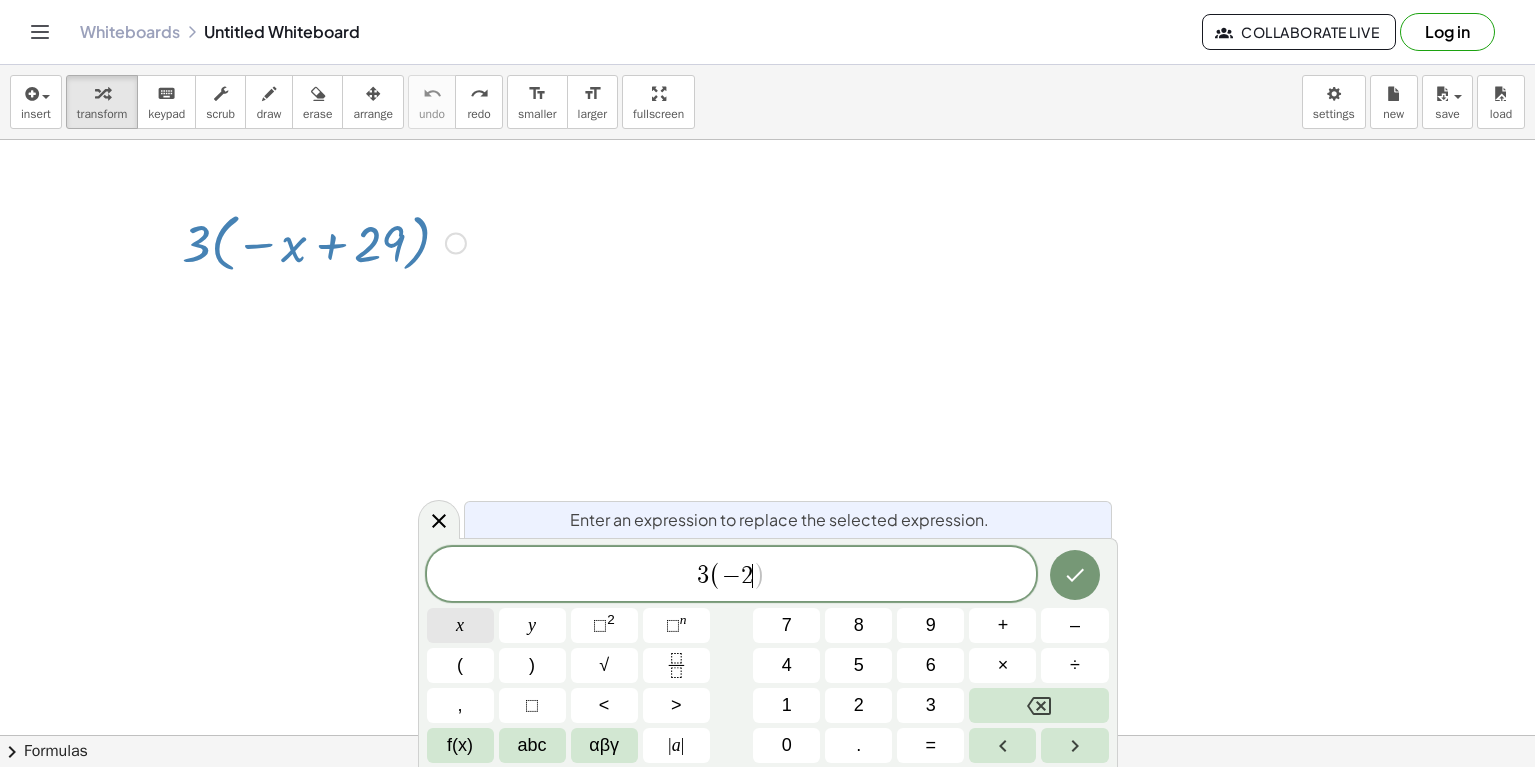 click on "x" at bounding box center [460, 625] 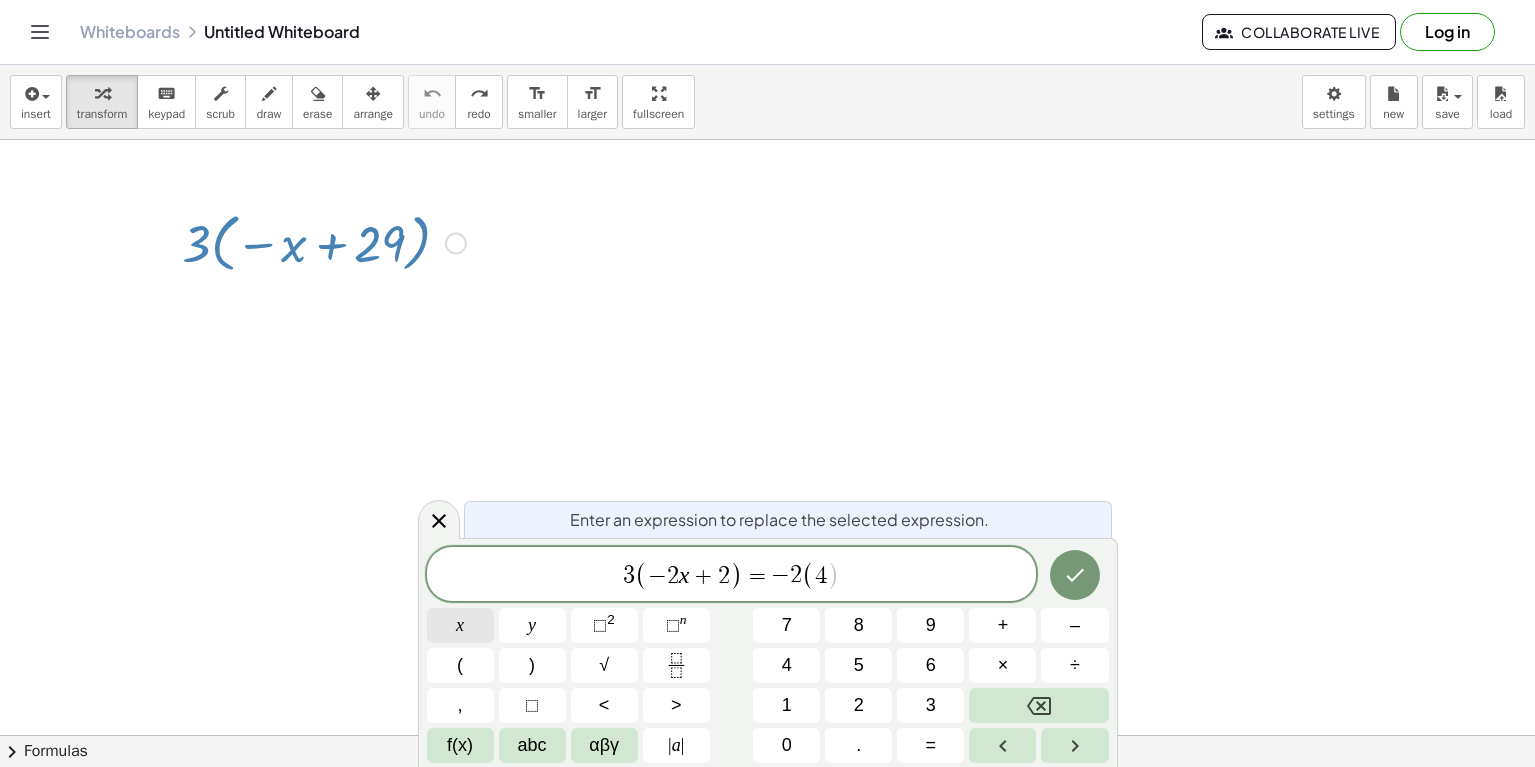 click on "x" at bounding box center (460, 625) 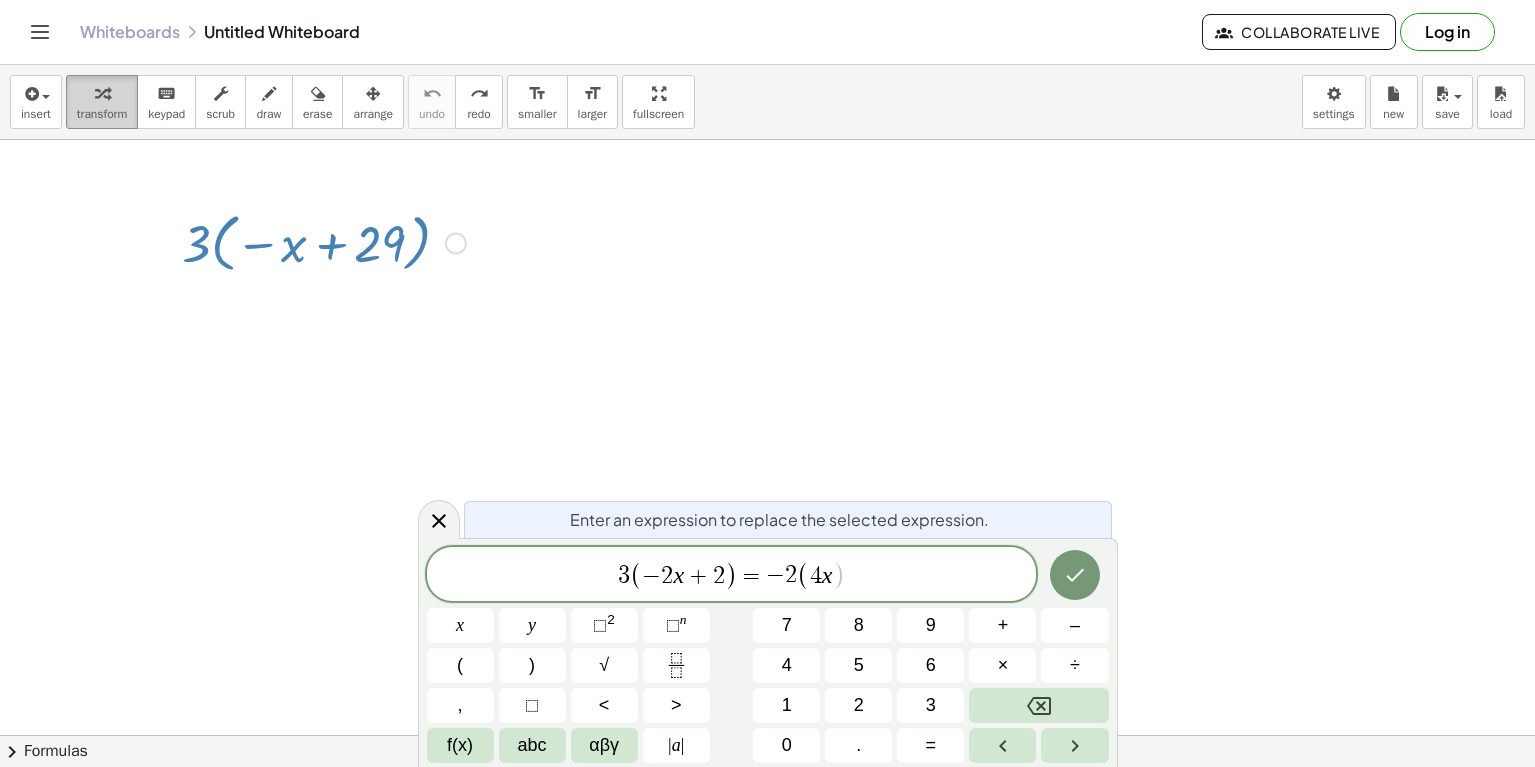 click on "transform" at bounding box center (102, 114) 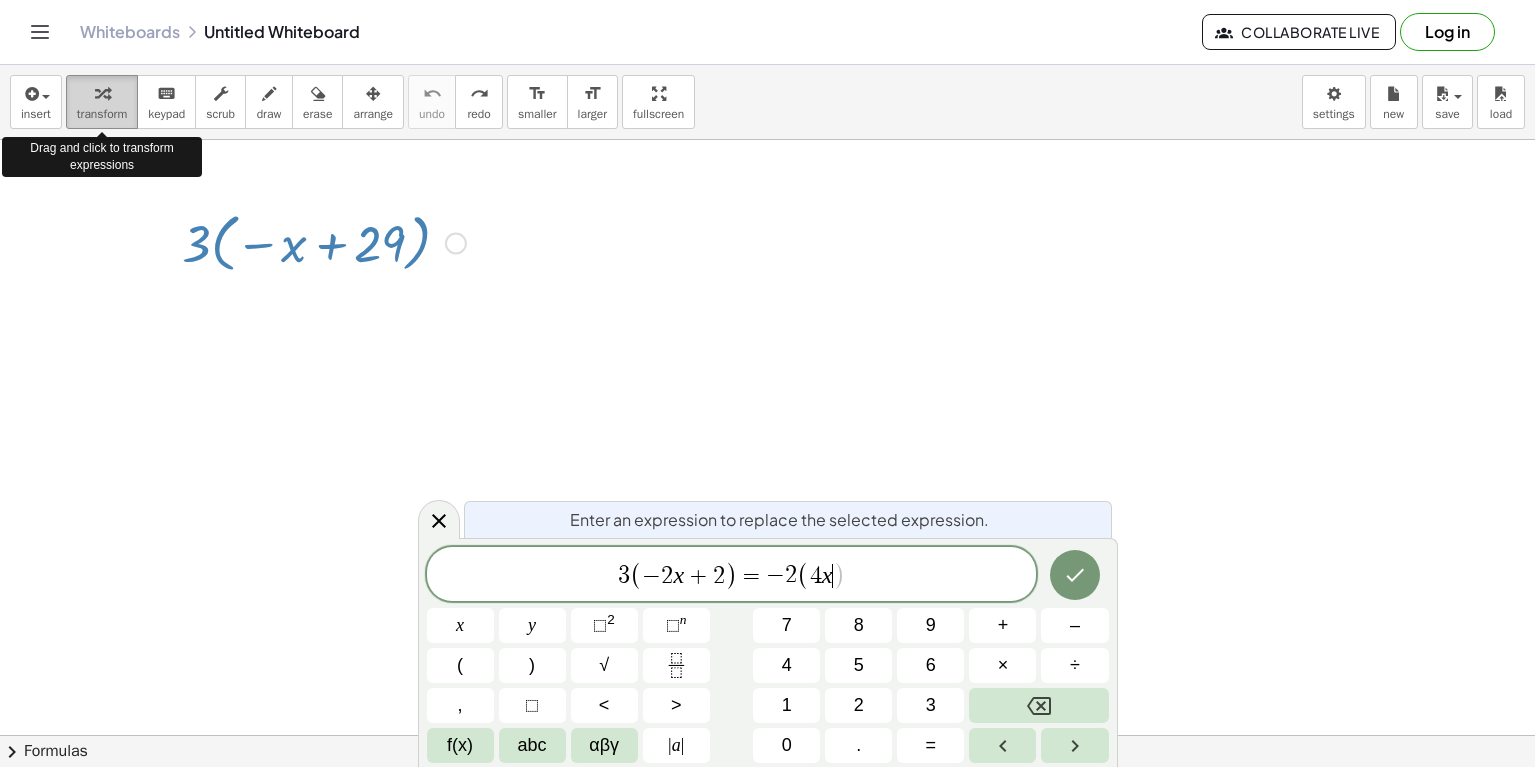 click at bounding box center (102, 94) 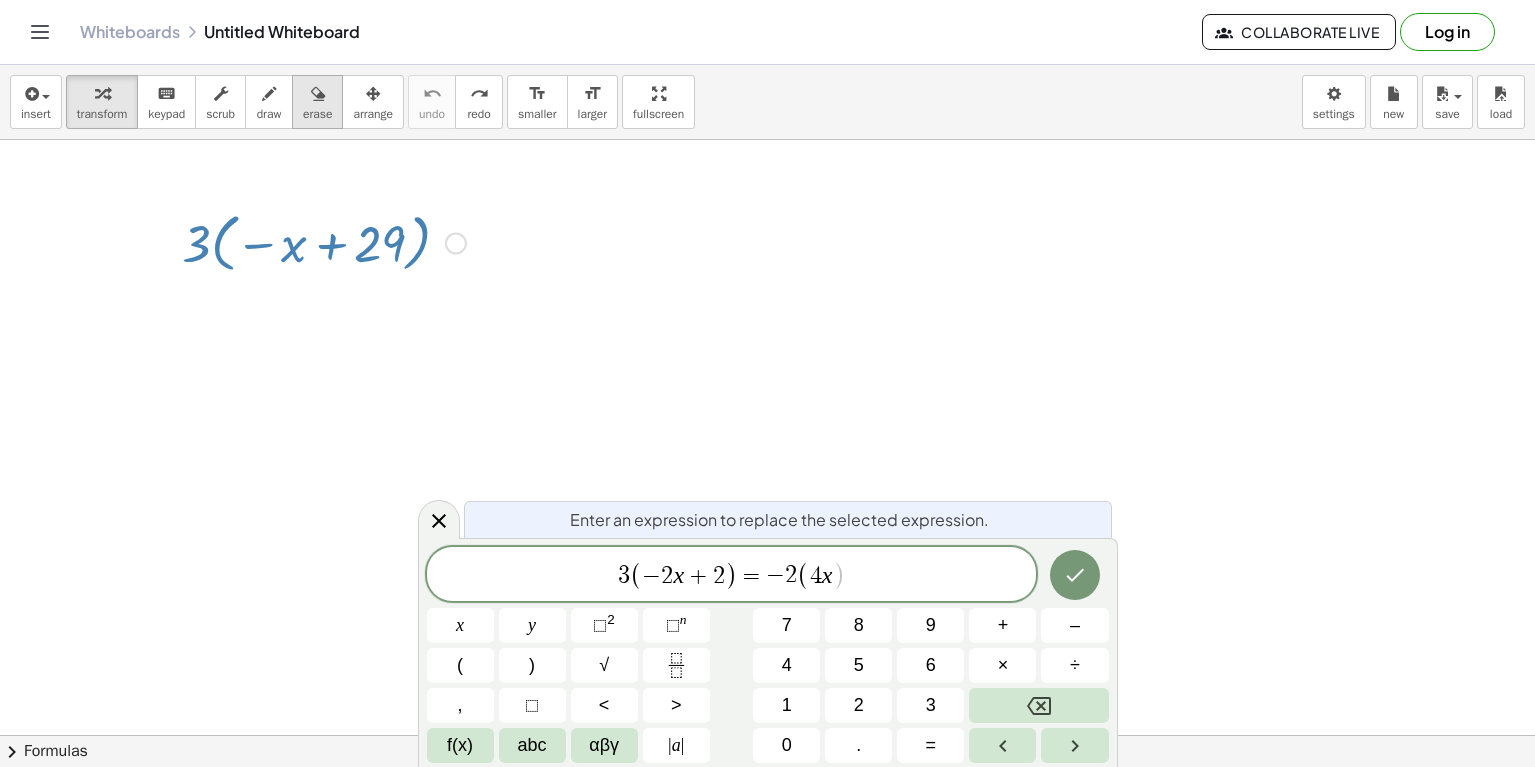 click on "erase" at bounding box center (317, 114) 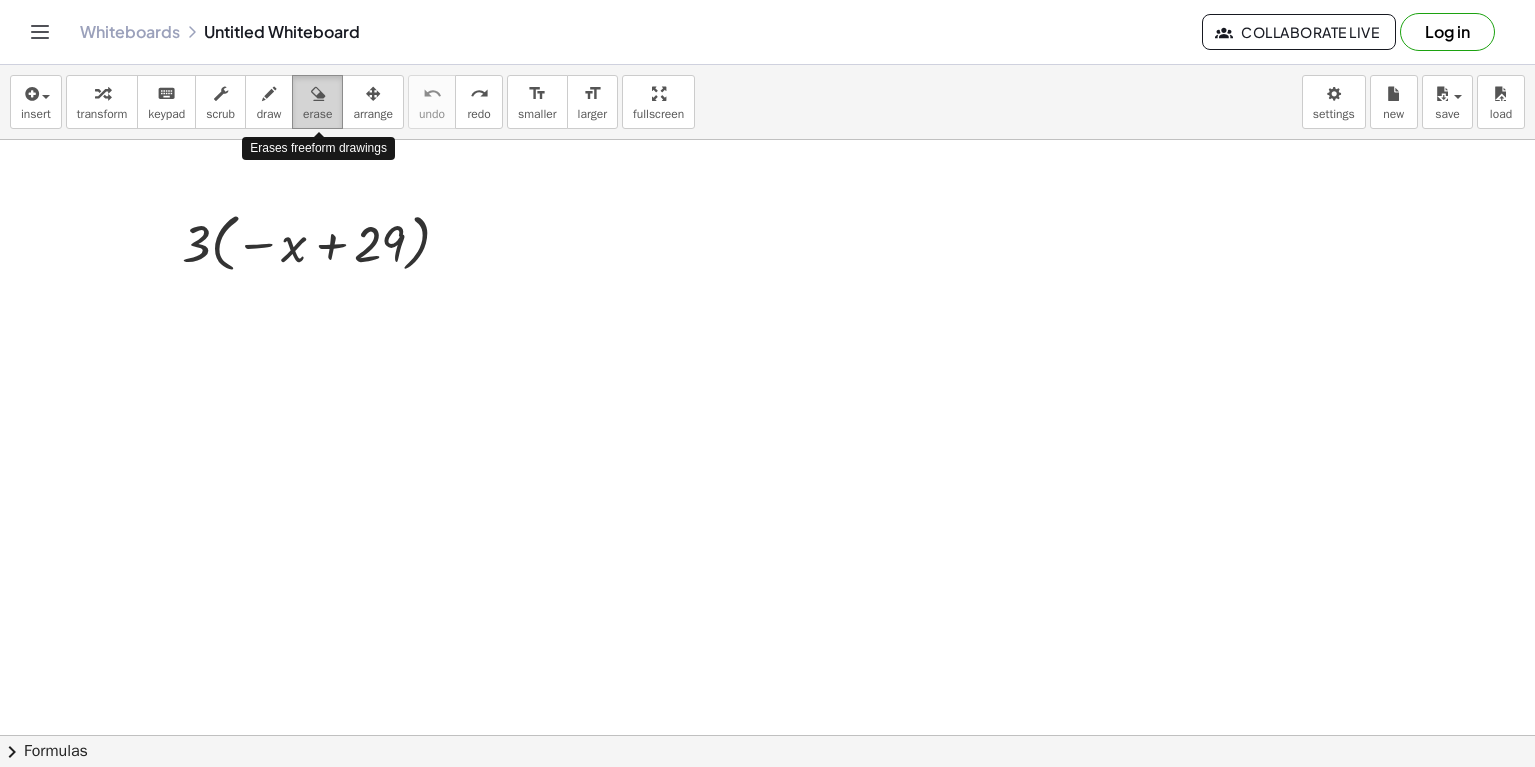 click on "erase" at bounding box center (317, 114) 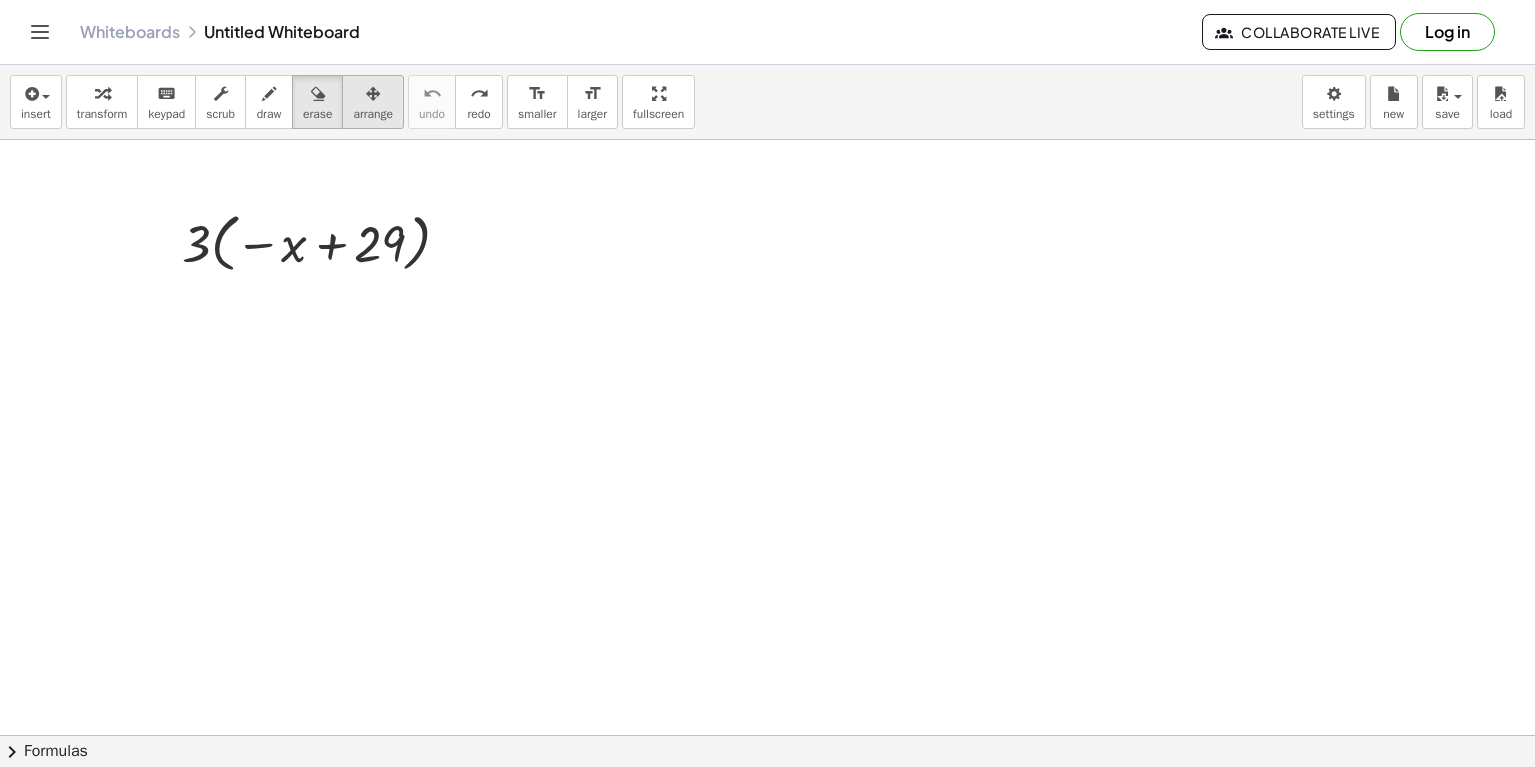click on "arrange" at bounding box center [373, 114] 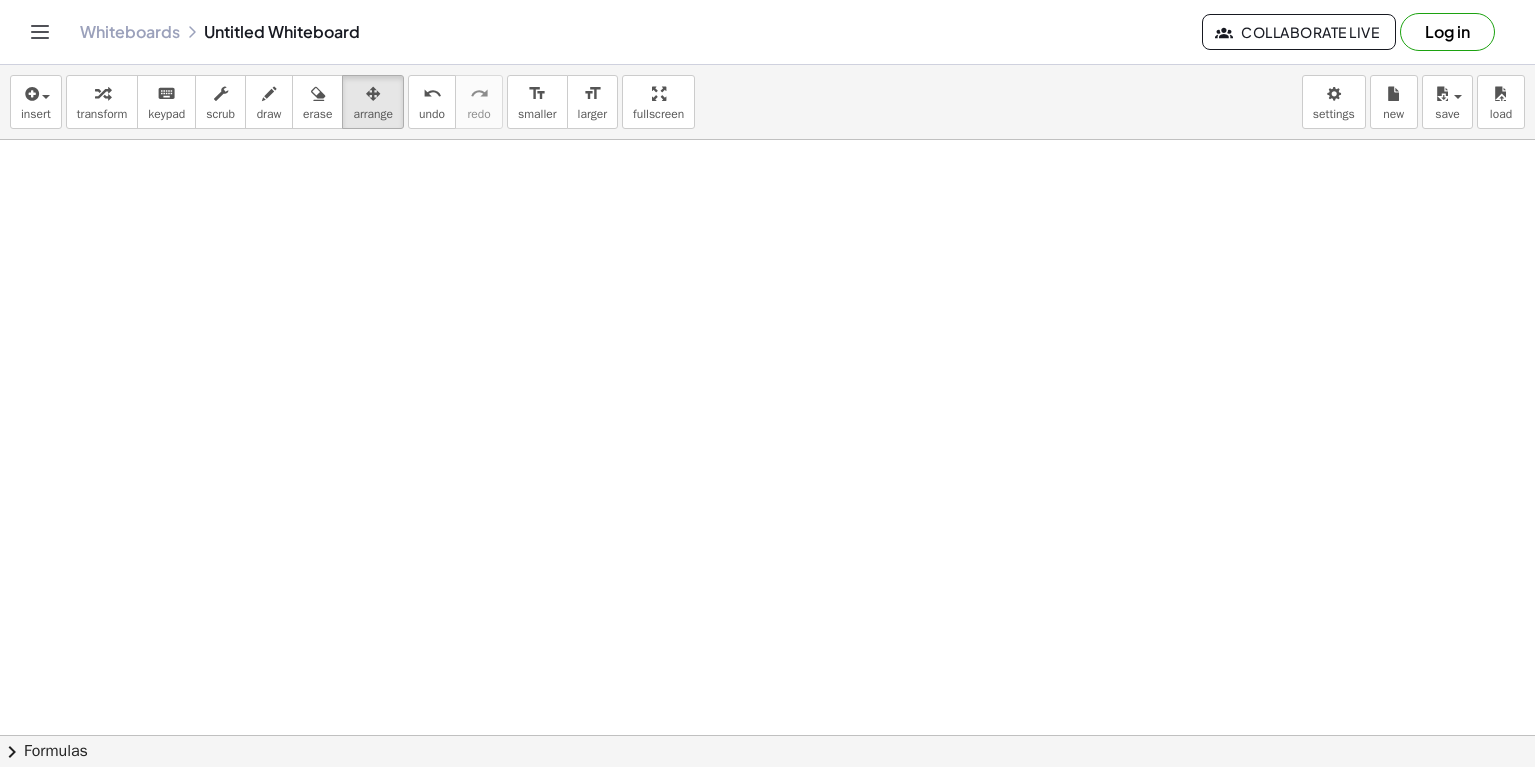 drag, startPoint x: 450, startPoint y: 202, endPoint x: 456, endPoint y: 226, distance: 24.738634 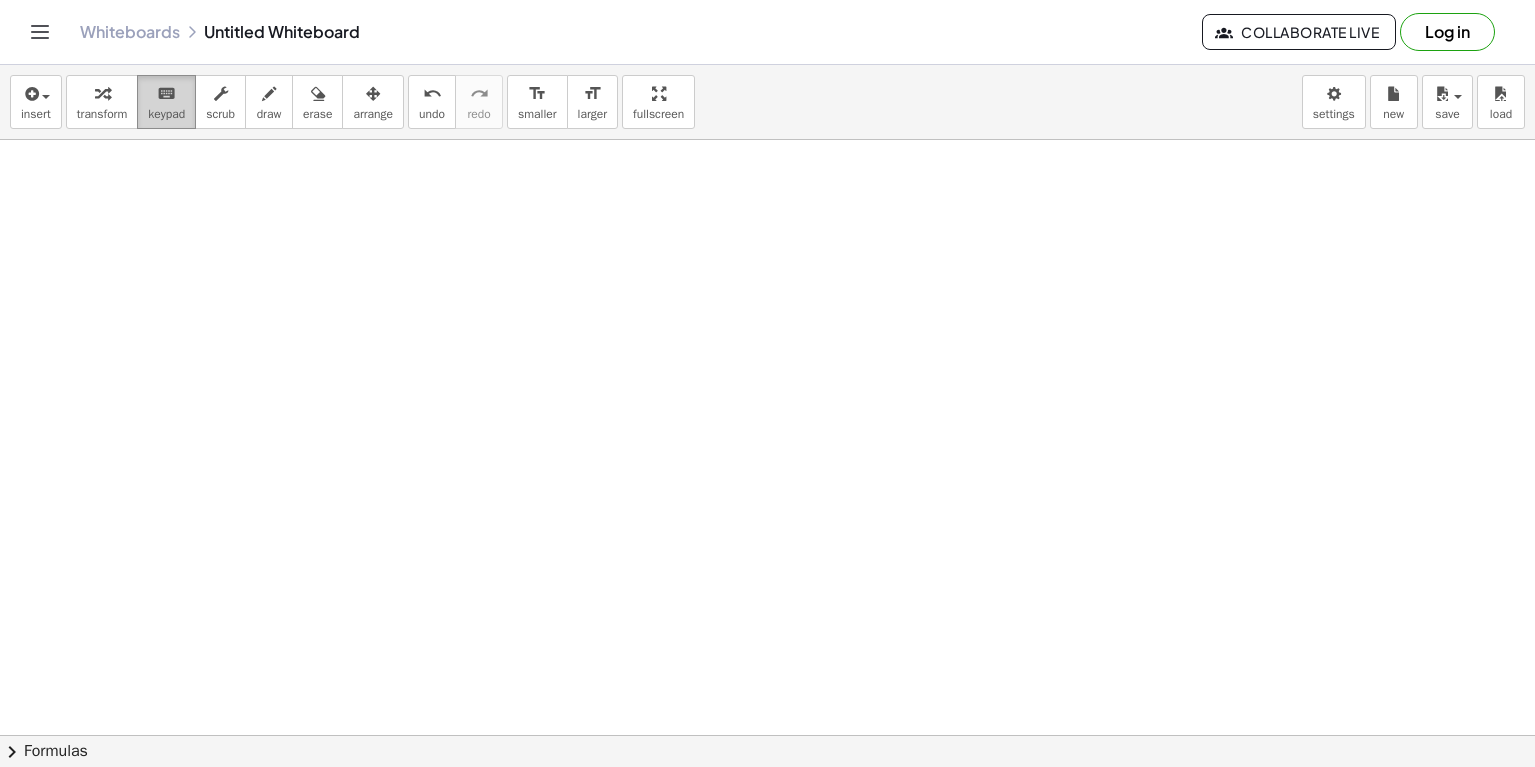 click on "keypad" at bounding box center [166, 114] 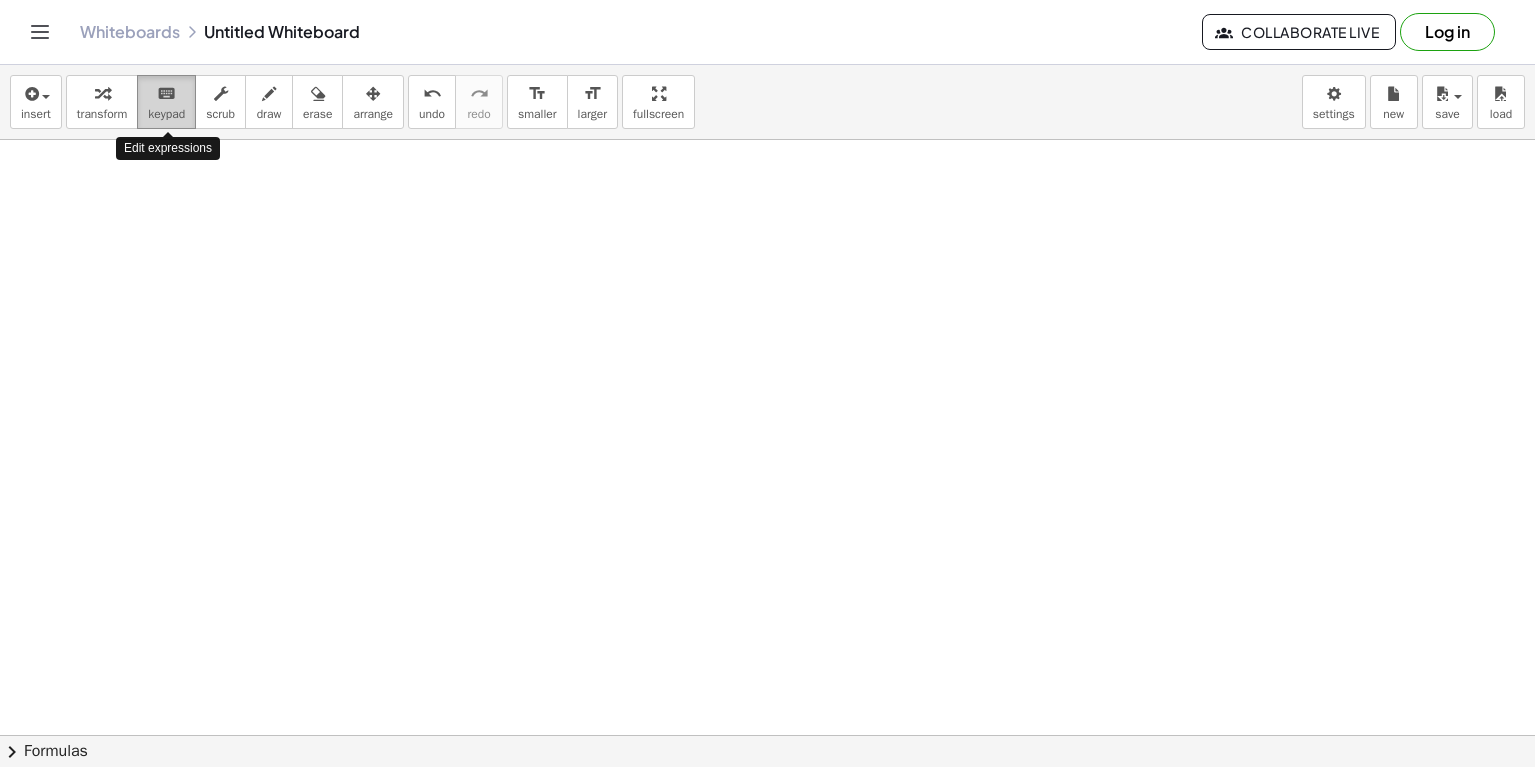 click on "keyboard" at bounding box center [166, 94] 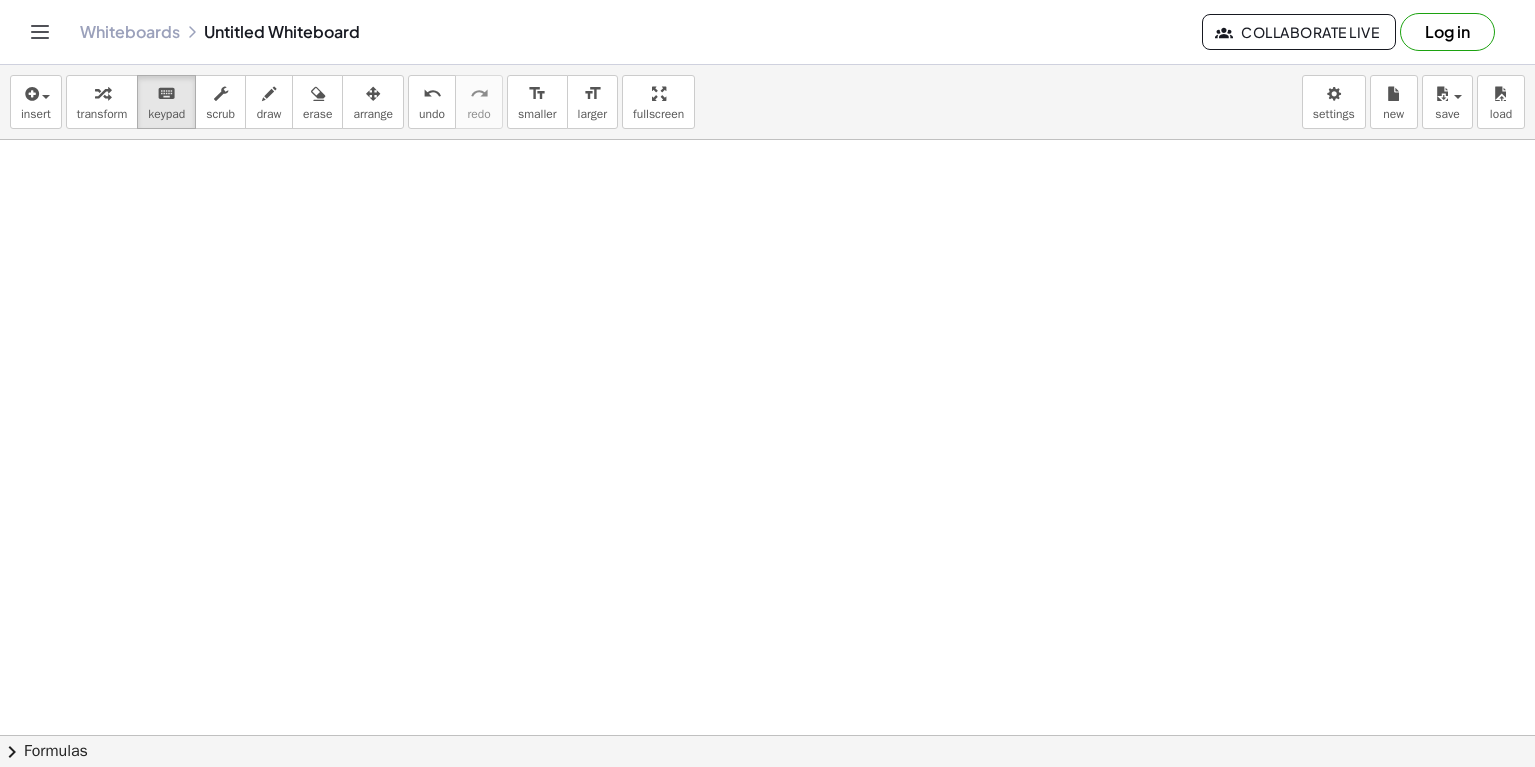 click at bounding box center [767, 800] 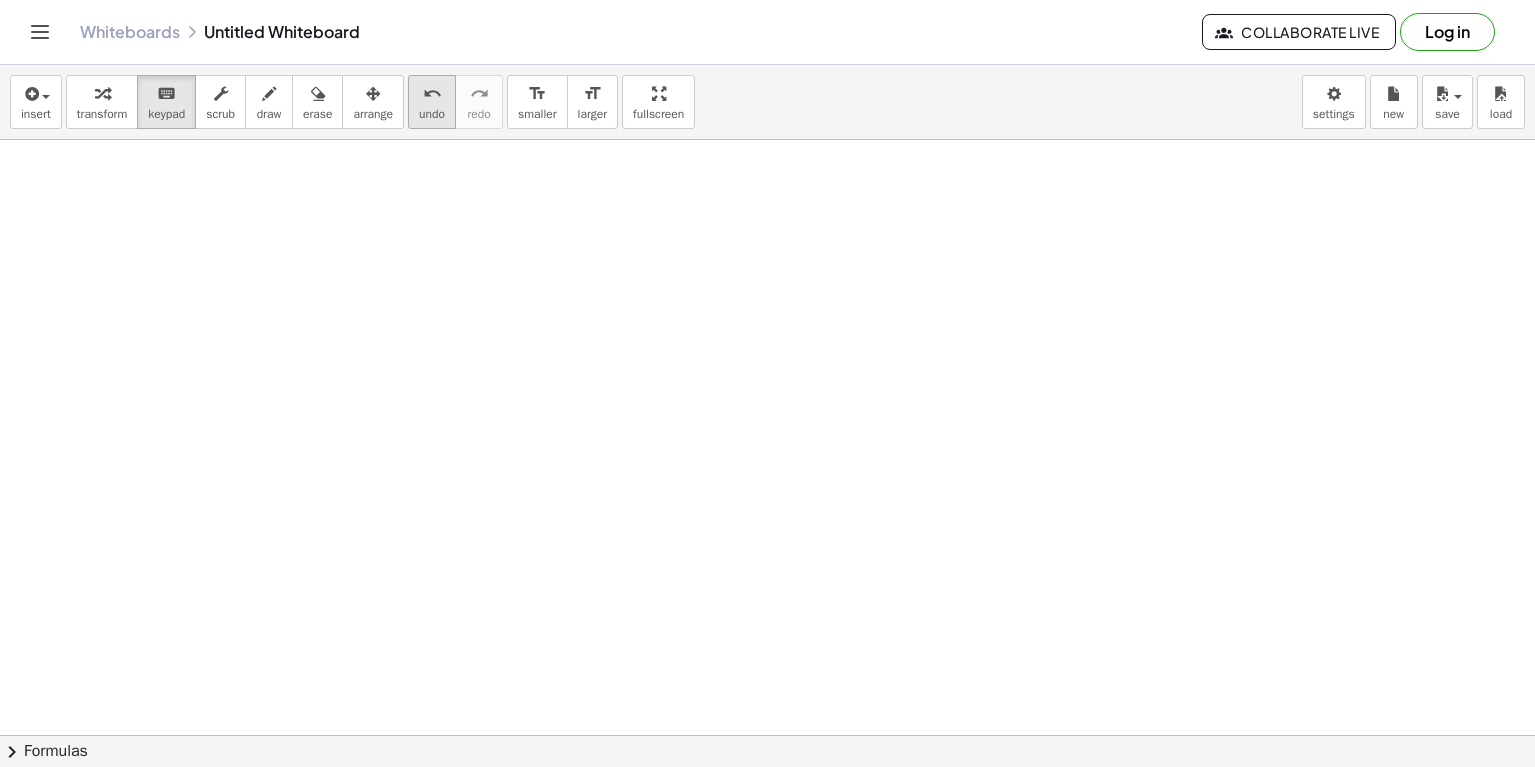 click on "undo" at bounding box center (432, 114) 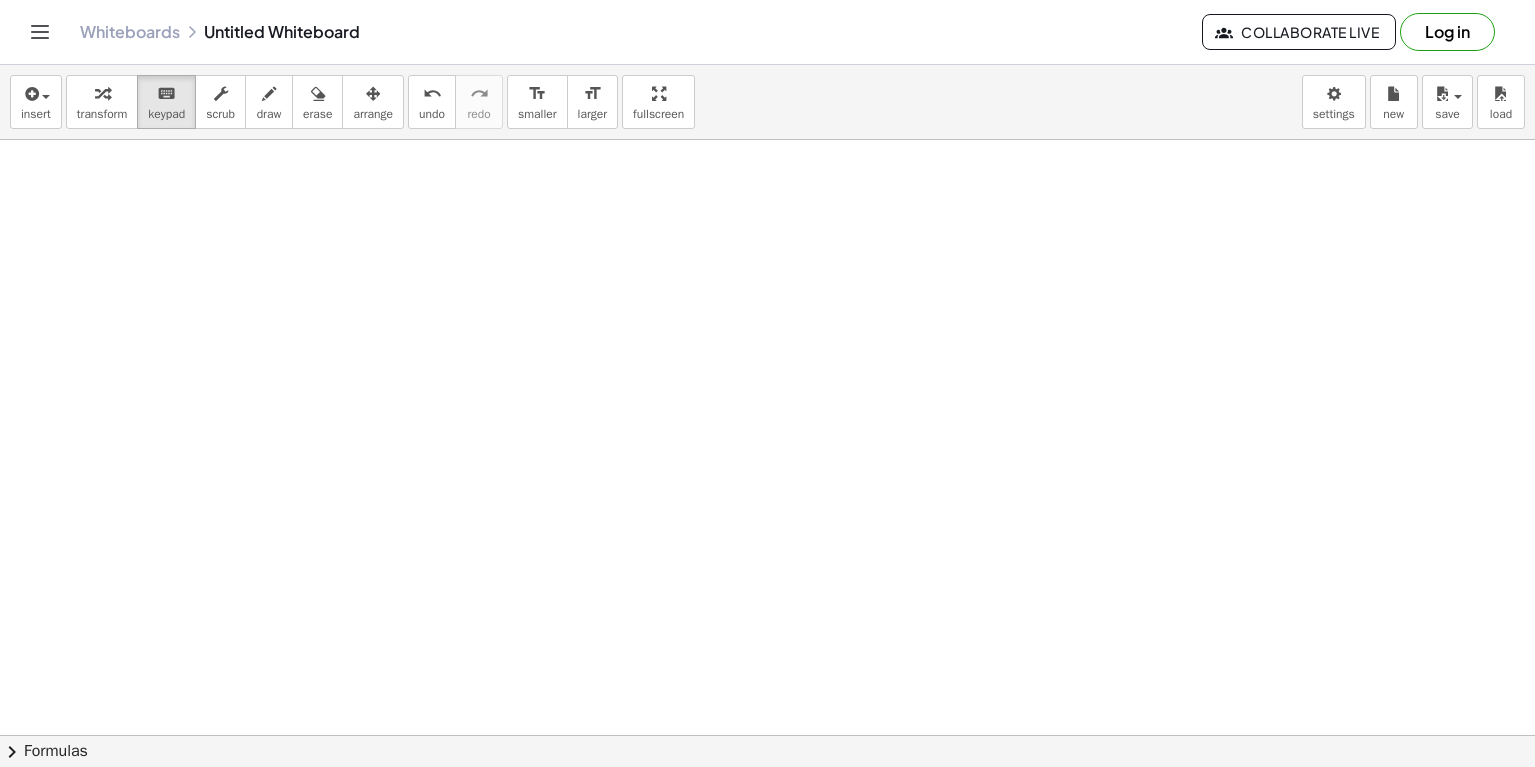 click at bounding box center [767, 800] 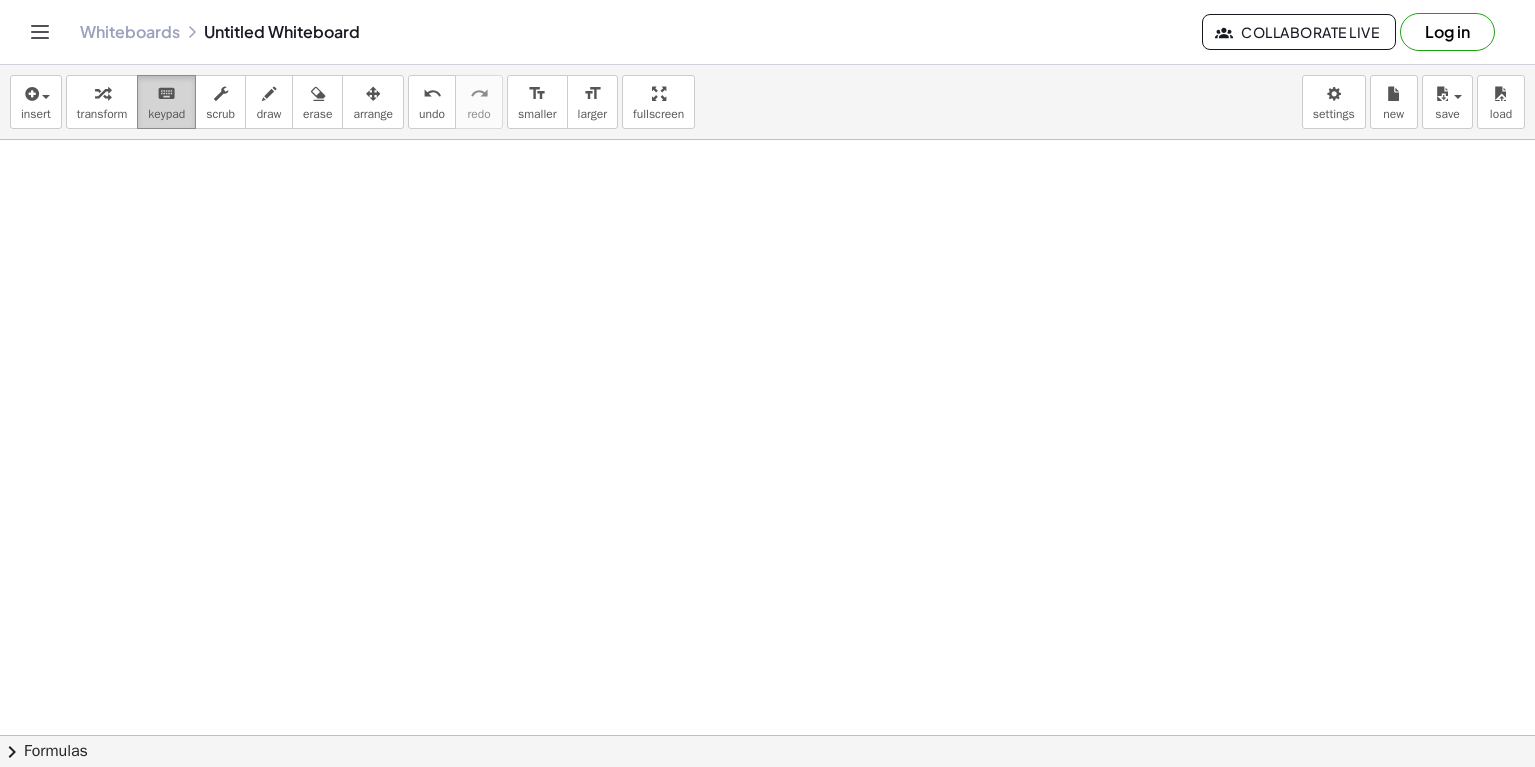 click on "keypad" at bounding box center [166, 114] 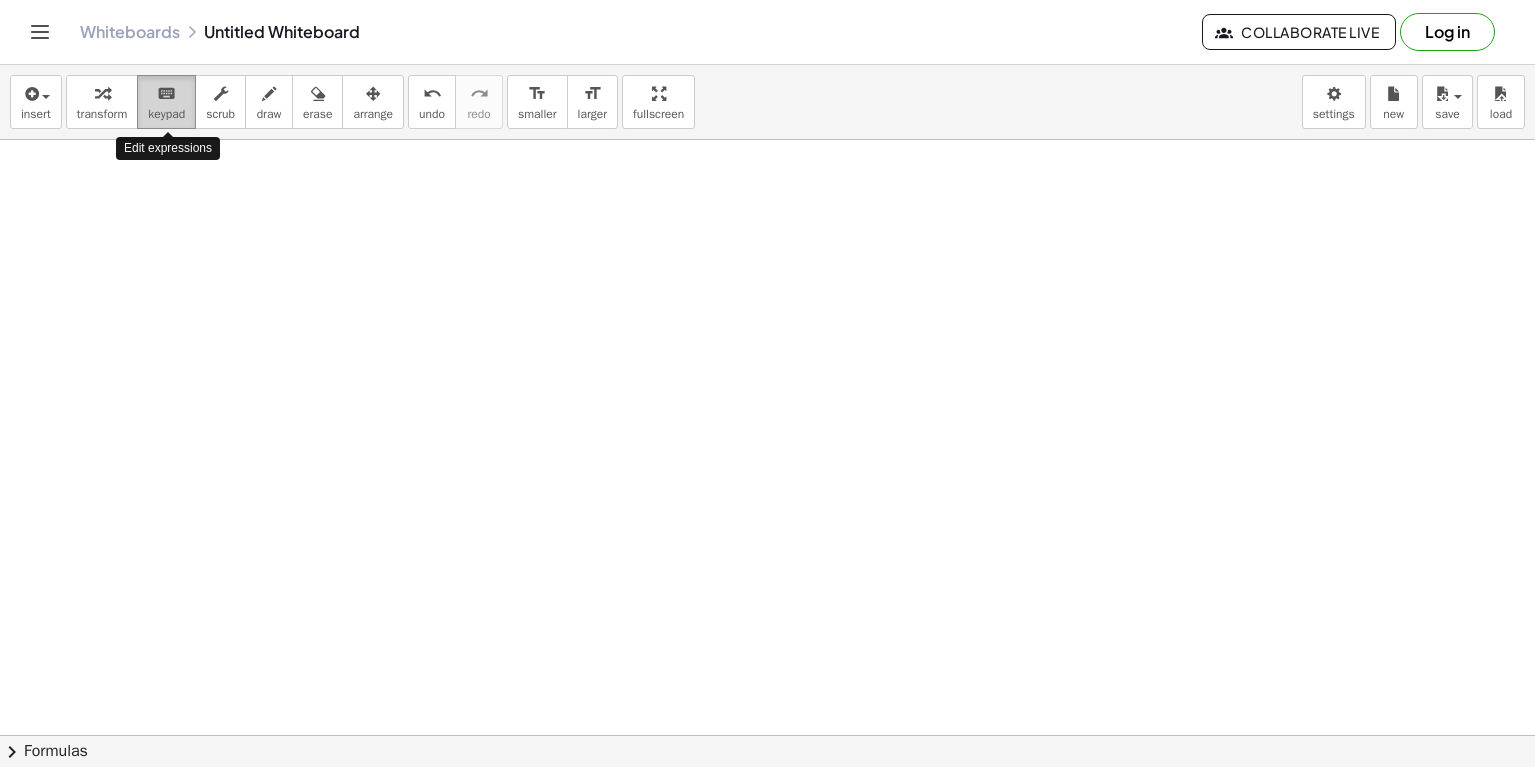 click on "keypad" at bounding box center [166, 114] 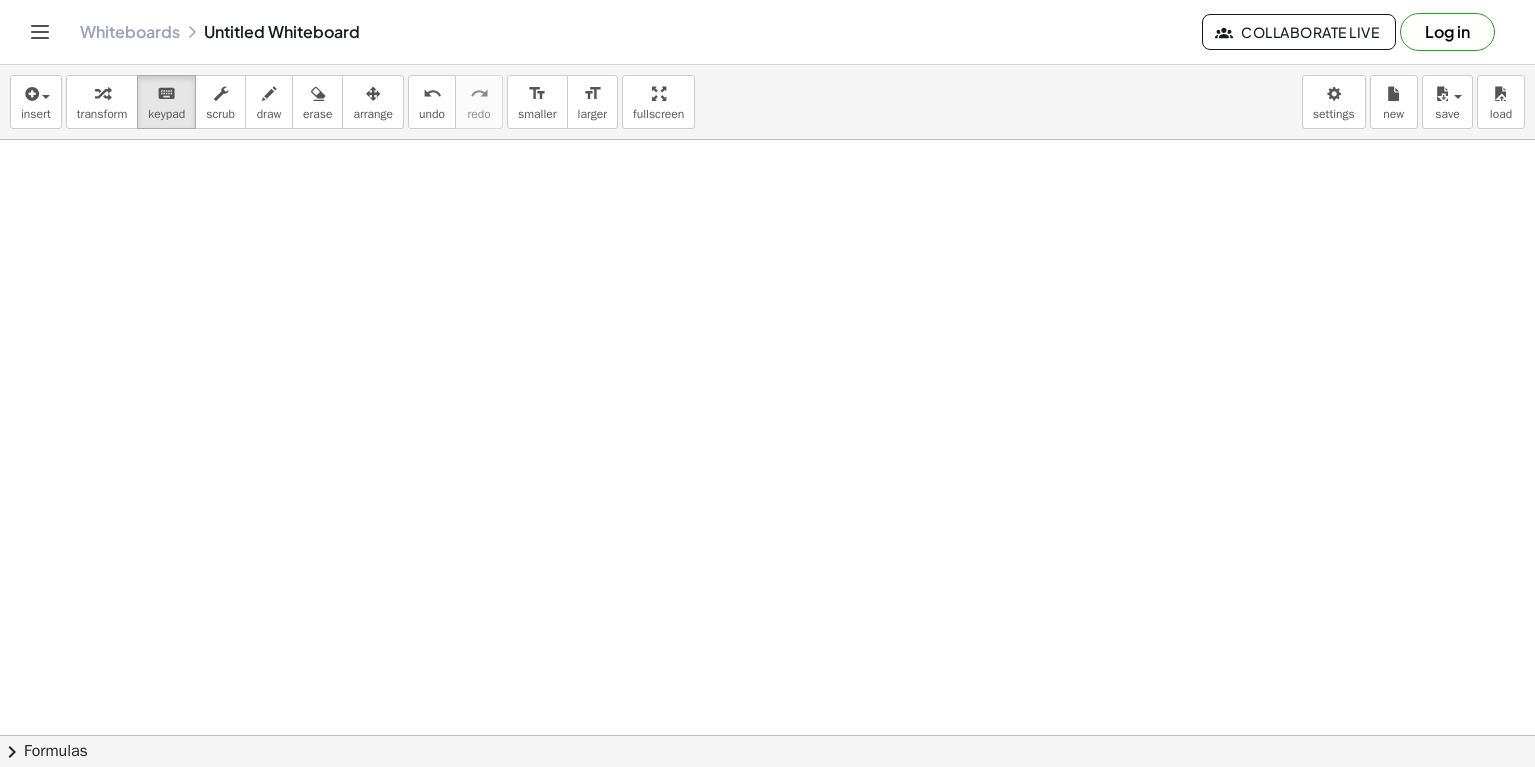 click on "insert select one: Math Expression Function Text Youtube Video Graphing Geometry Geometry 3D transform keyboard keypad scrub draw erase arrange undo undo redo redo format_size smaller format_size larger fullscreen load   save new settings × chevron_right  Formulas
Drag one side of a formula onto a highlighted expression on the canvas to apply it.
Quadratic Formula
+ · a · x 2 + · b · x + c = 0
⇔
x = · ( − b ± 2 √ ( + b 2 − · 4 · a · c ) ) · 2 · a
+ x 2 + · p · x + q = 0
⇔
x = − · p · 2 ± 2 √ ( + ( · p · 2 ) 2 − q )
Manually Factoring a Quadratic
+ x 2 + · b · x + c
⇒" at bounding box center (767, 416) 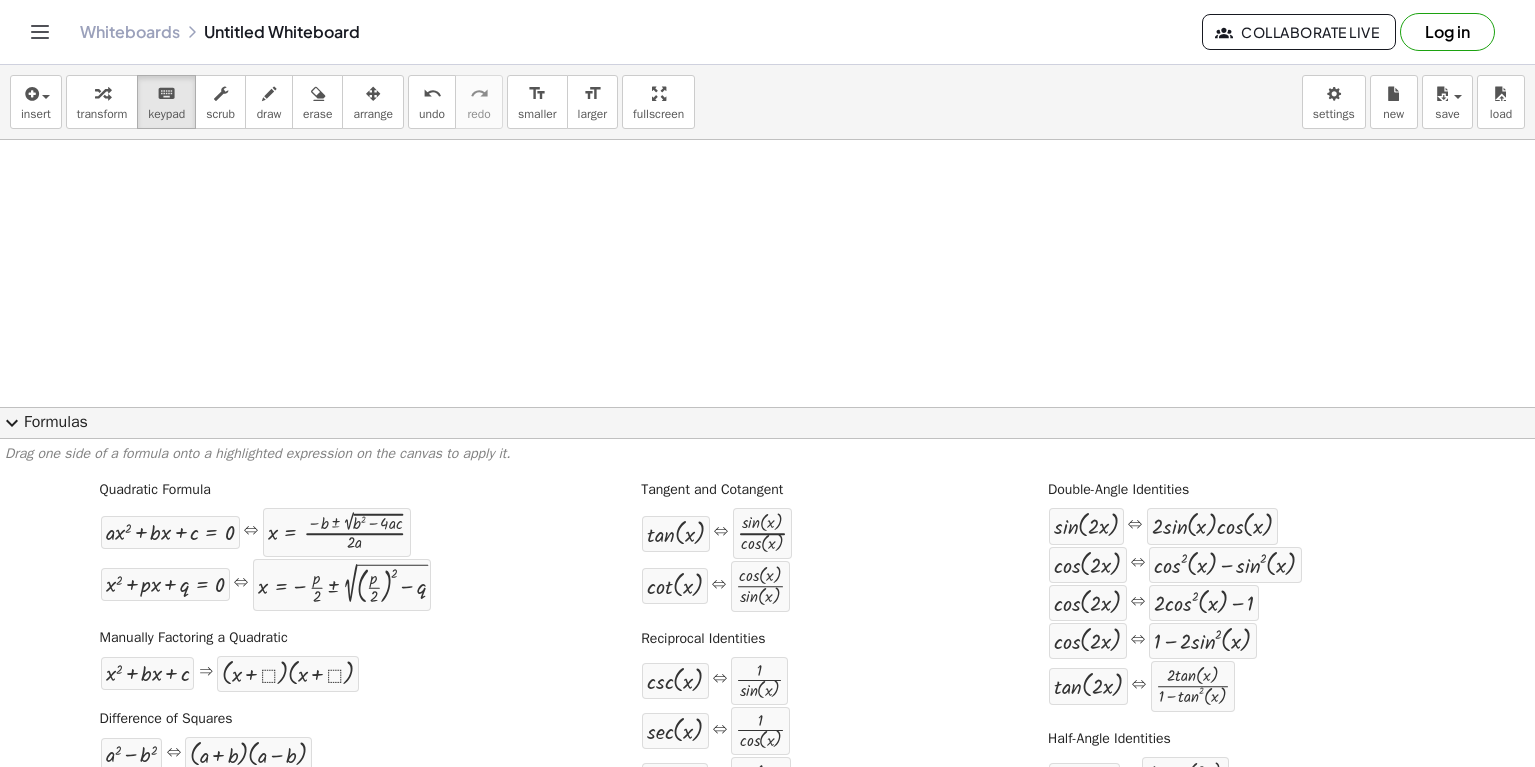 drag, startPoint x: 1278, startPoint y: 759, endPoint x: 1318, endPoint y: 818, distance: 71.281136 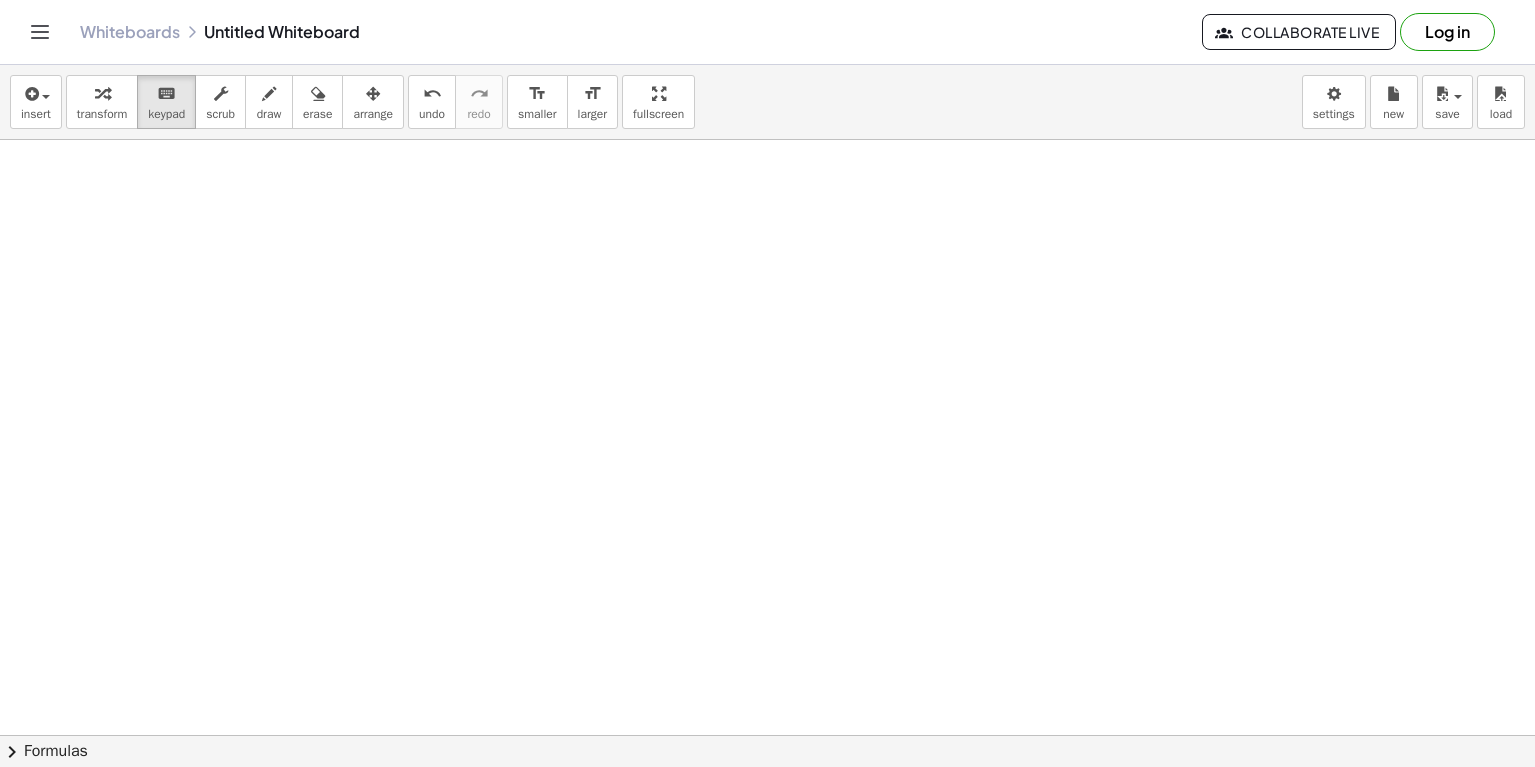 click at bounding box center (767, 800) 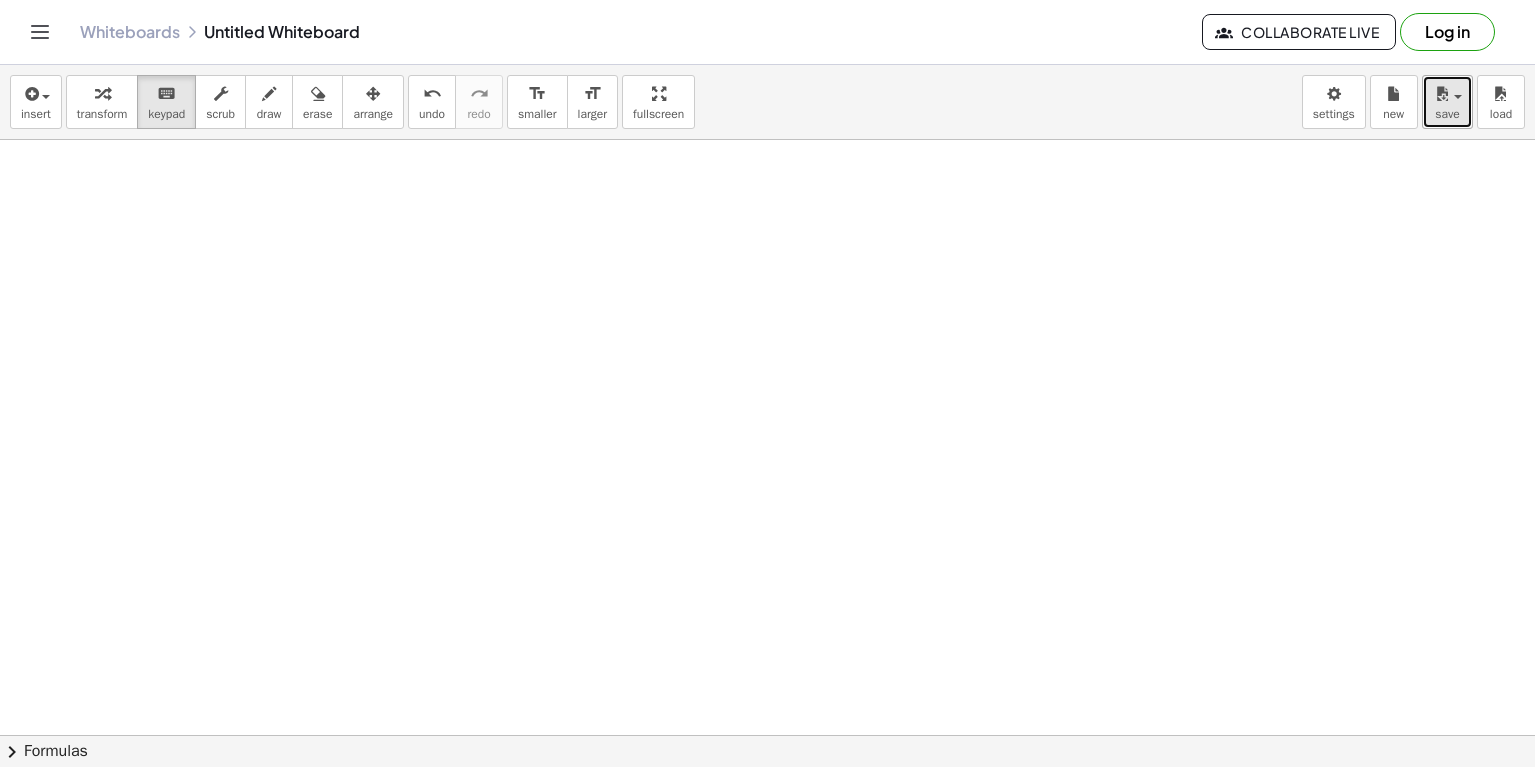 click on "save" at bounding box center (1447, 102) 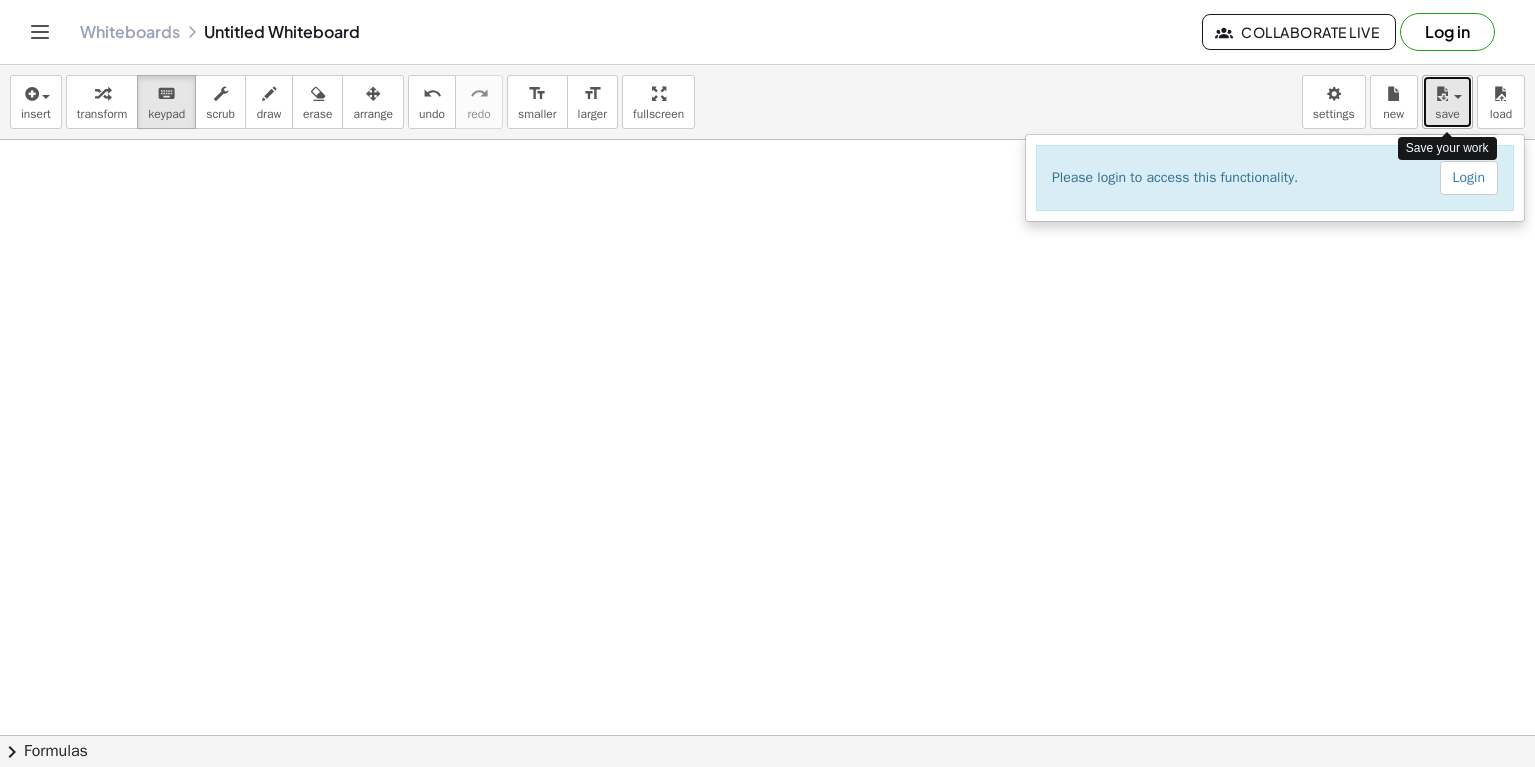 click on "save" at bounding box center [1447, 102] 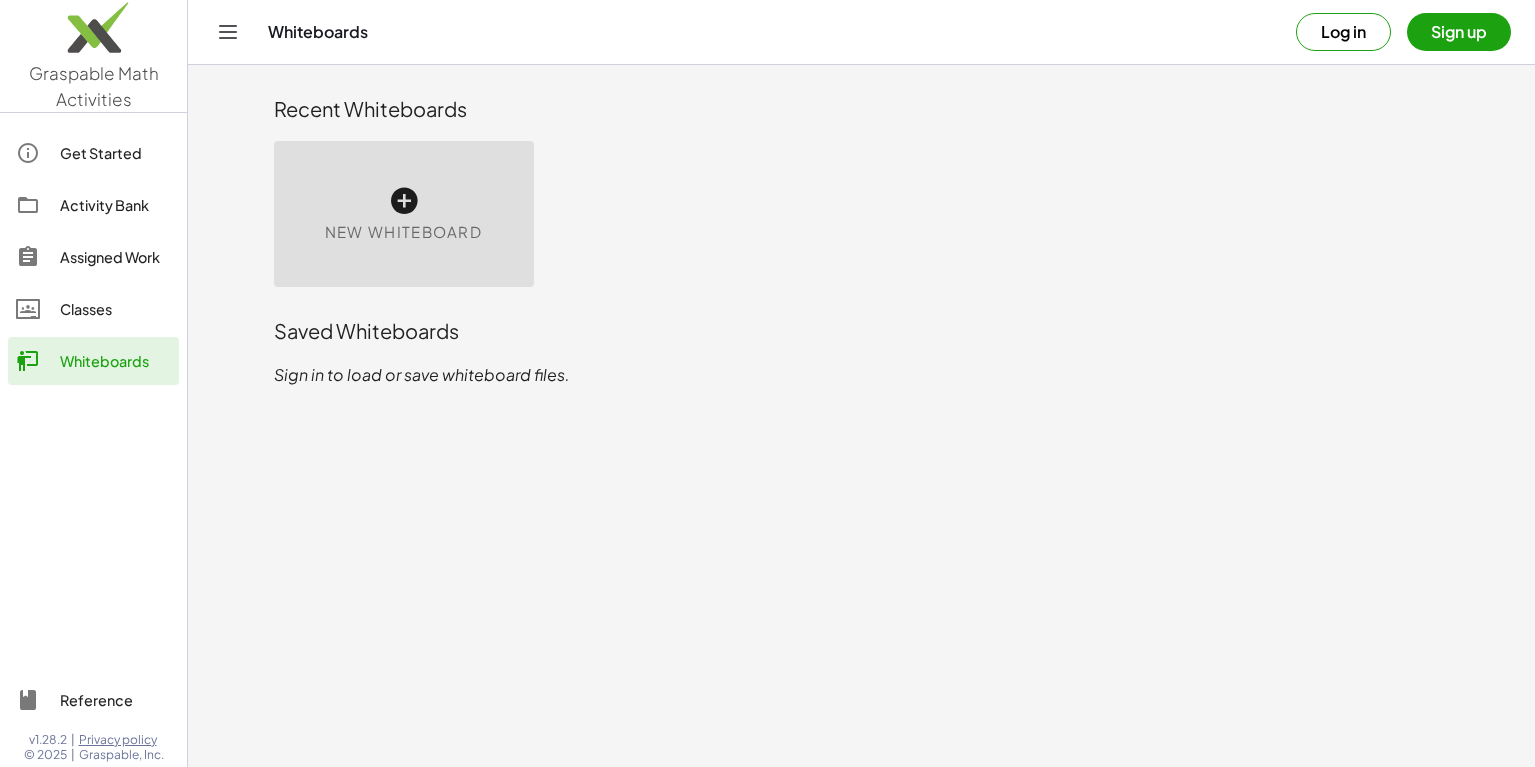 scroll, scrollTop: 0, scrollLeft: 0, axis: both 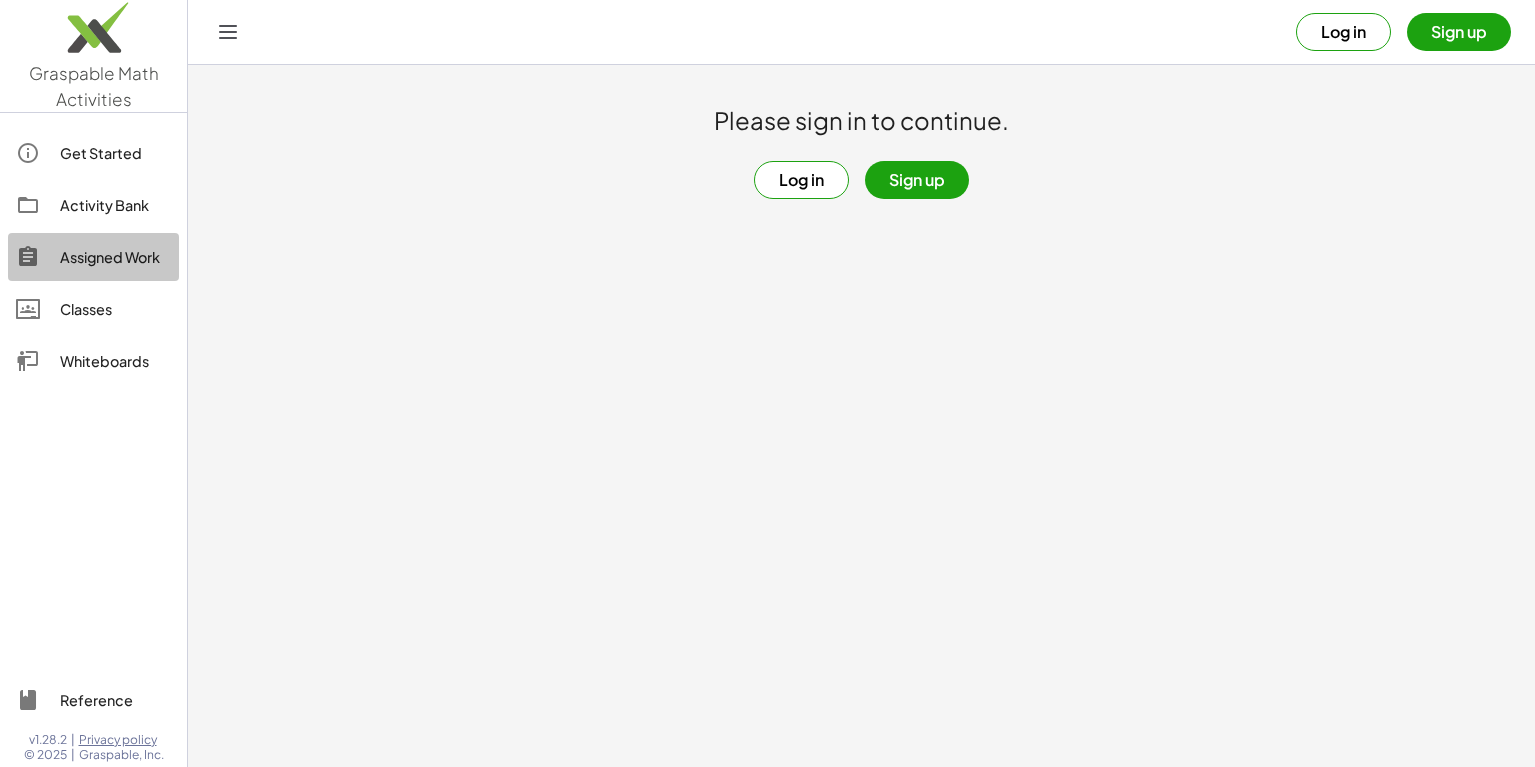 click on "Assigned Work" 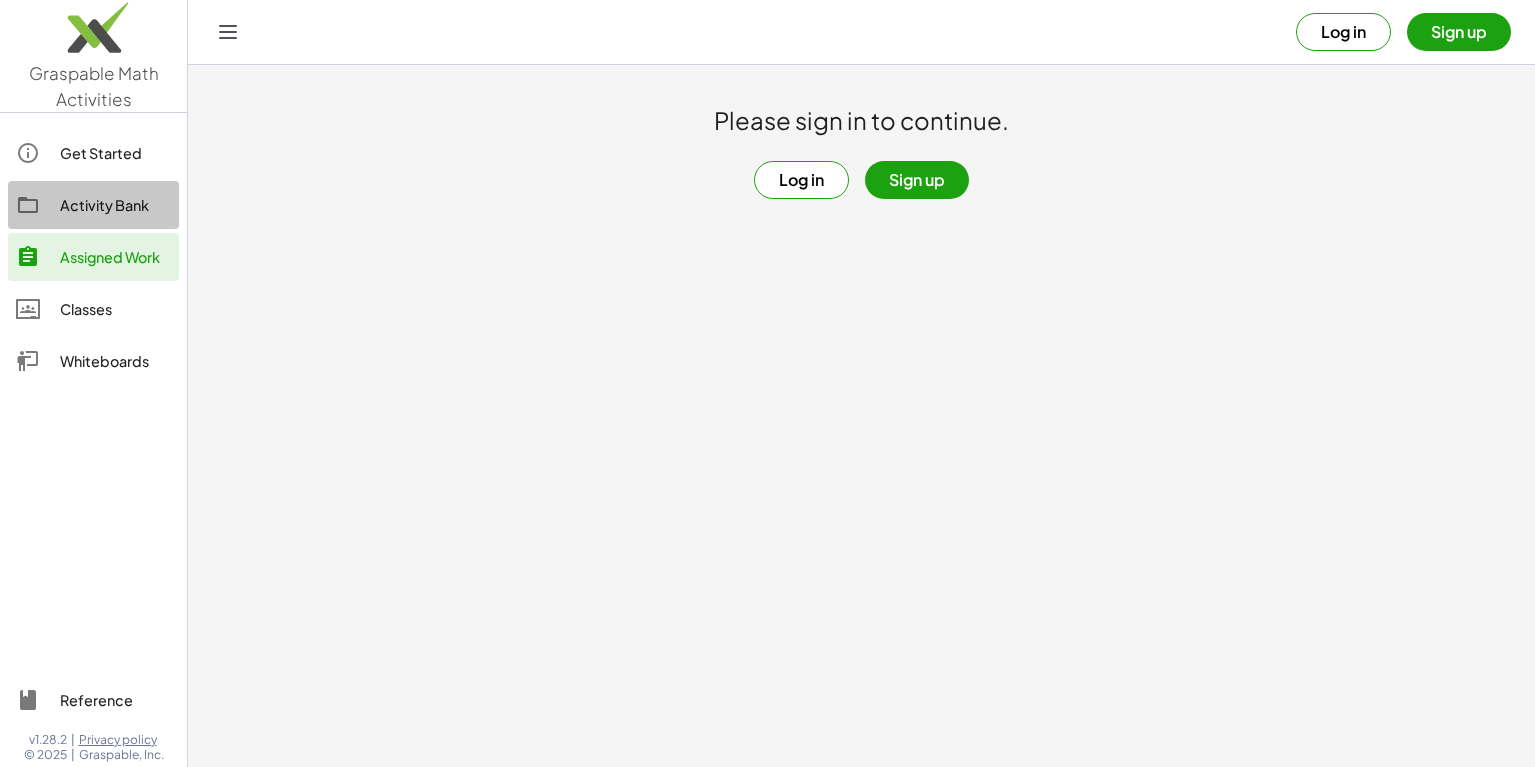 click on "Activity Bank" 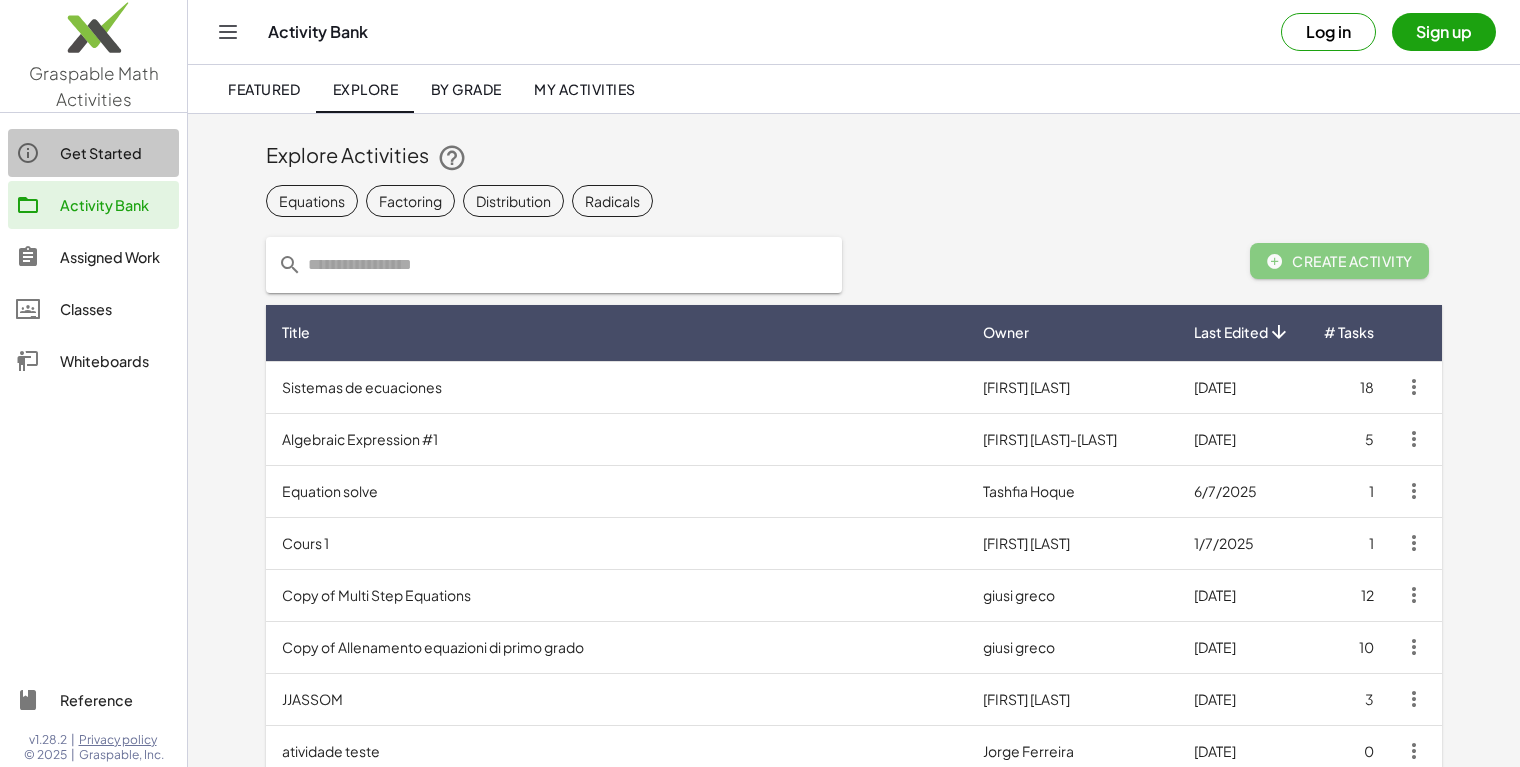 click on "Get Started" 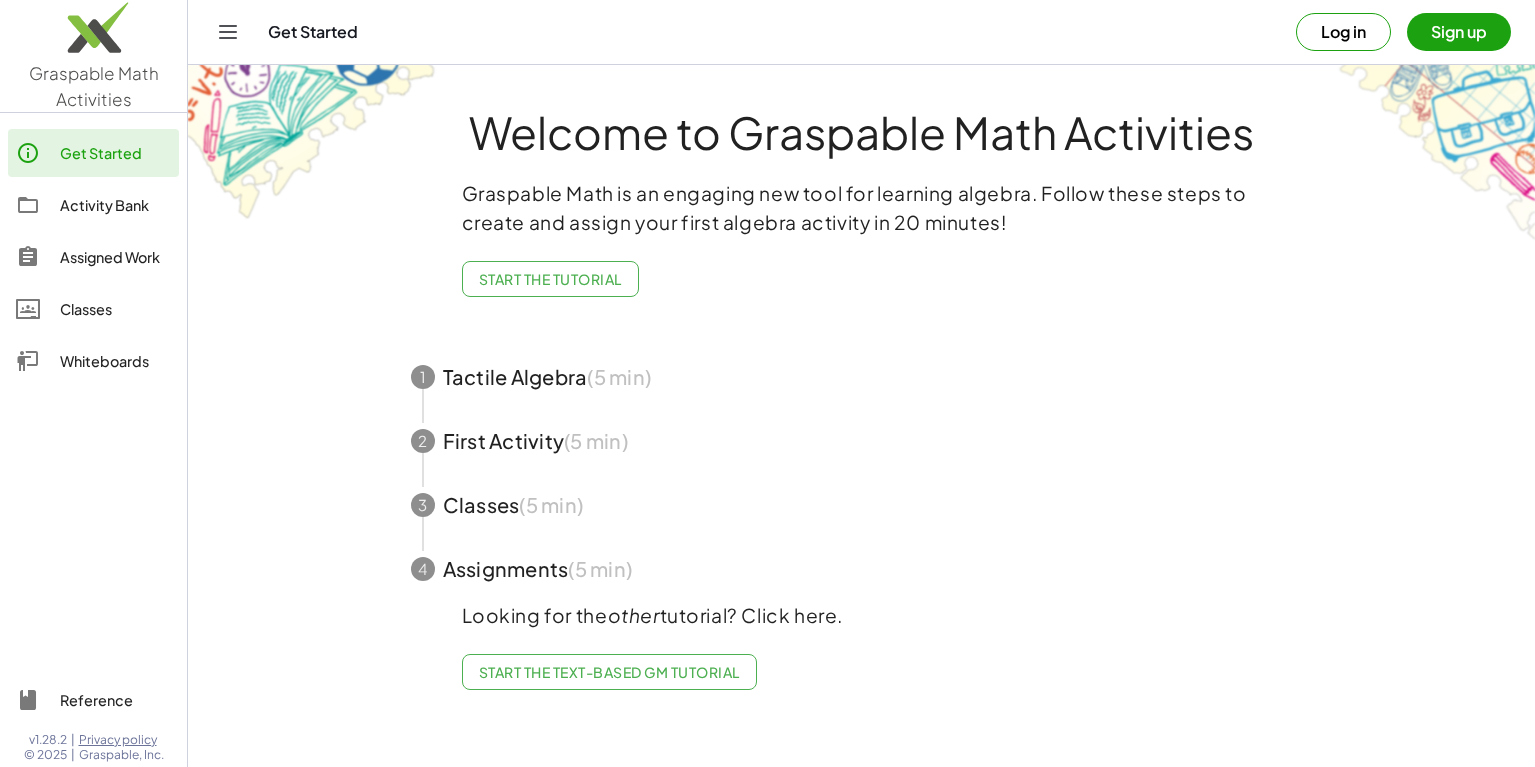 click on "Sign up" at bounding box center [1459, 32] 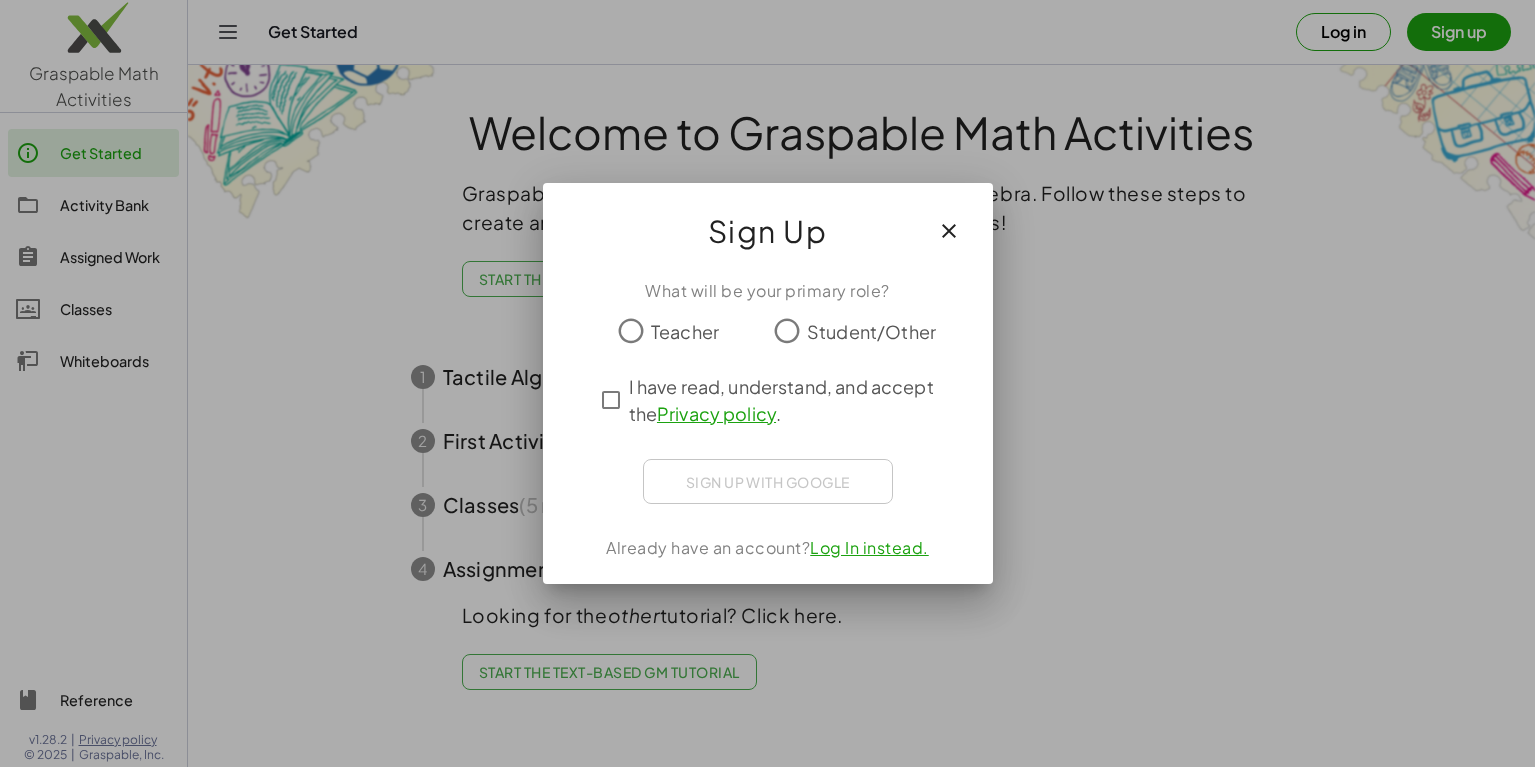 drag, startPoint x: 1002, startPoint y: 249, endPoint x: 1021, endPoint y: 239, distance: 21.470911 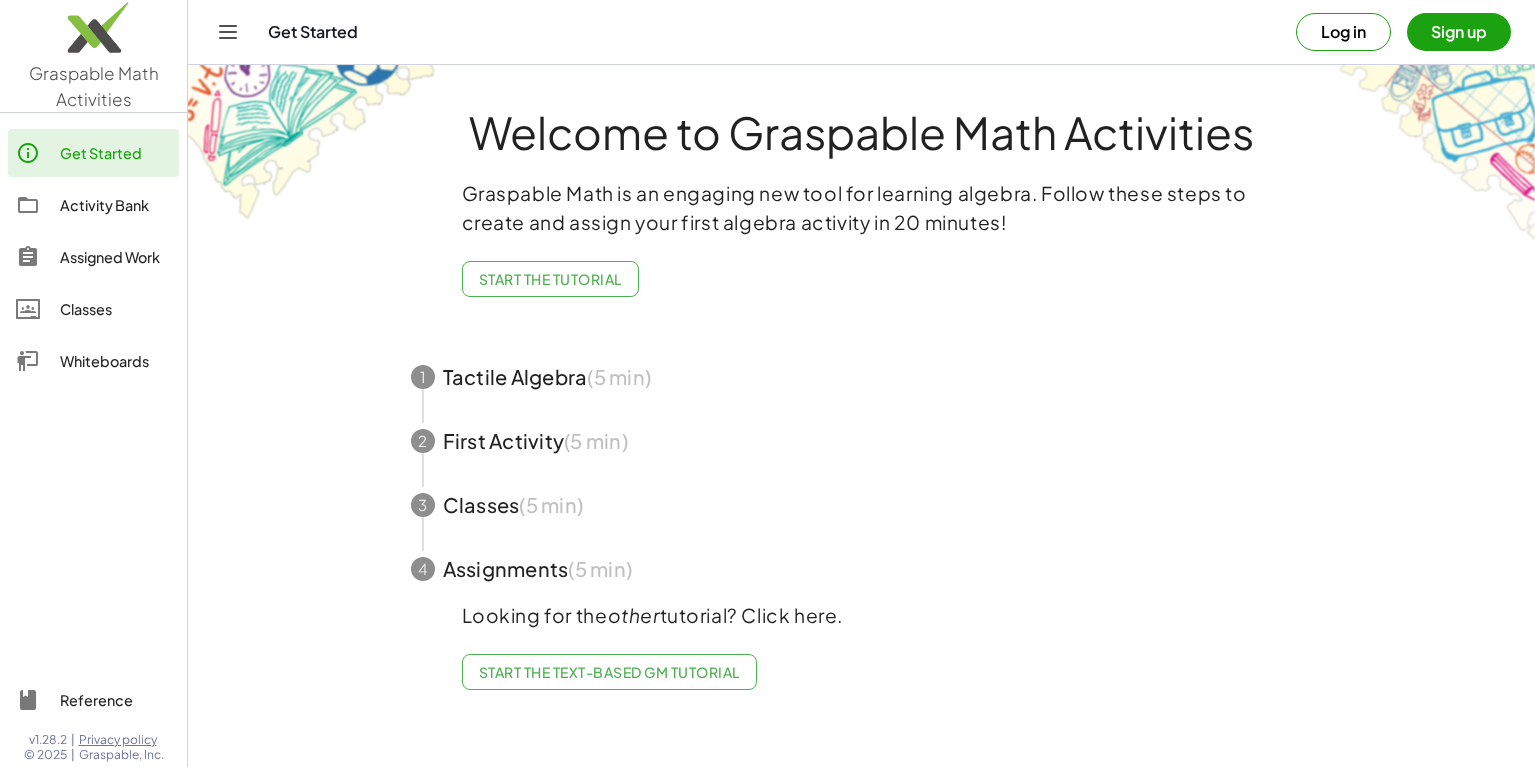click on "Log in" at bounding box center [1343, 32] 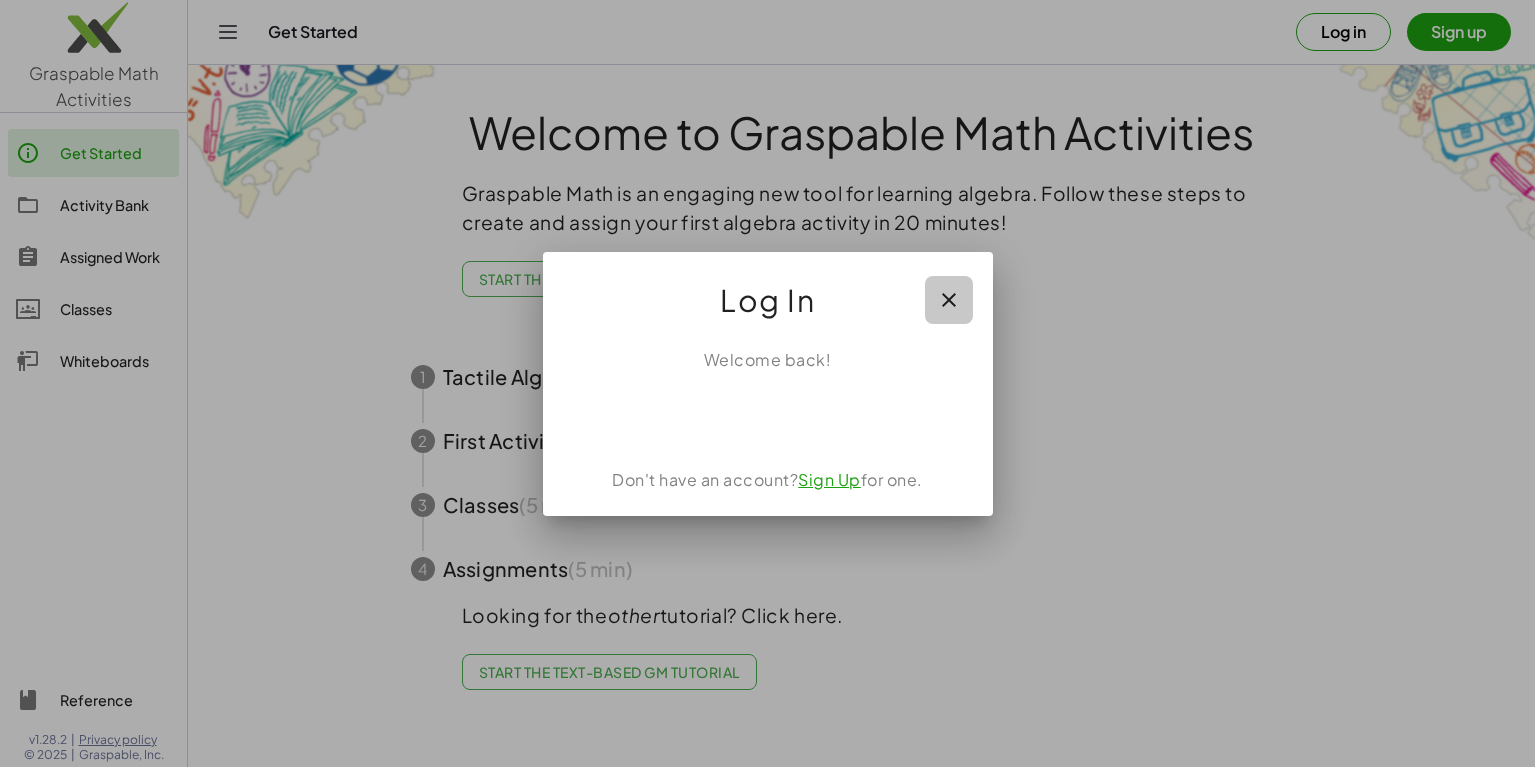 drag, startPoint x: 954, startPoint y: 294, endPoint x: 382, endPoint y: 67, distance: 615.3966 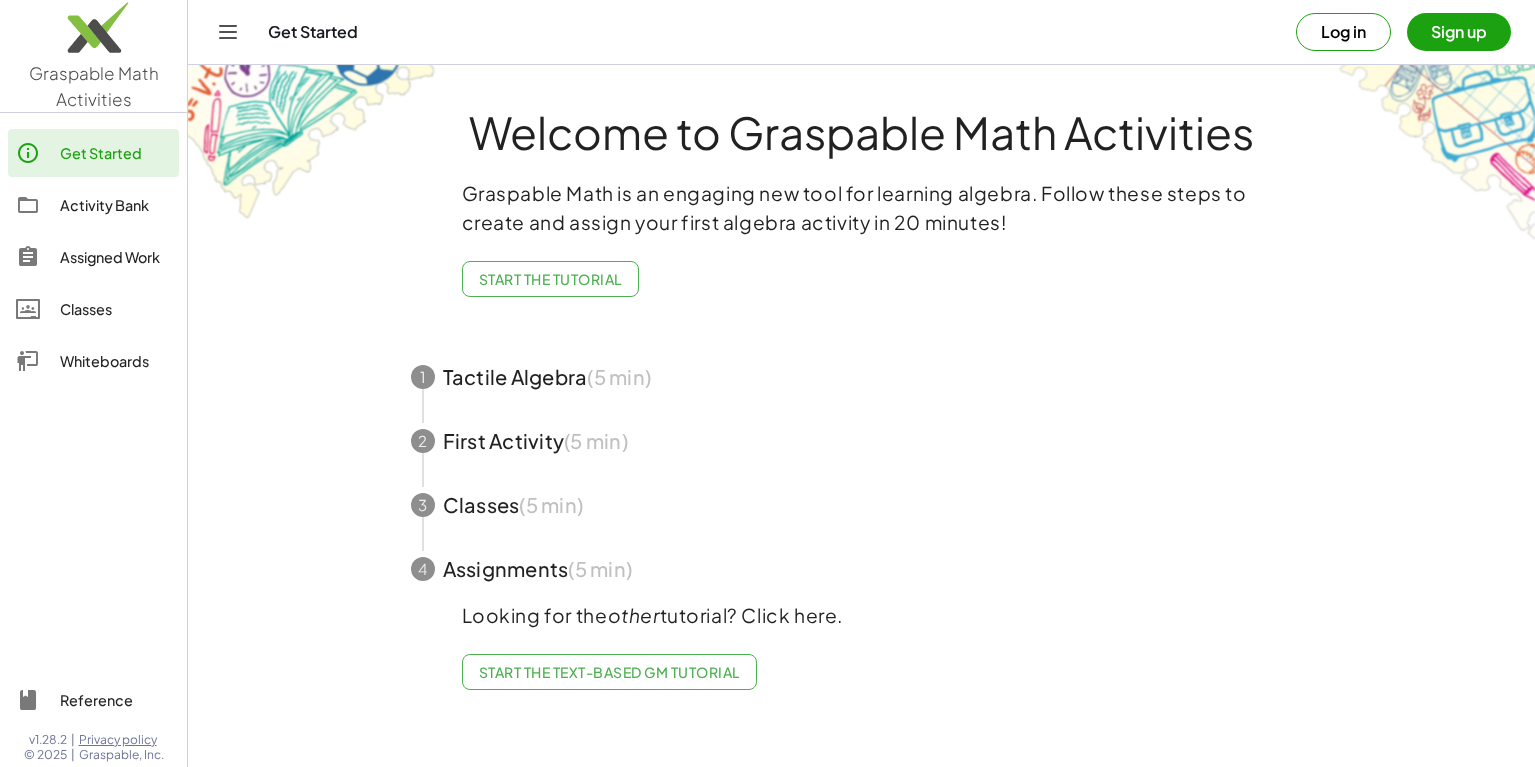 drag, startPoint x: 207, startPoint y: 25, endPoint x: 225, endPoint y: 28, distance: 18.248287 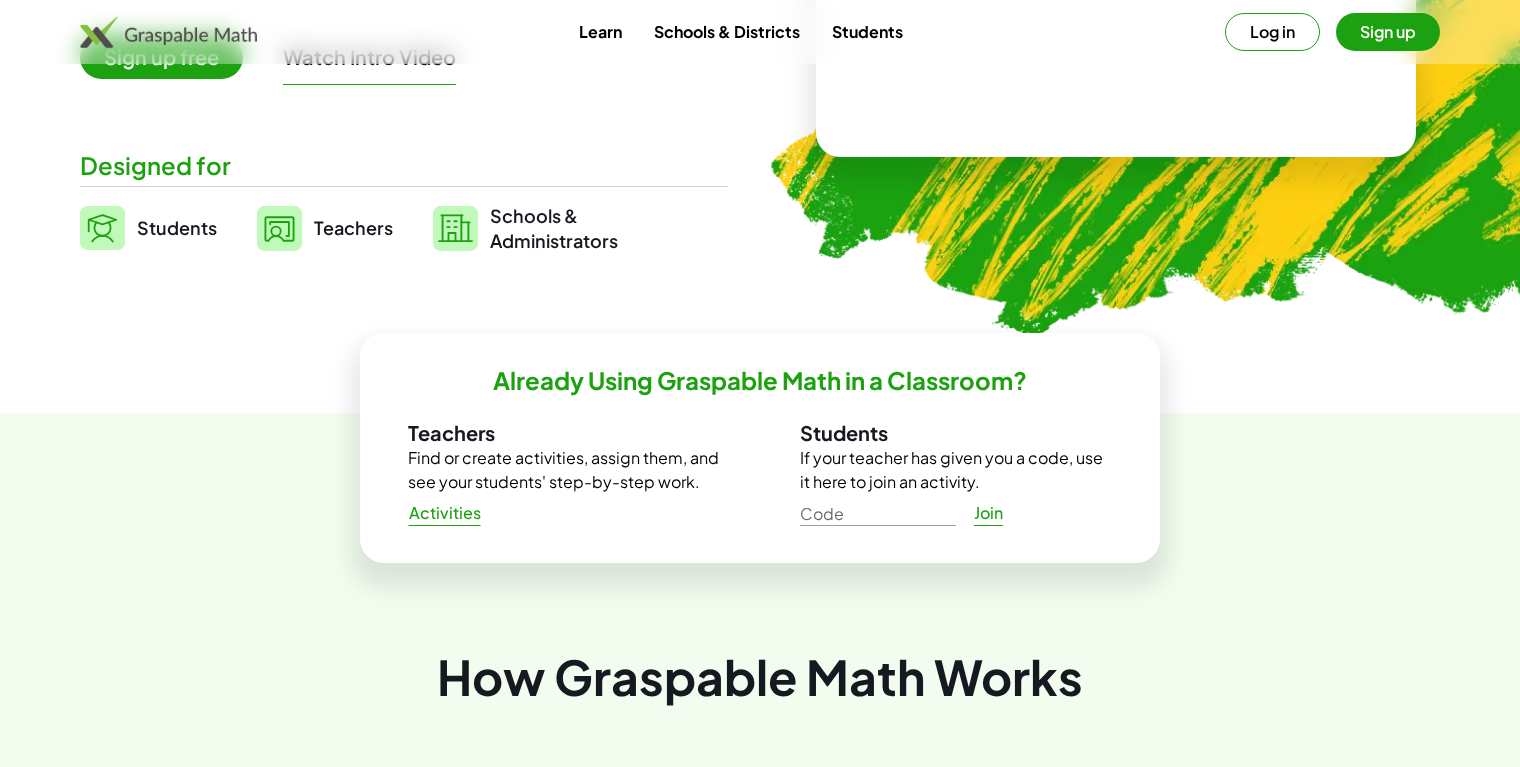 scroll, scrollTop: 400, scrollLeft: 0, axis: vertical 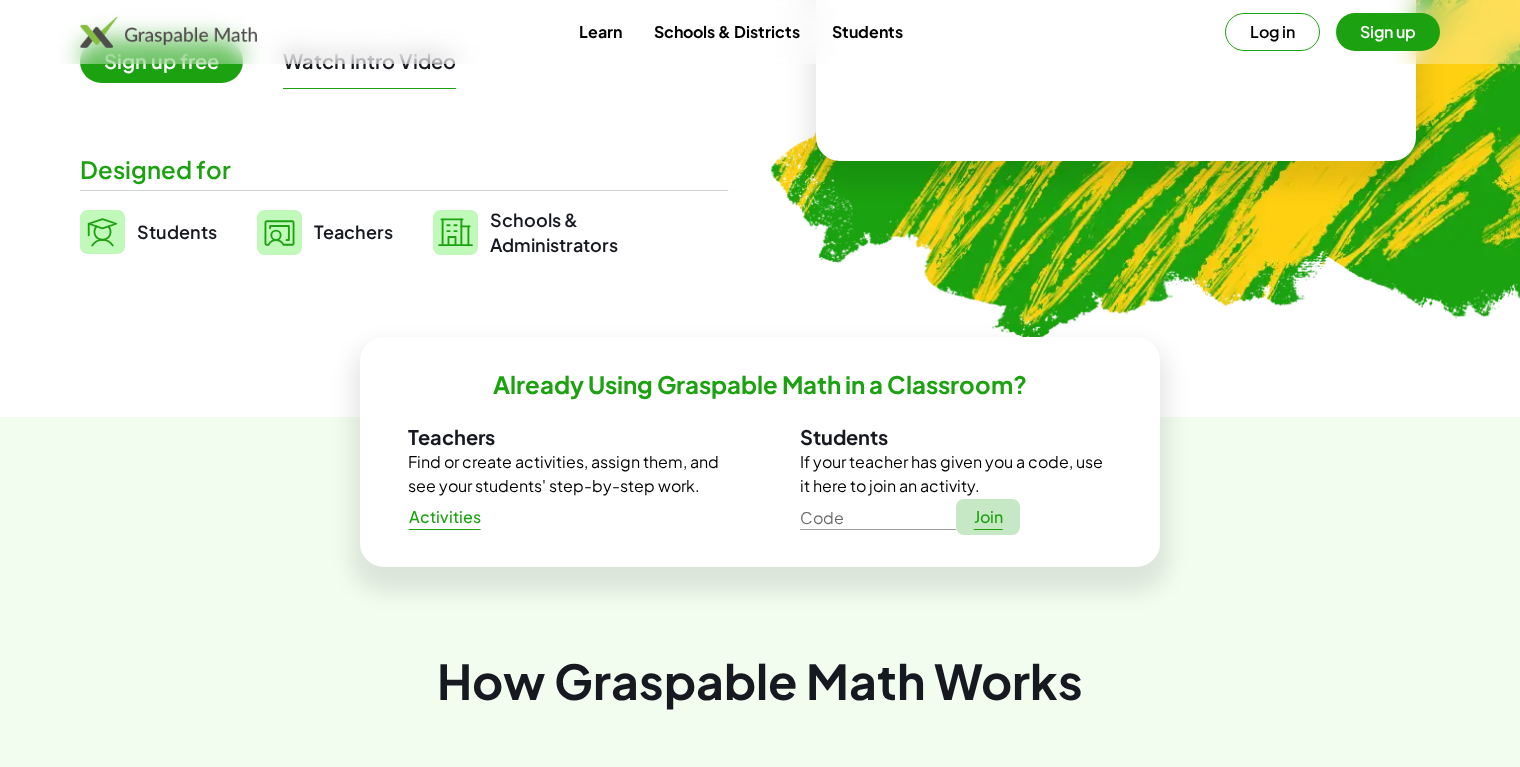 click on "Join" 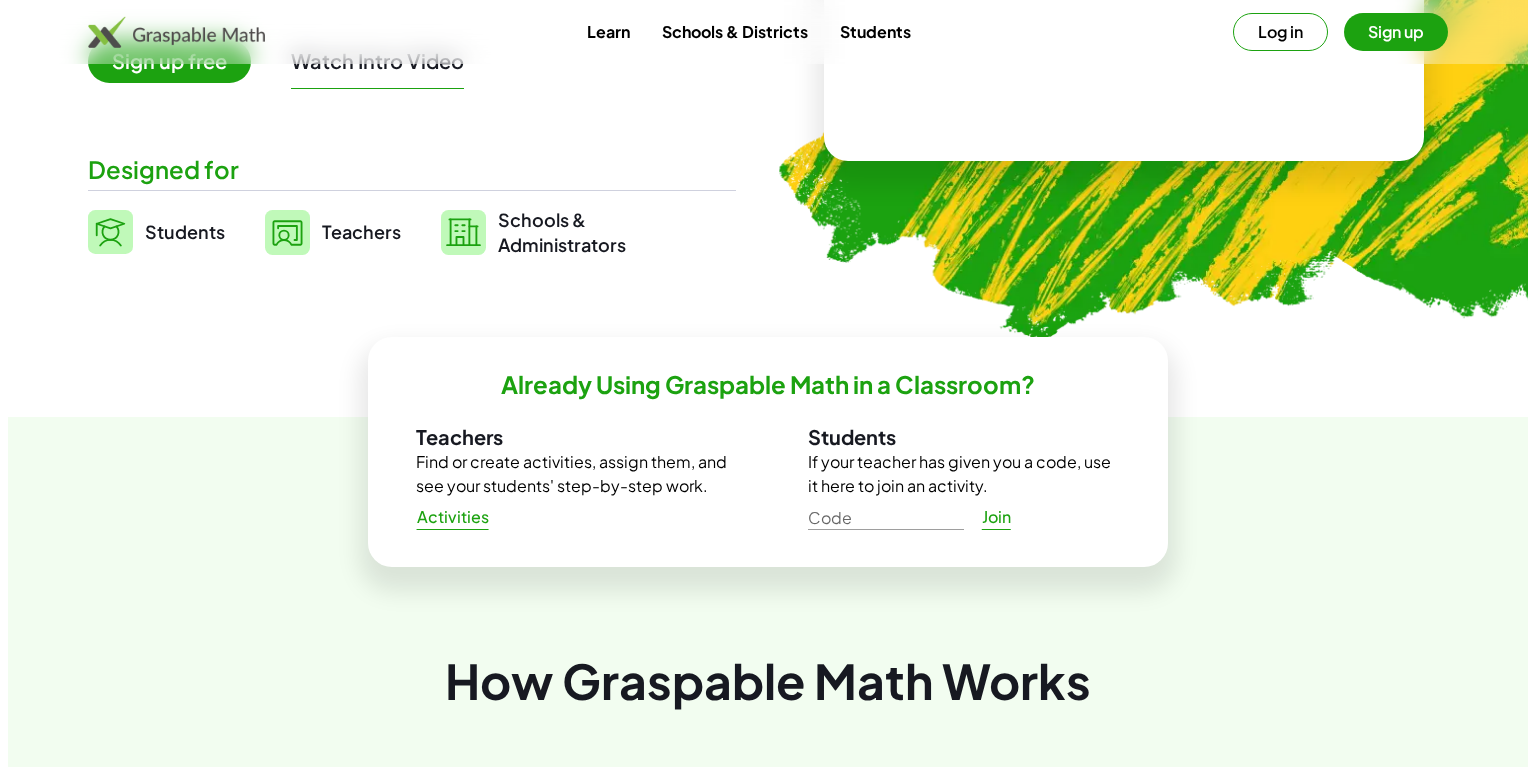 scroll, scrollTop: 0, scrollLeft: 0, axis: both 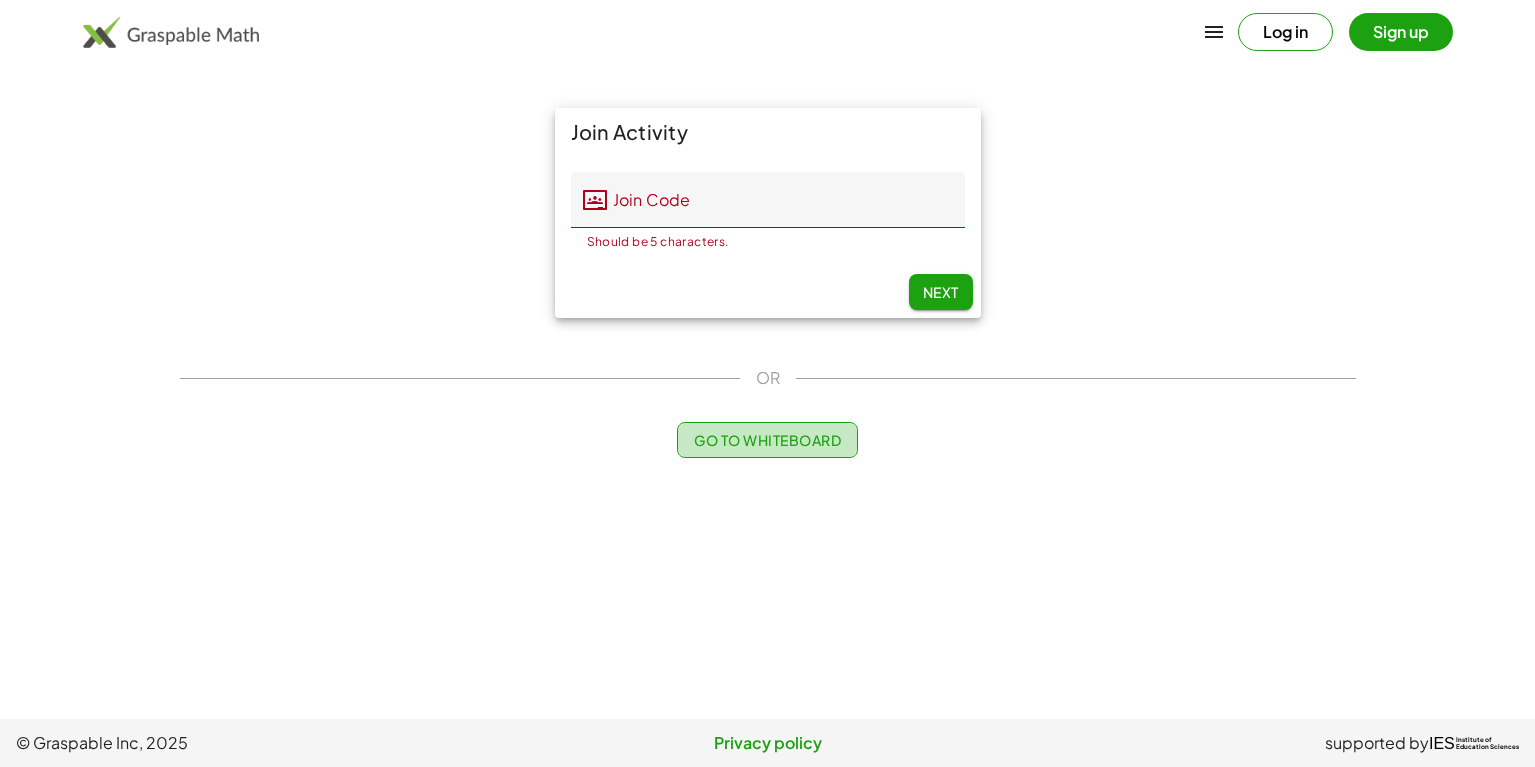 click on "Go to Whiteboard" 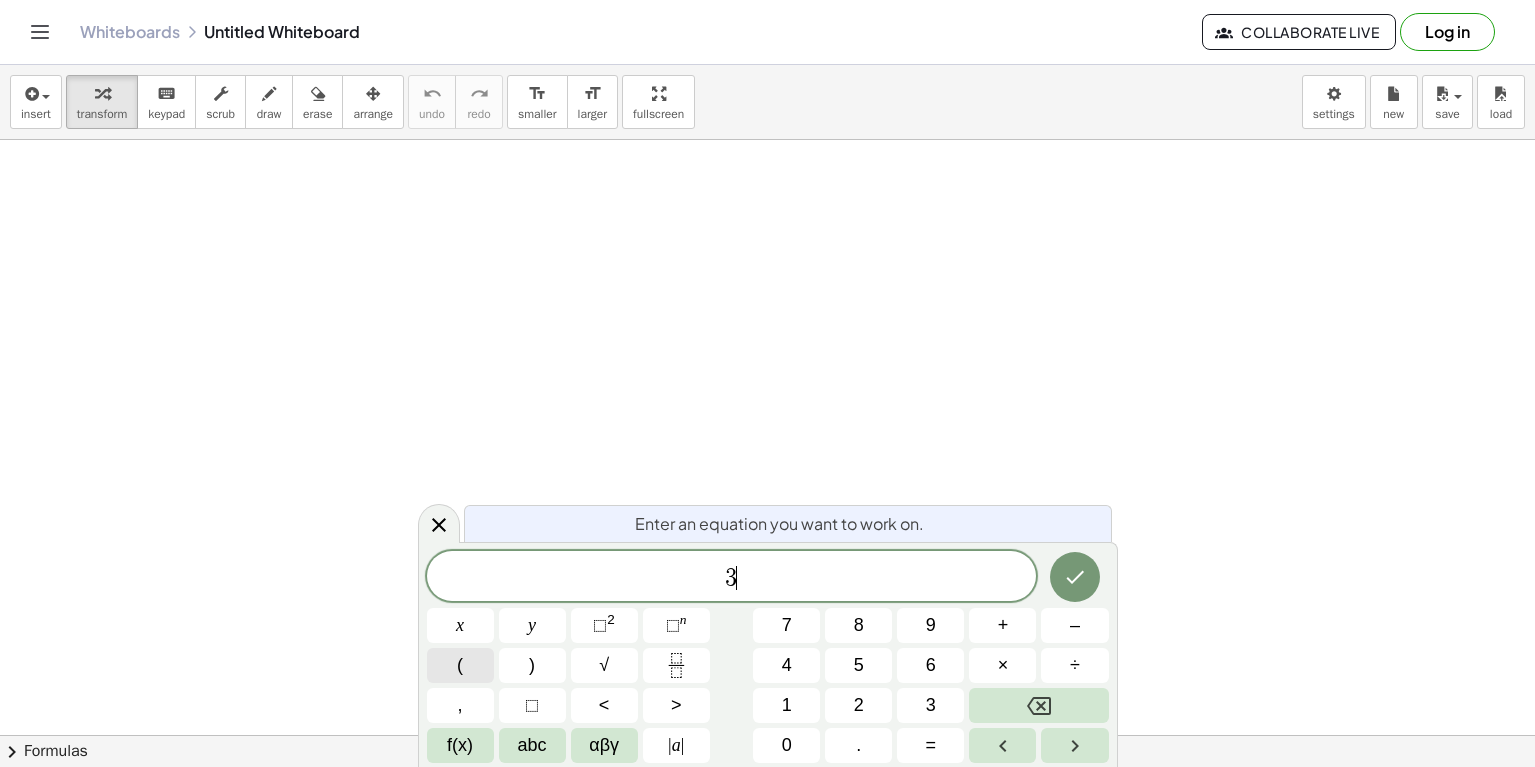 click on "(" at bounding box center [460, 665] 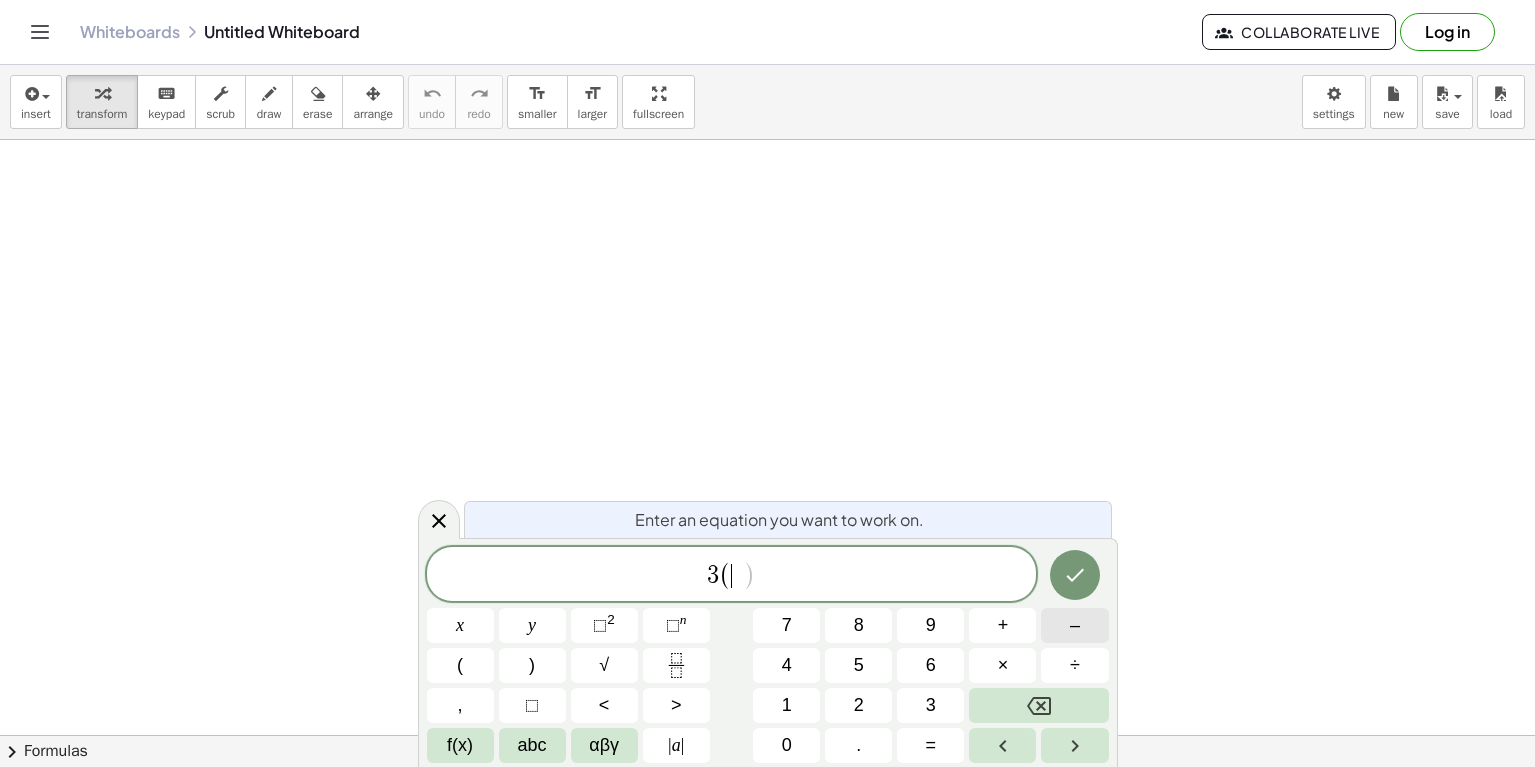 click on "–" at bounding box center (1074, 625) 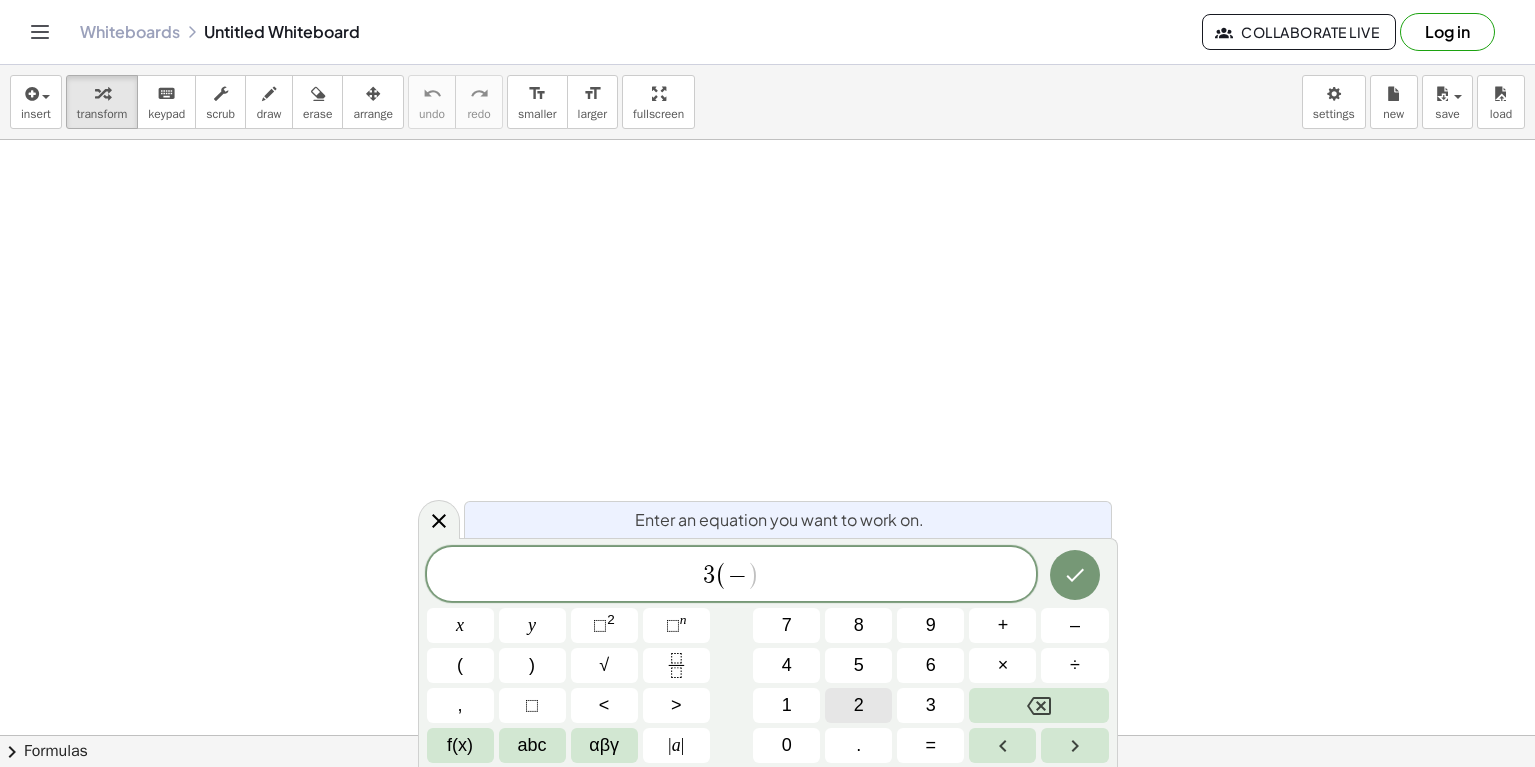 click on "2" at bounding box center (859, 705) 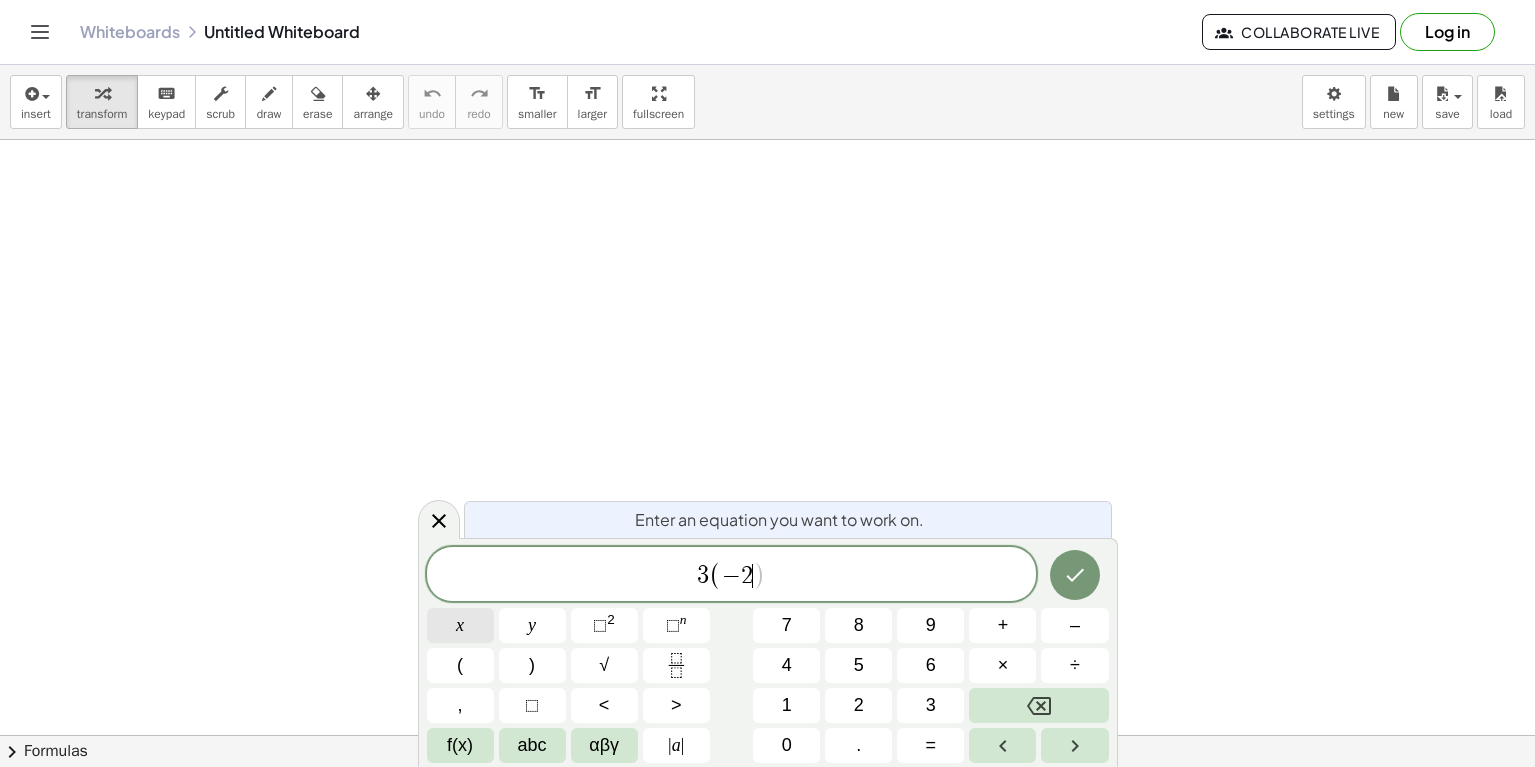 click on "x" at bounding box center (460, 625) 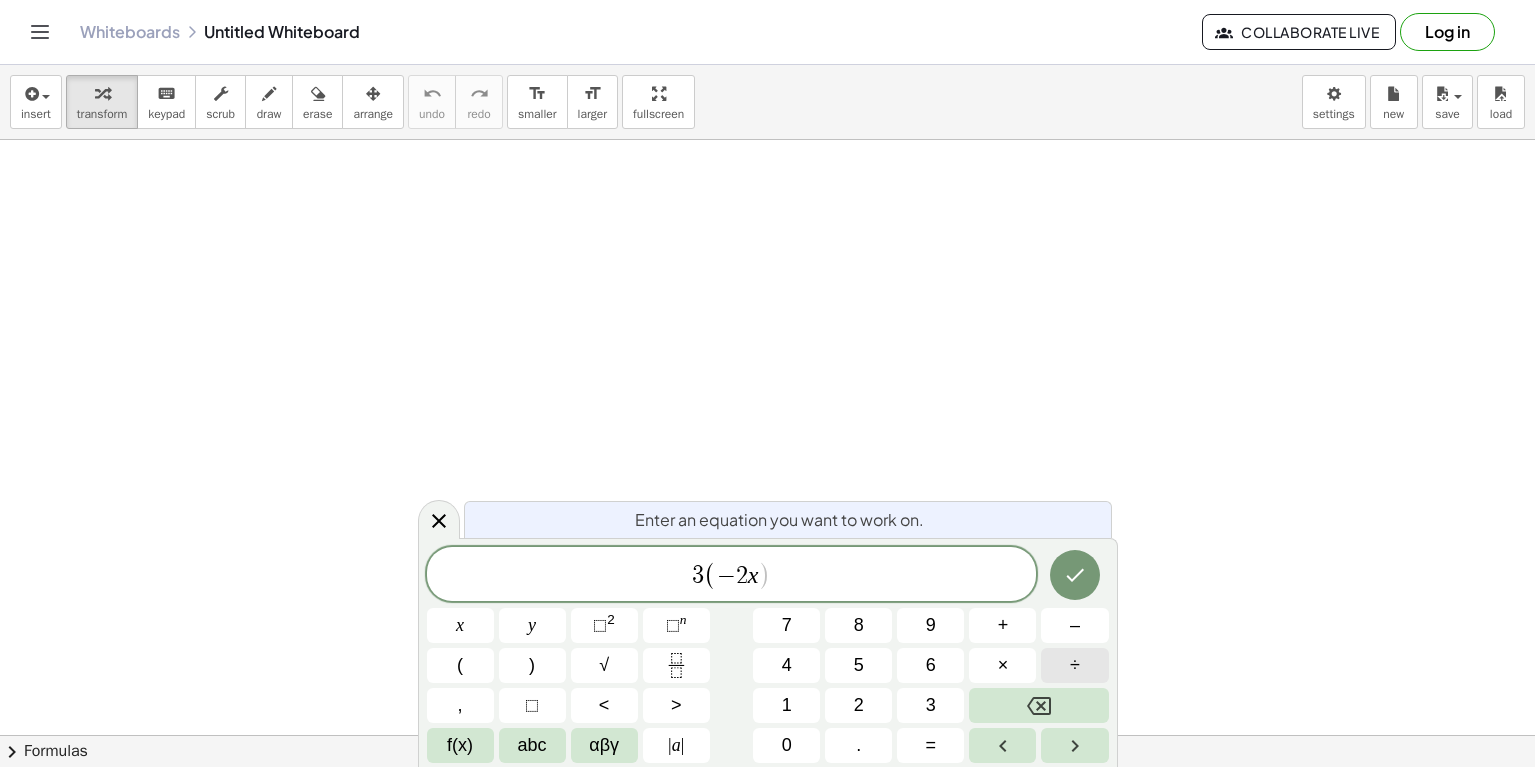 click on "÷" at bounding box center [1075, 665] 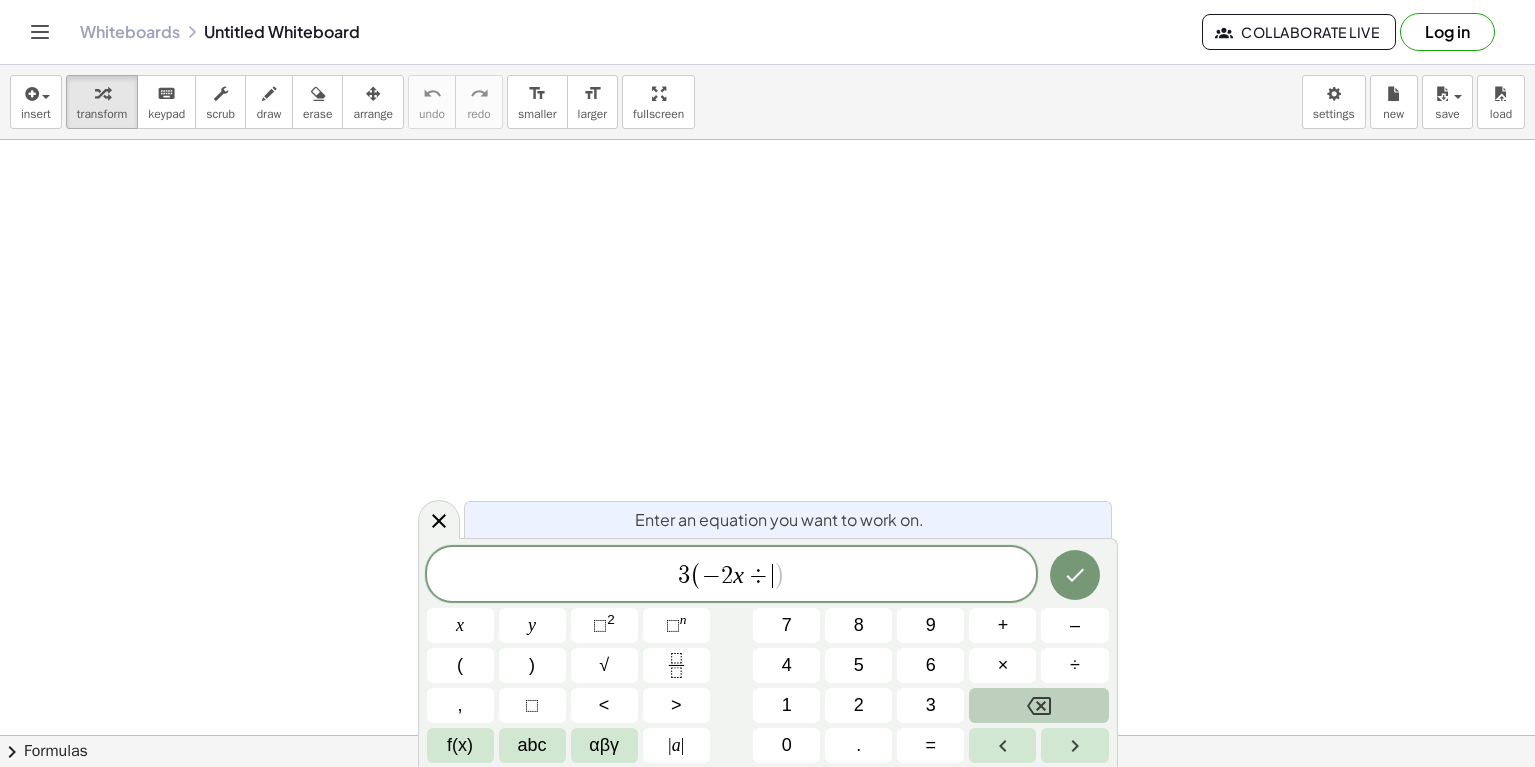 click 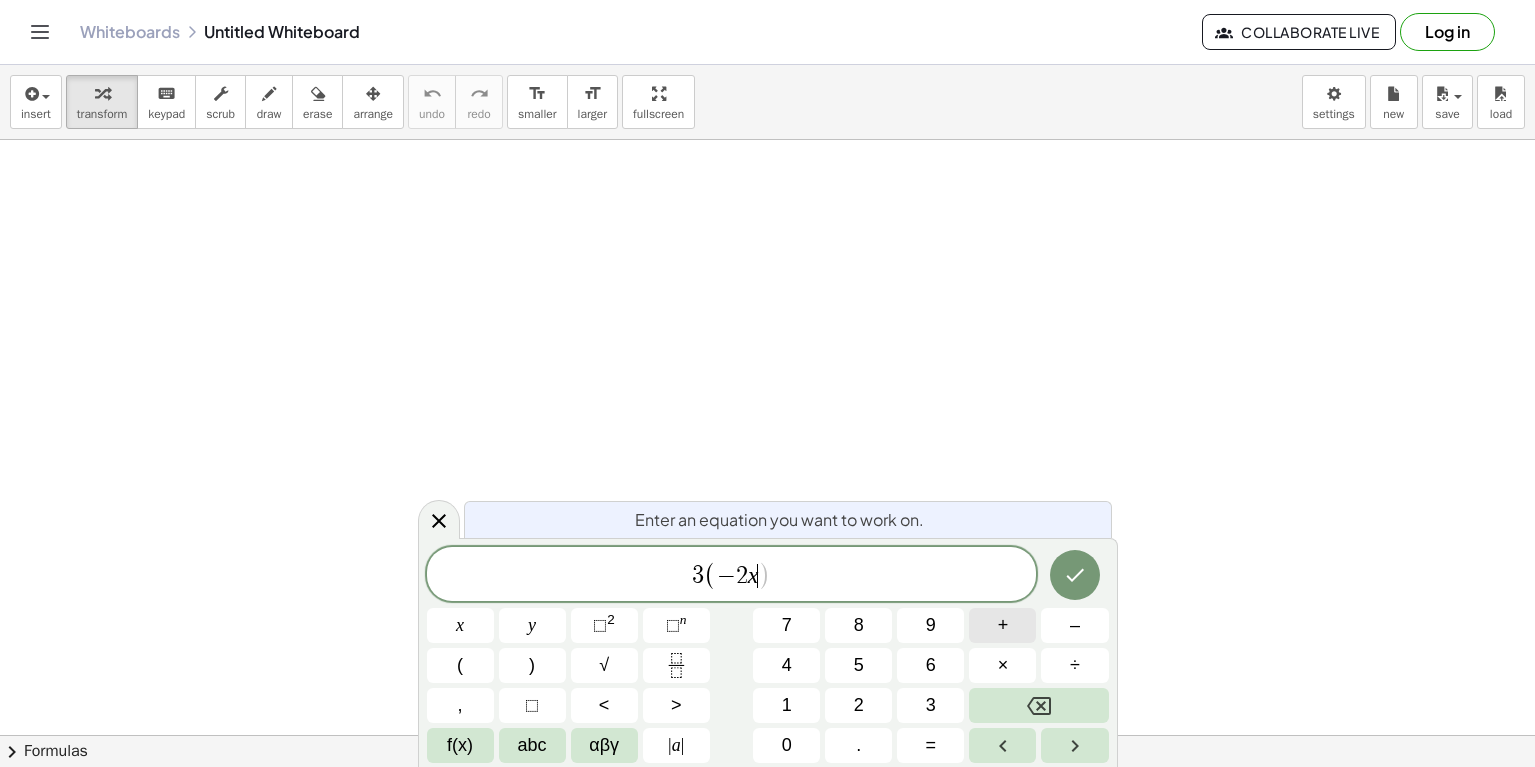 click on "+" at bounding box center (1002, 625) 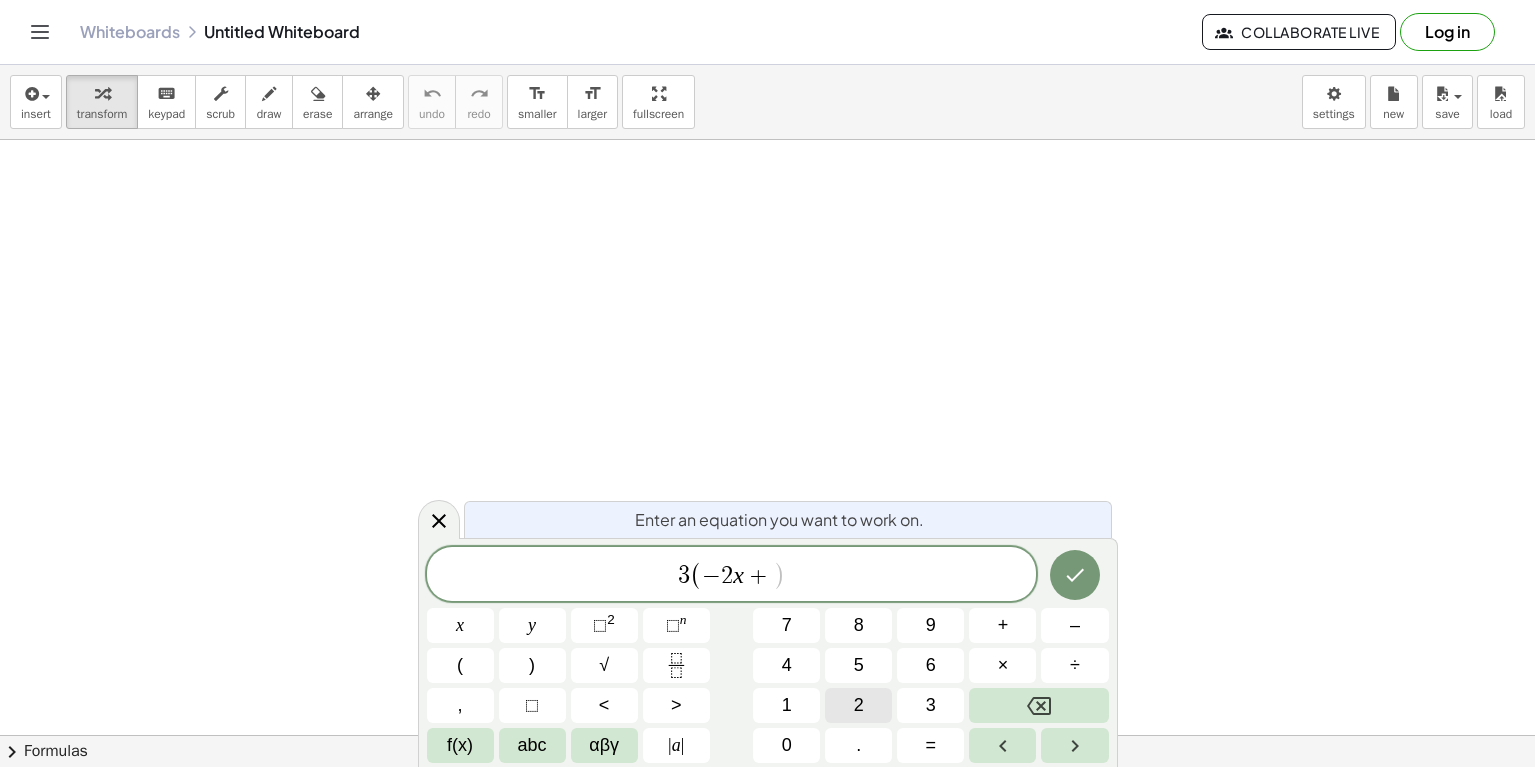 click on "2" at bounding box center (859, 705) 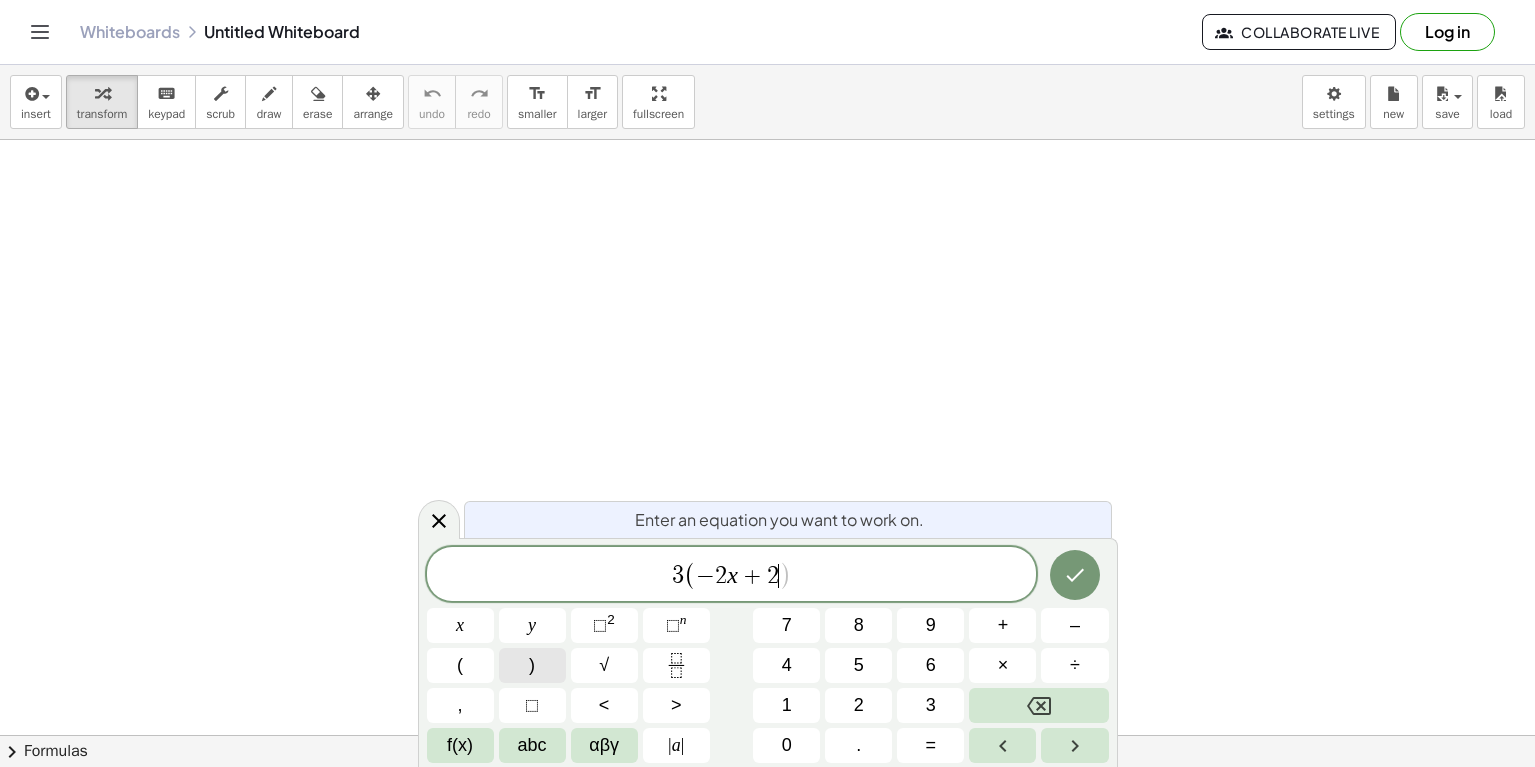 click on ")" at bounding box center (532, 665) 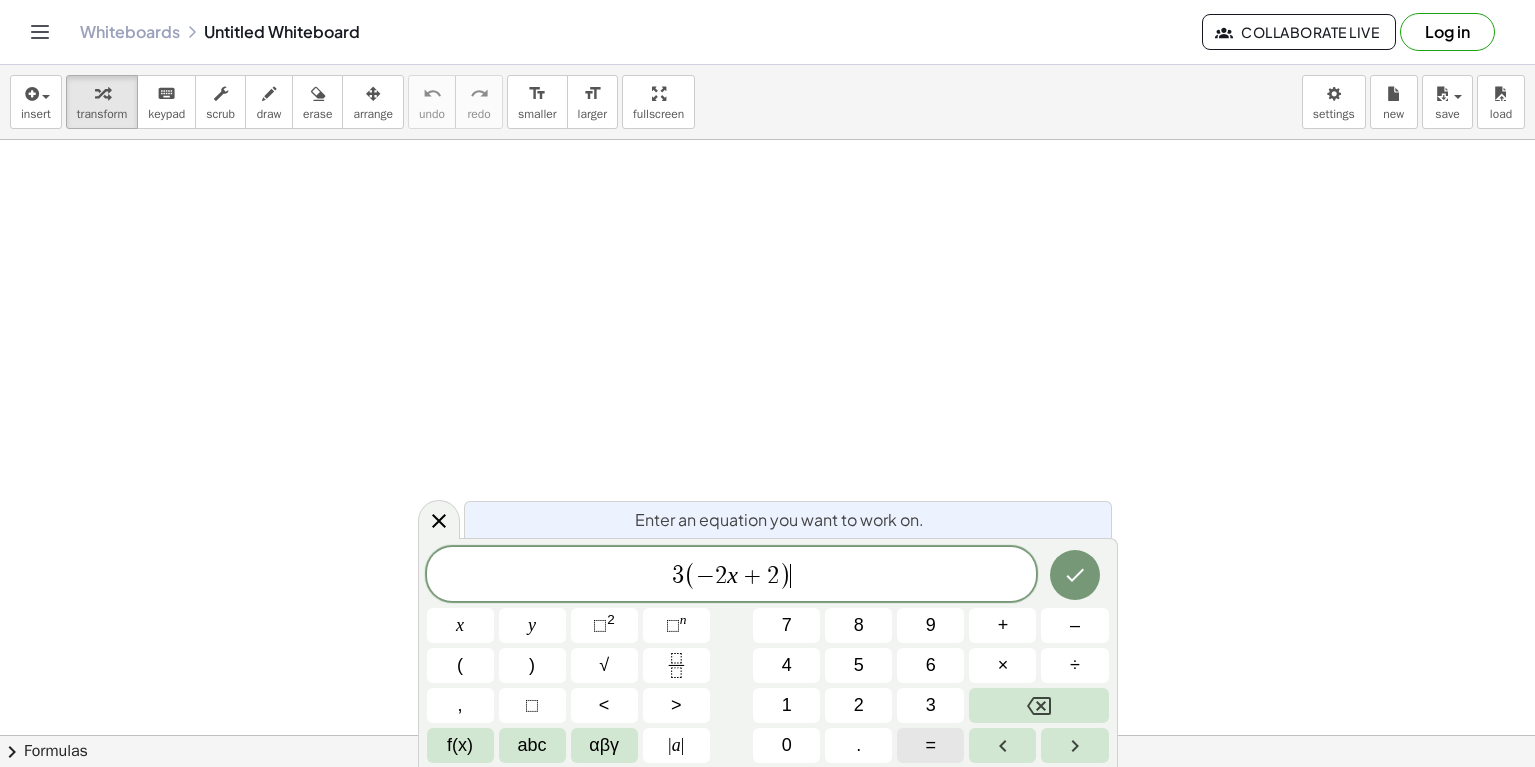 click on "=" at bounding box center [931, 745] 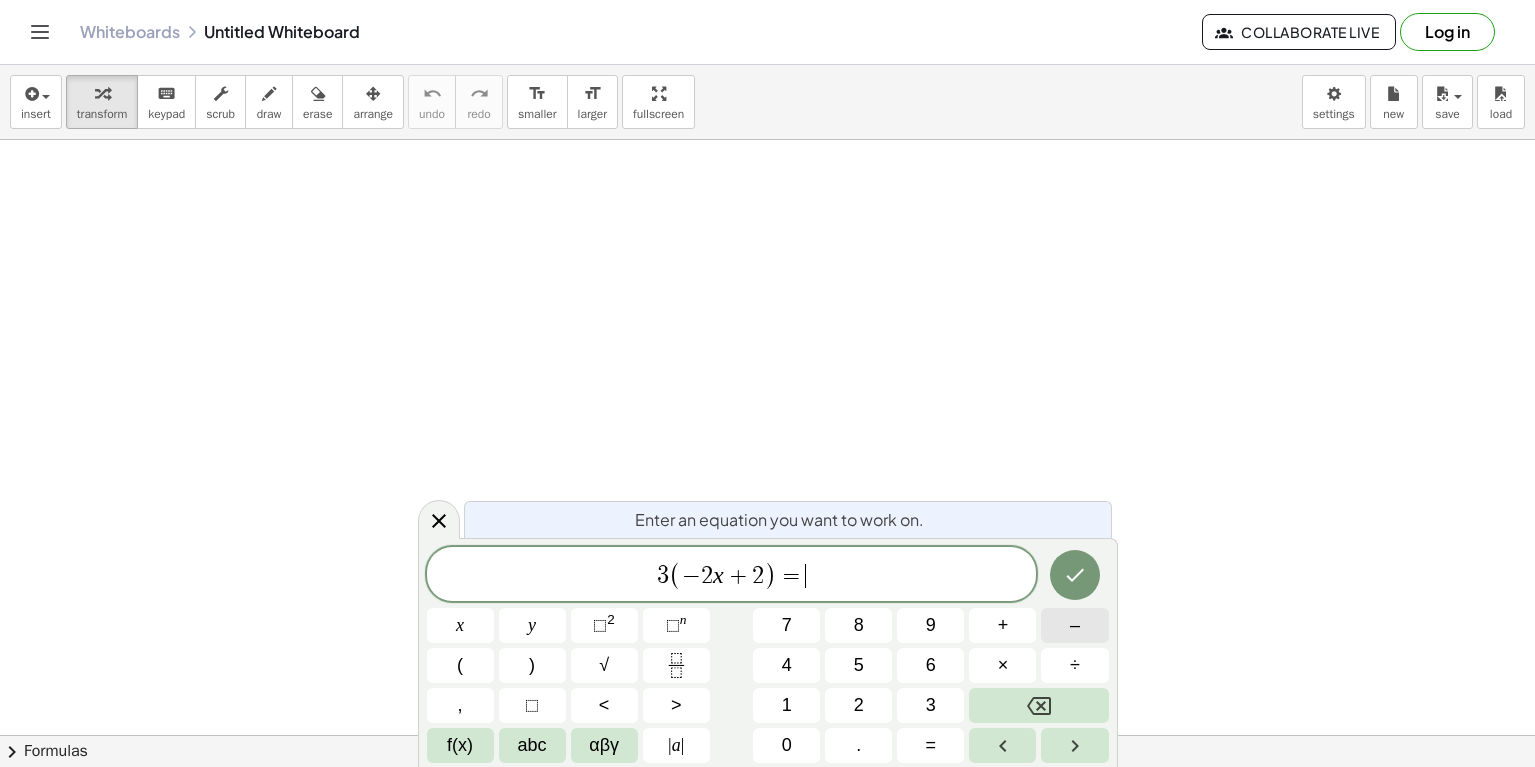 click on "–" at bounding box center [1074, 625] 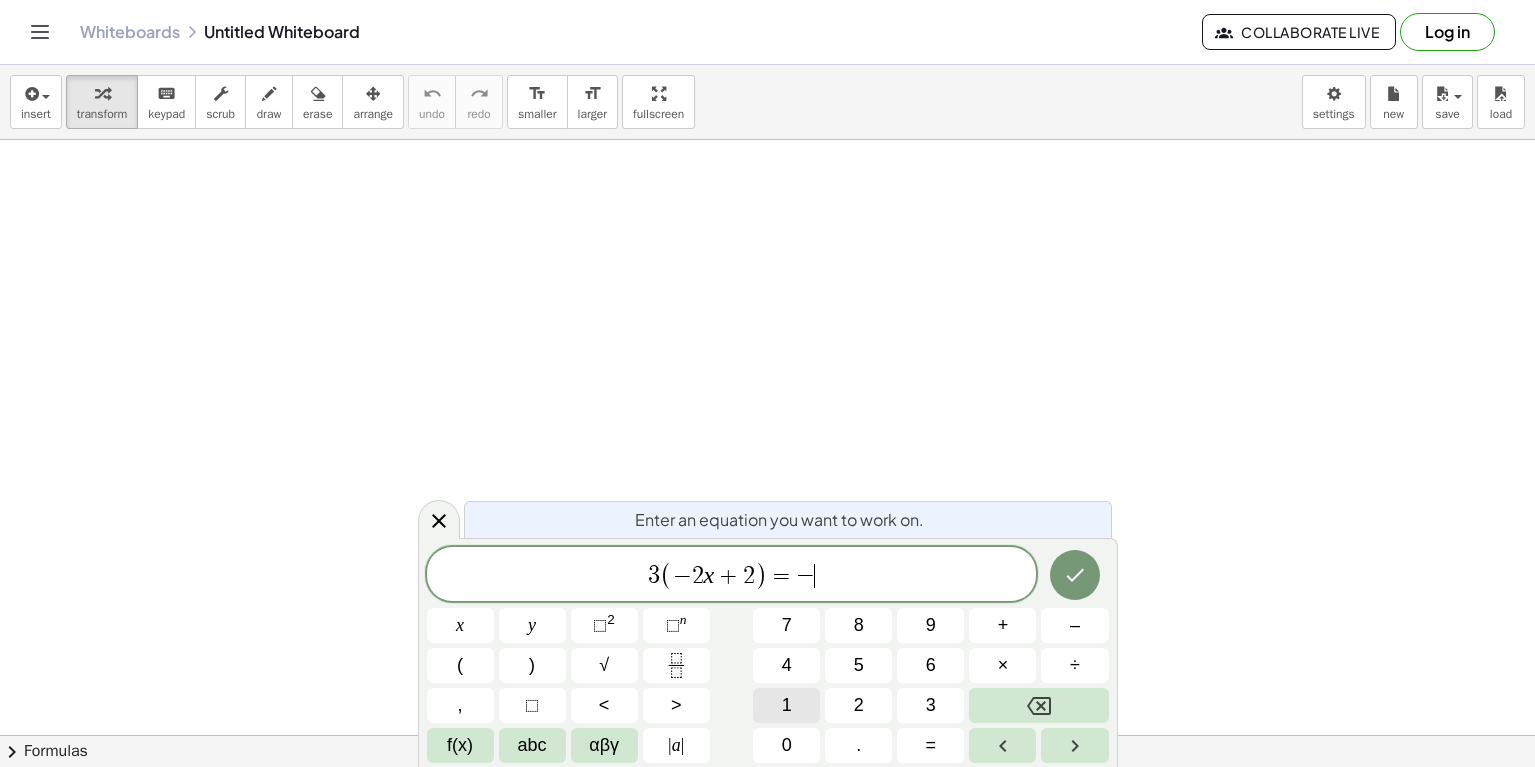click on "1" at bounding box center [786, 705] 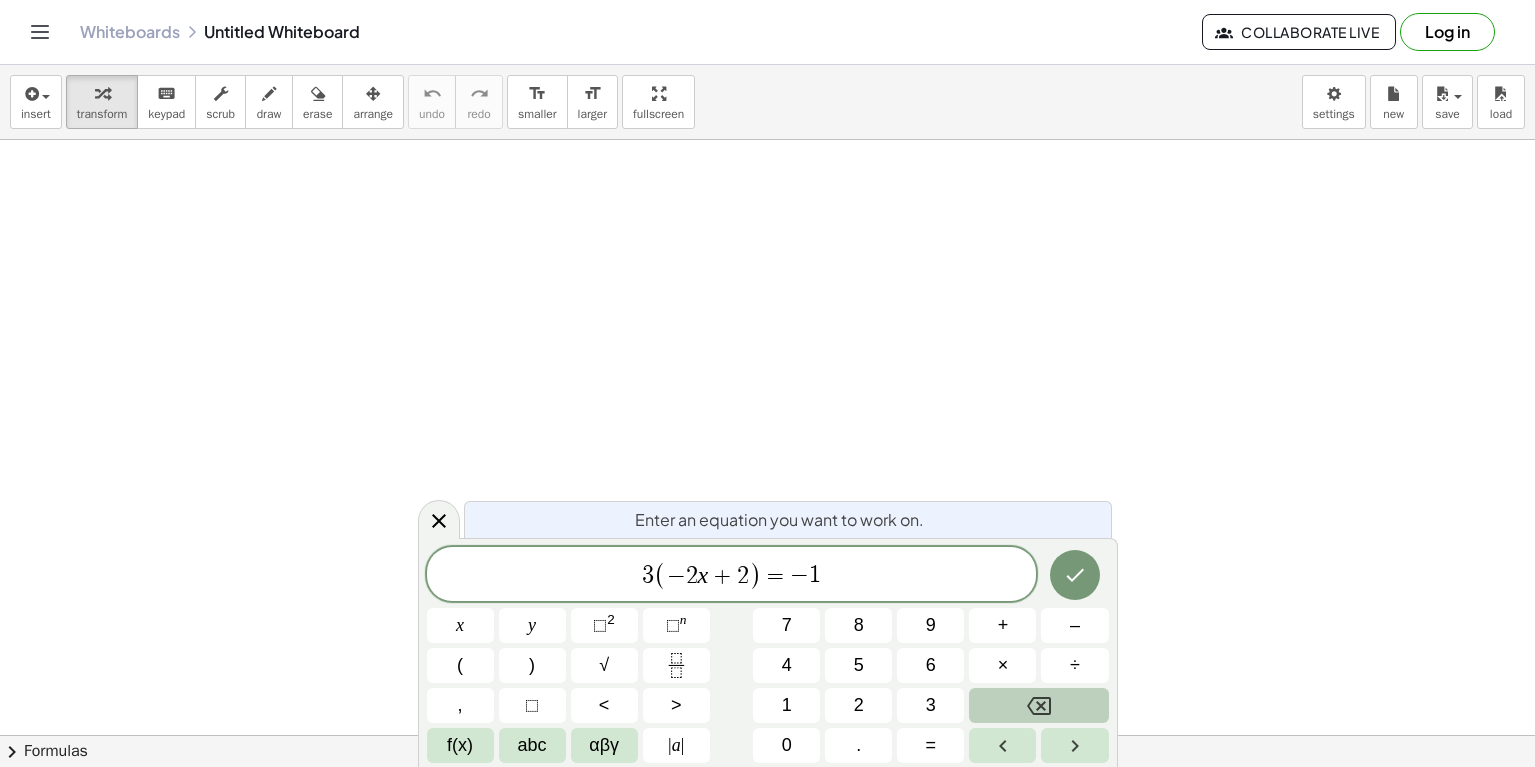 click at bounding box center (1038, 705) 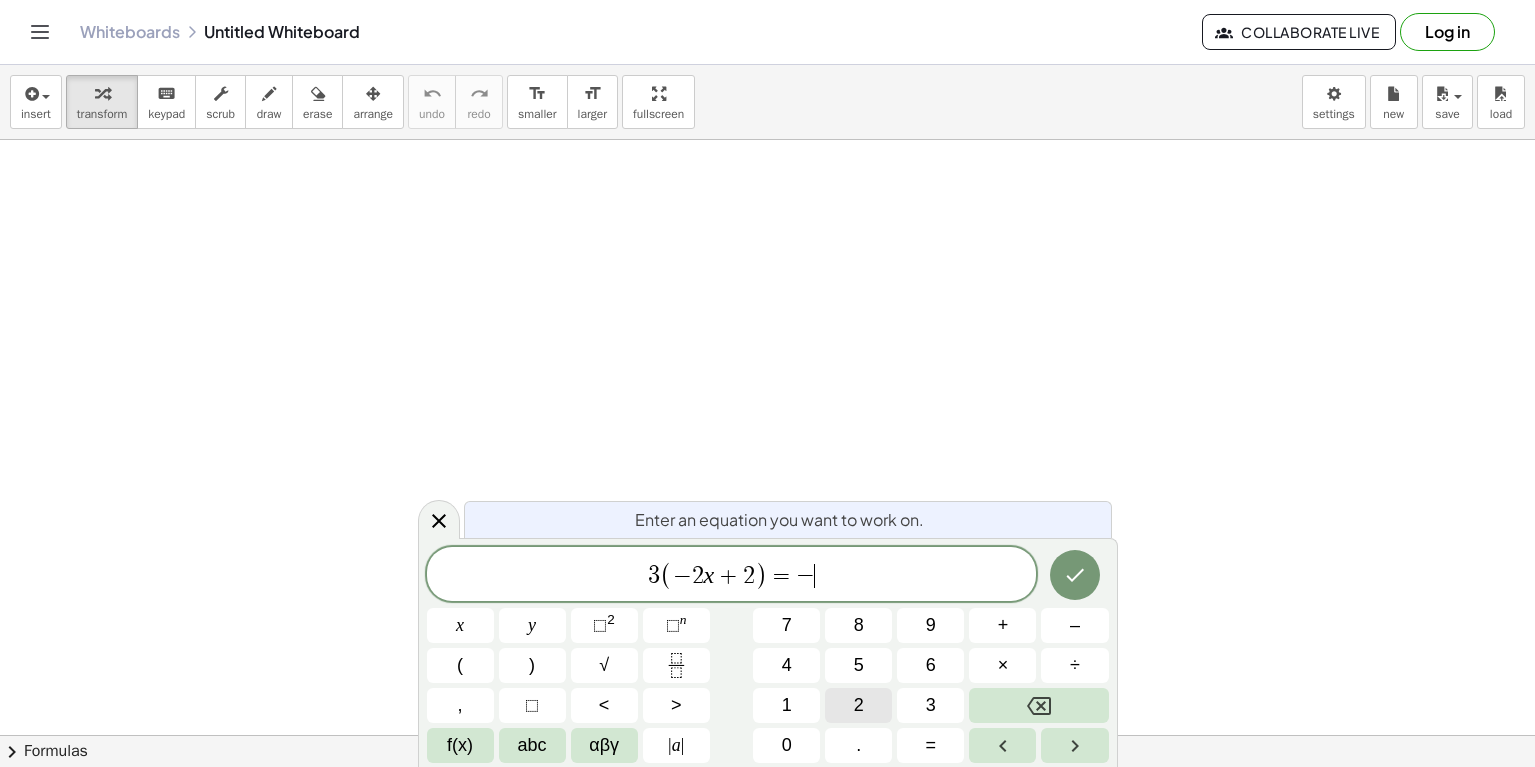 click on "2" at bounding box center (859, 705) 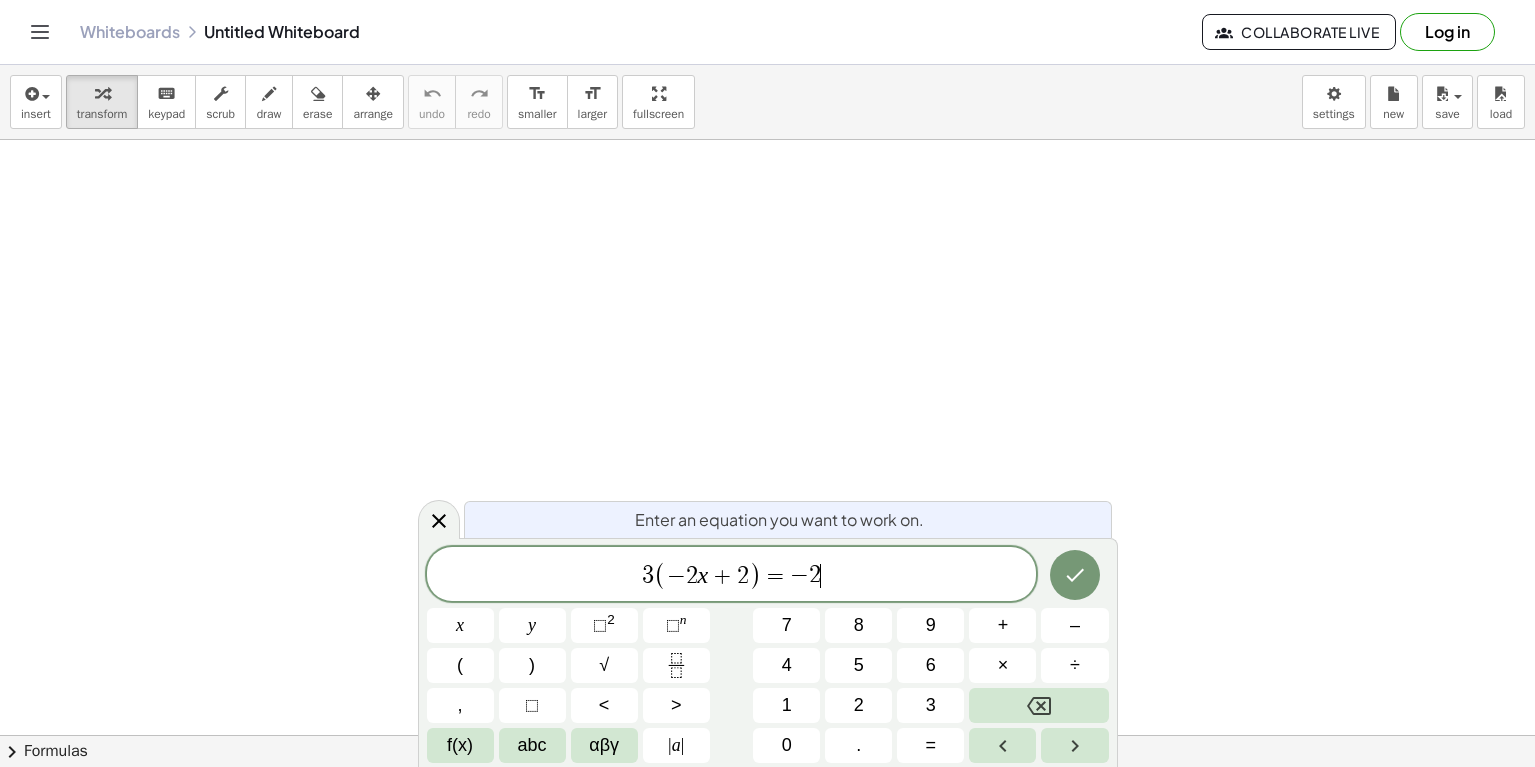 drag, startPoint x: 406, startPoint y: 668, endPoint x: 429, endPoint y: 667, distance: 23.021729 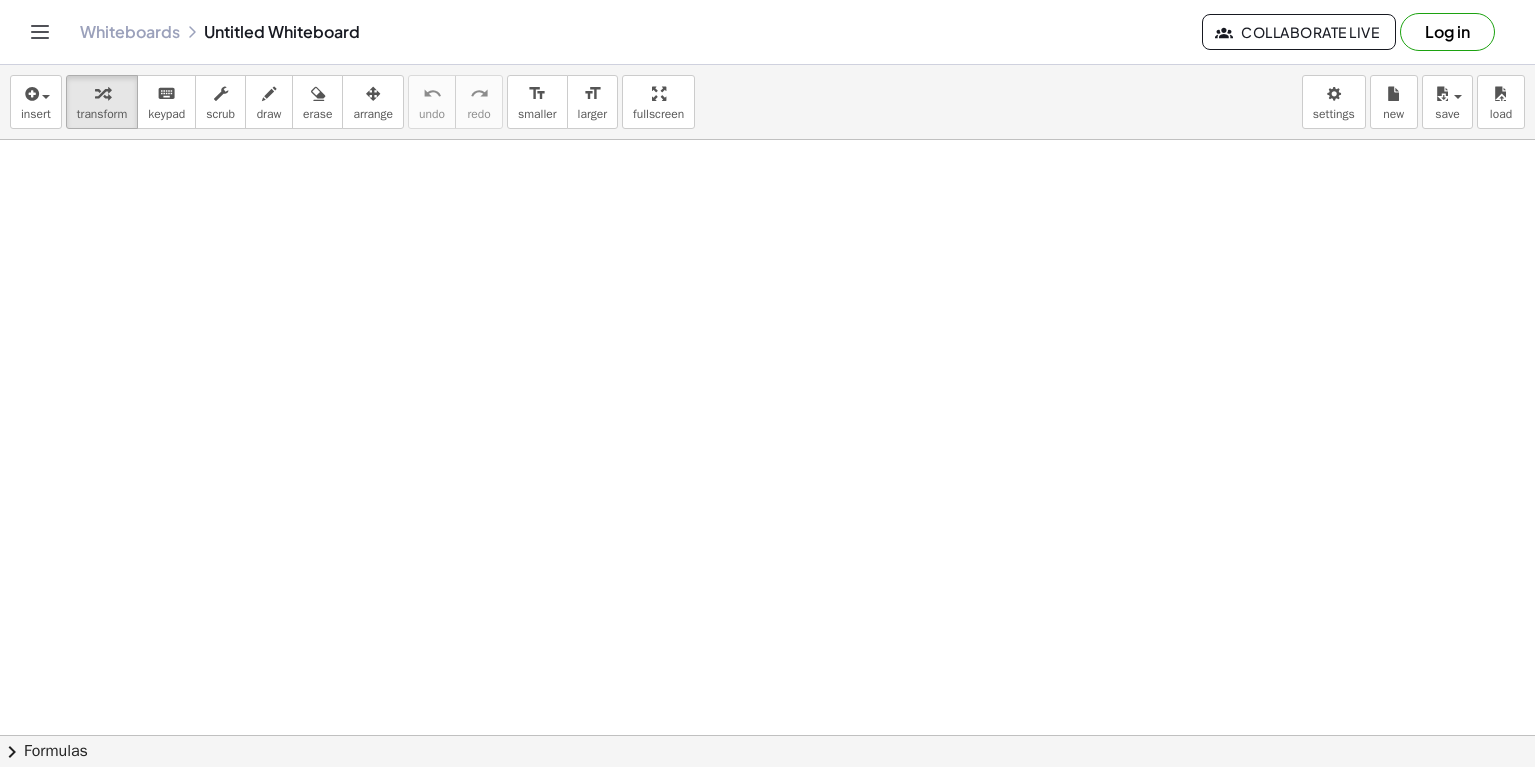 click at bounding box center (767, 800) 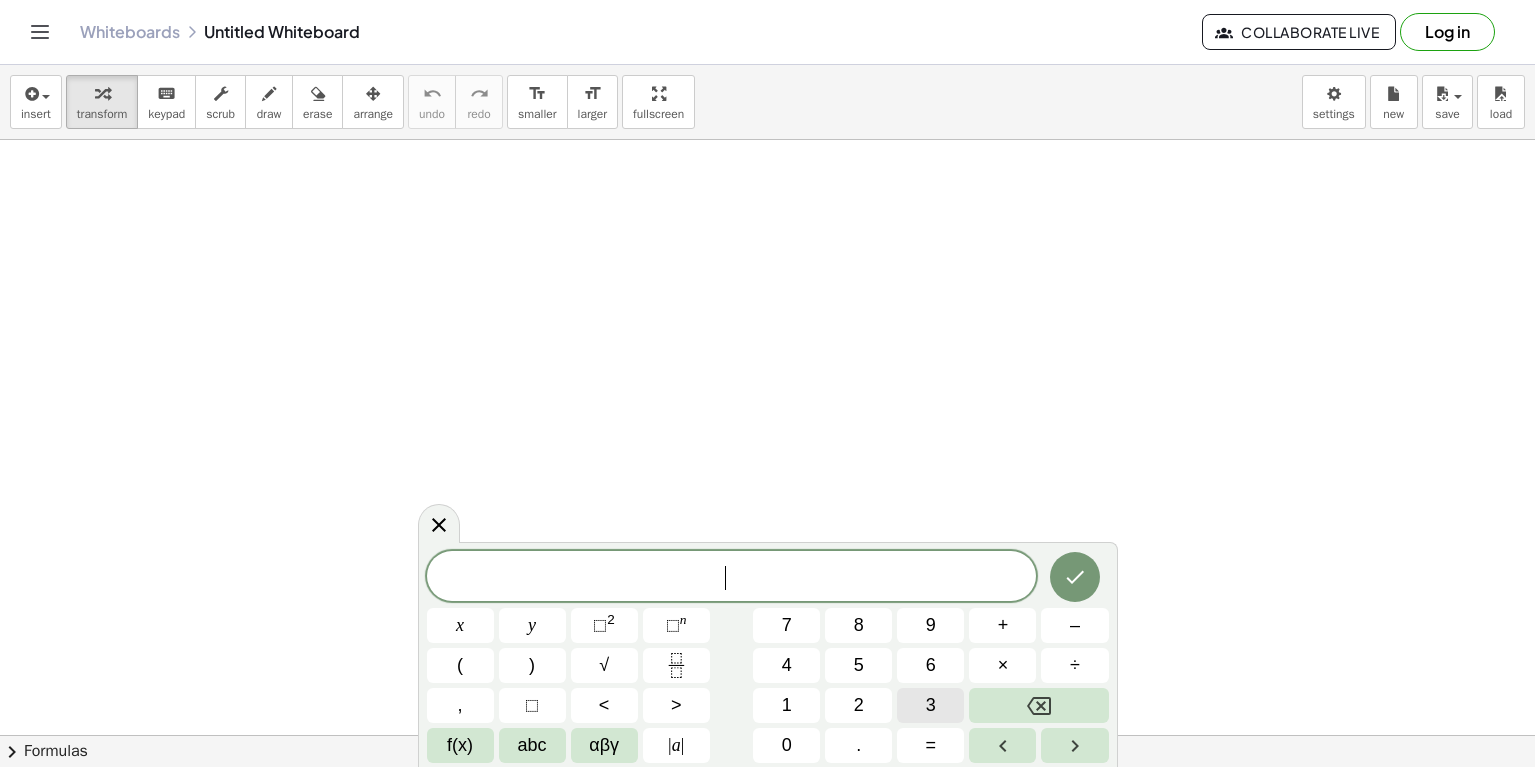 click on "3" at bounding box center [930, 705] 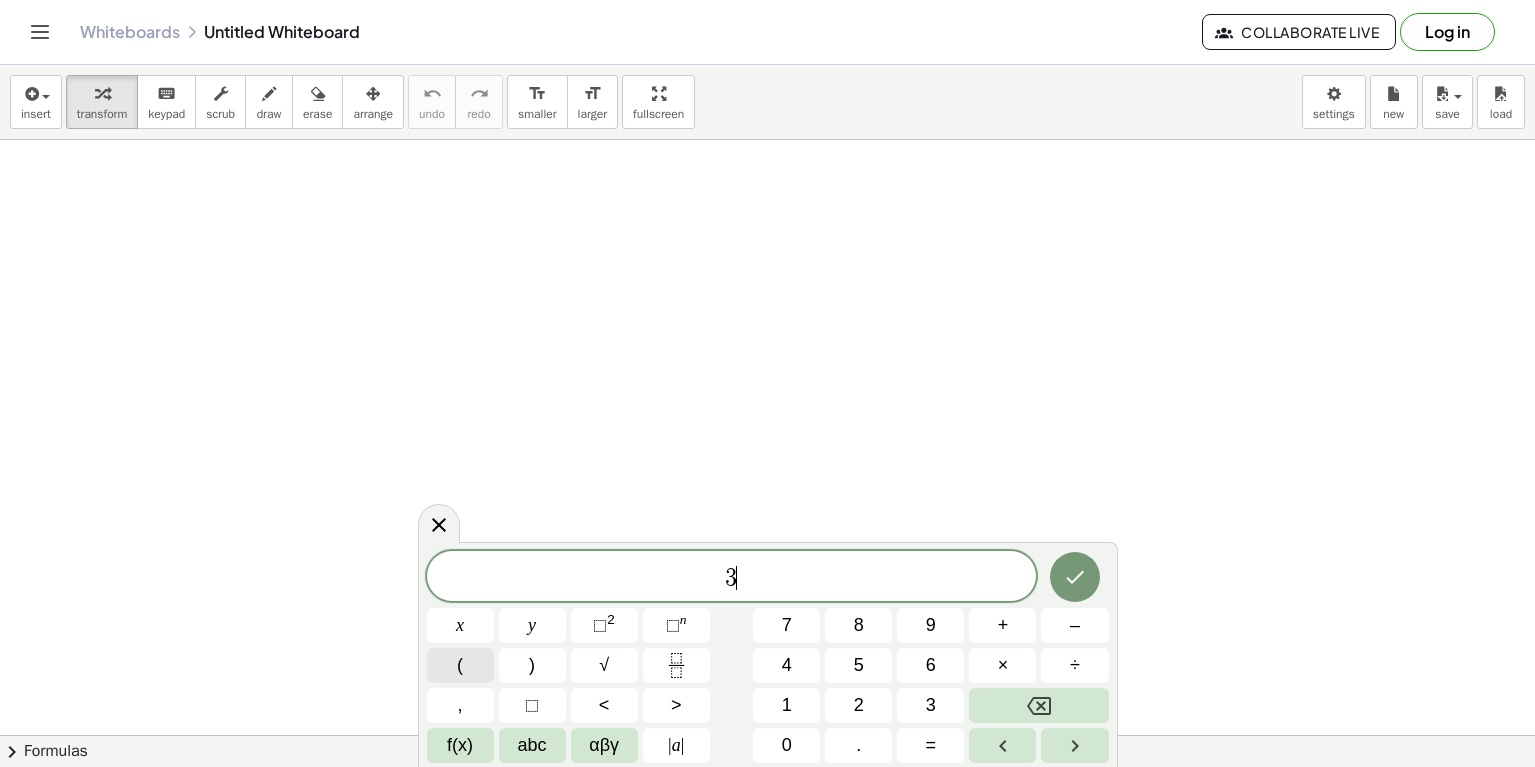 click on "(" at bounding box center [460, 665] 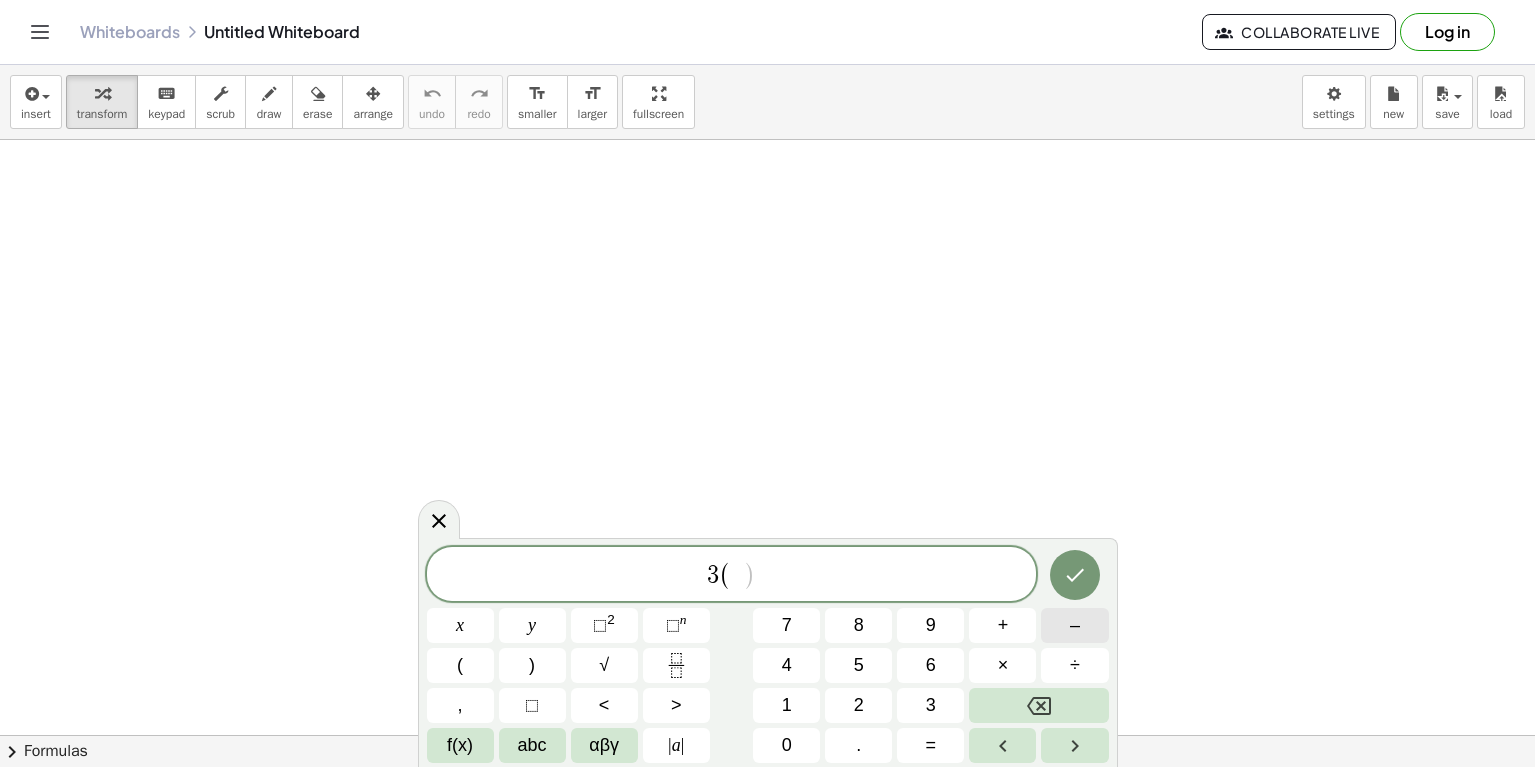 click on "–" at bounding box center (1074, 625) 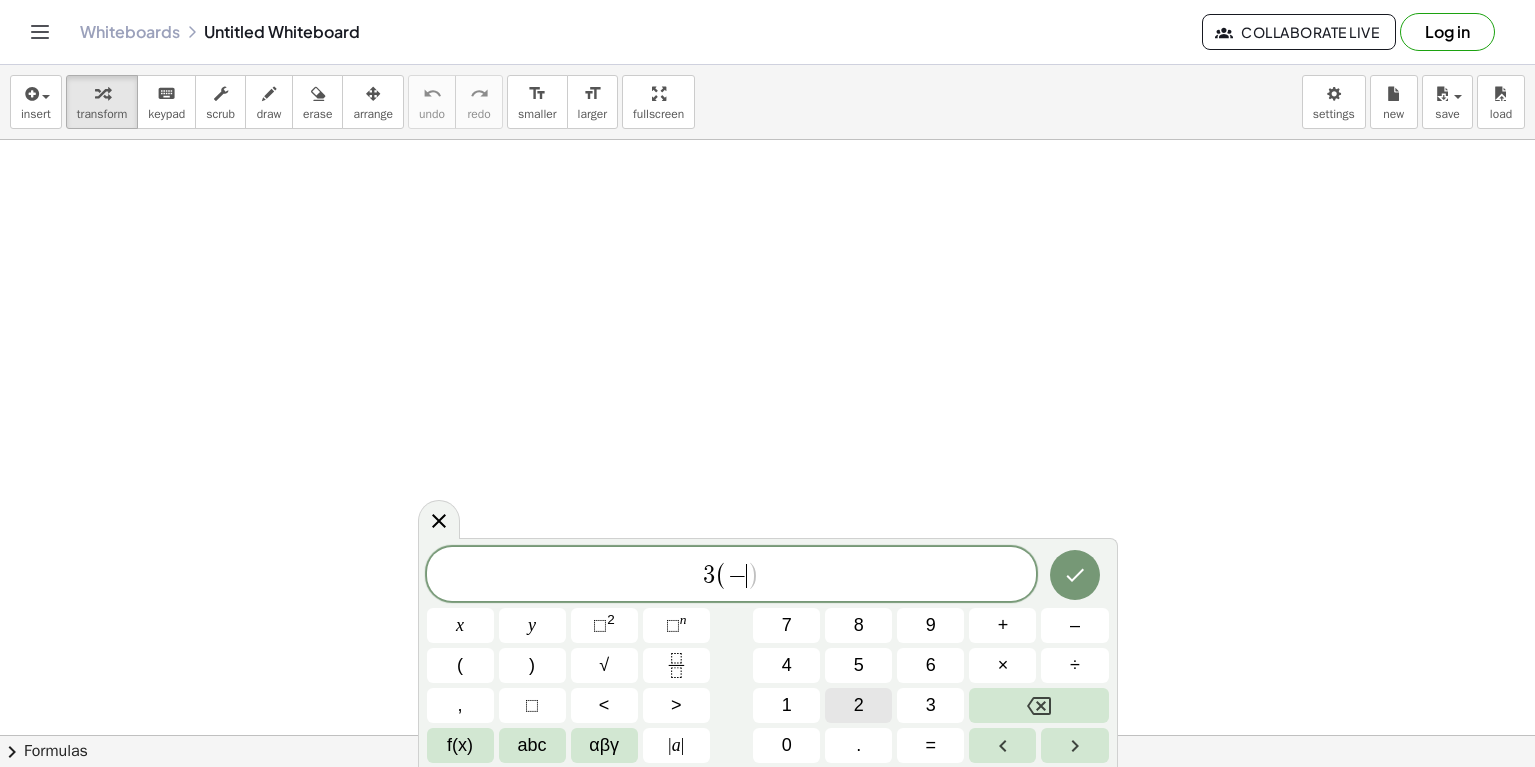 click on "2" at bounding box center [858, 705] 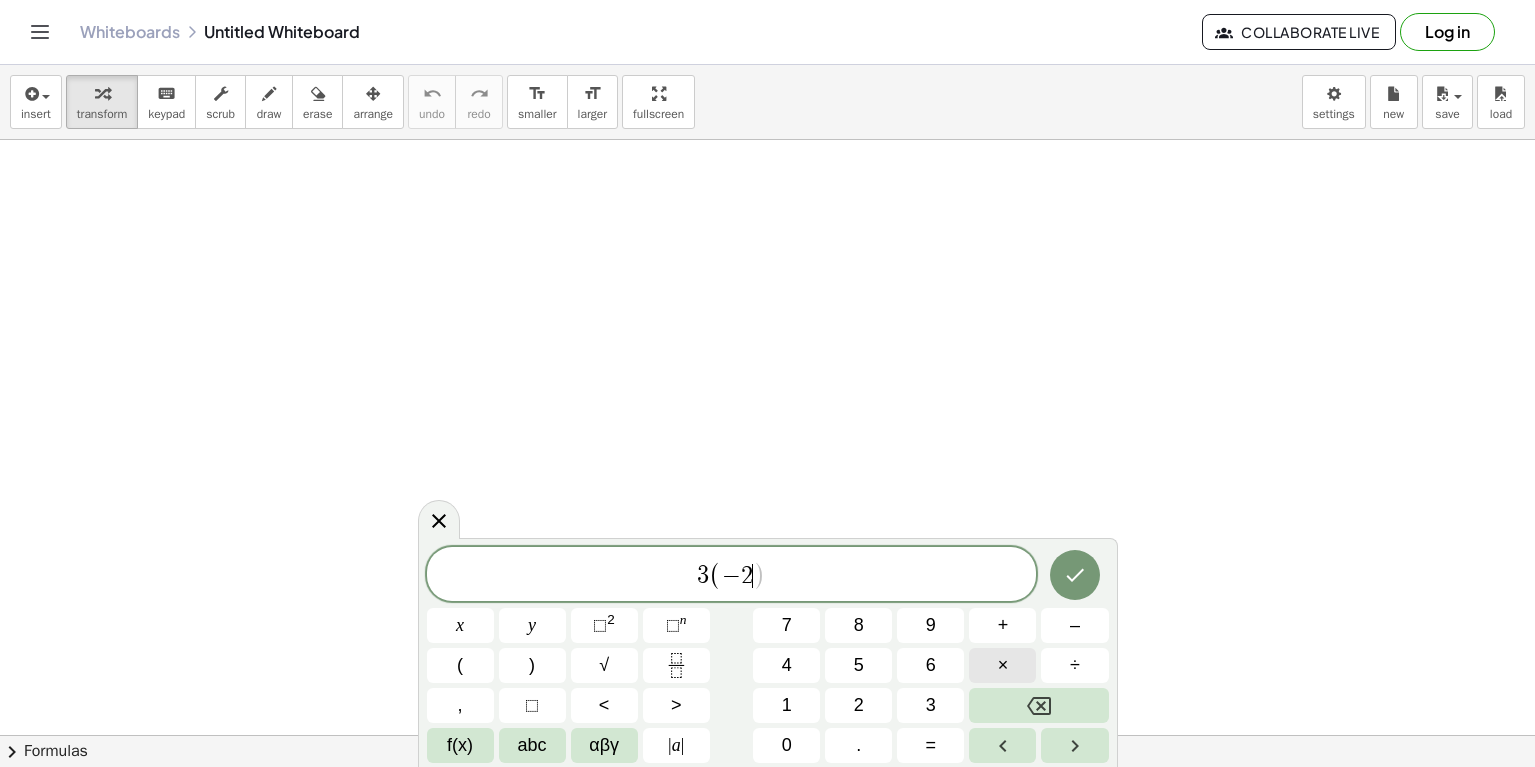 click on "×" at bounding box center (1002, 665) 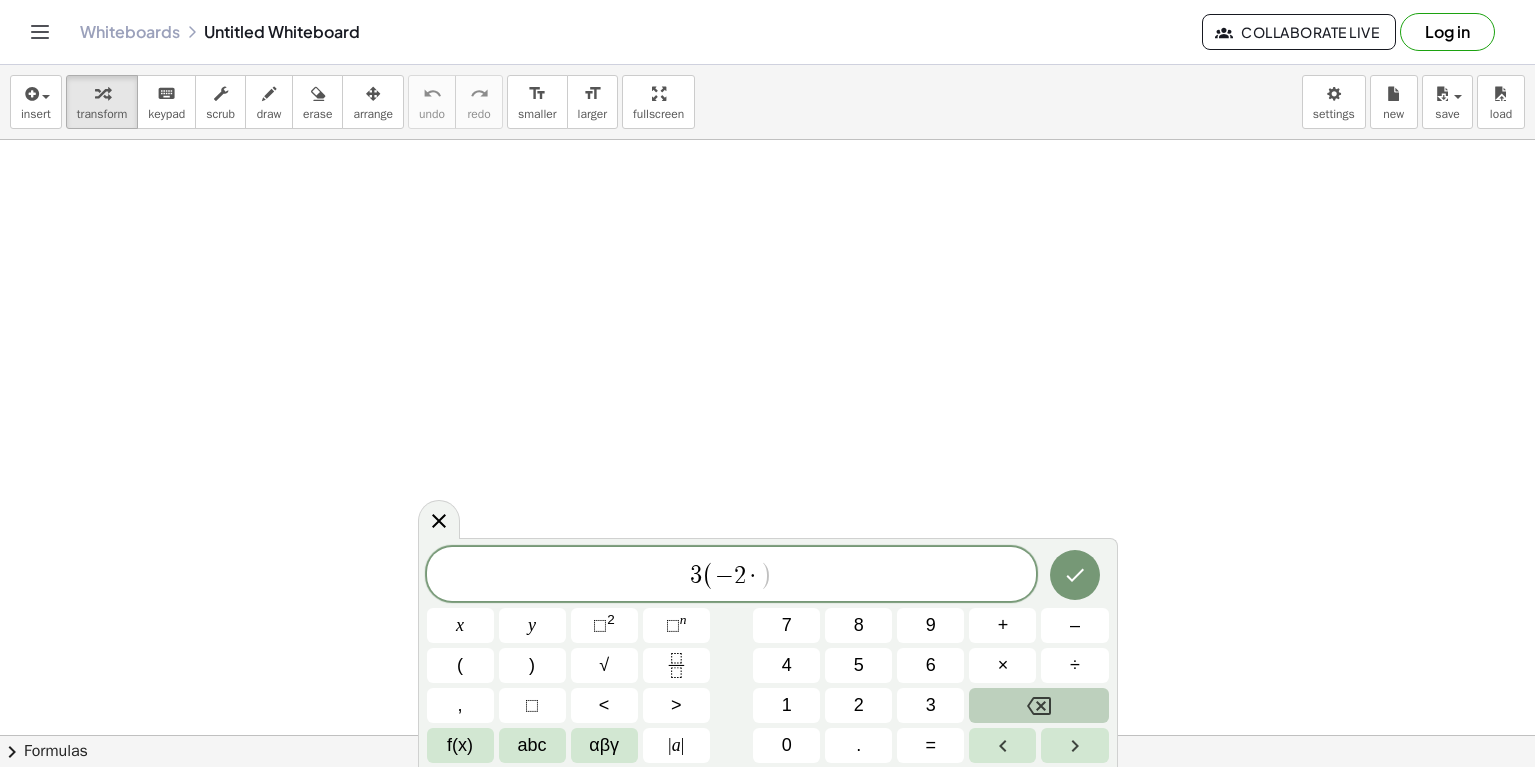 click at bounding box center (1038, 705) 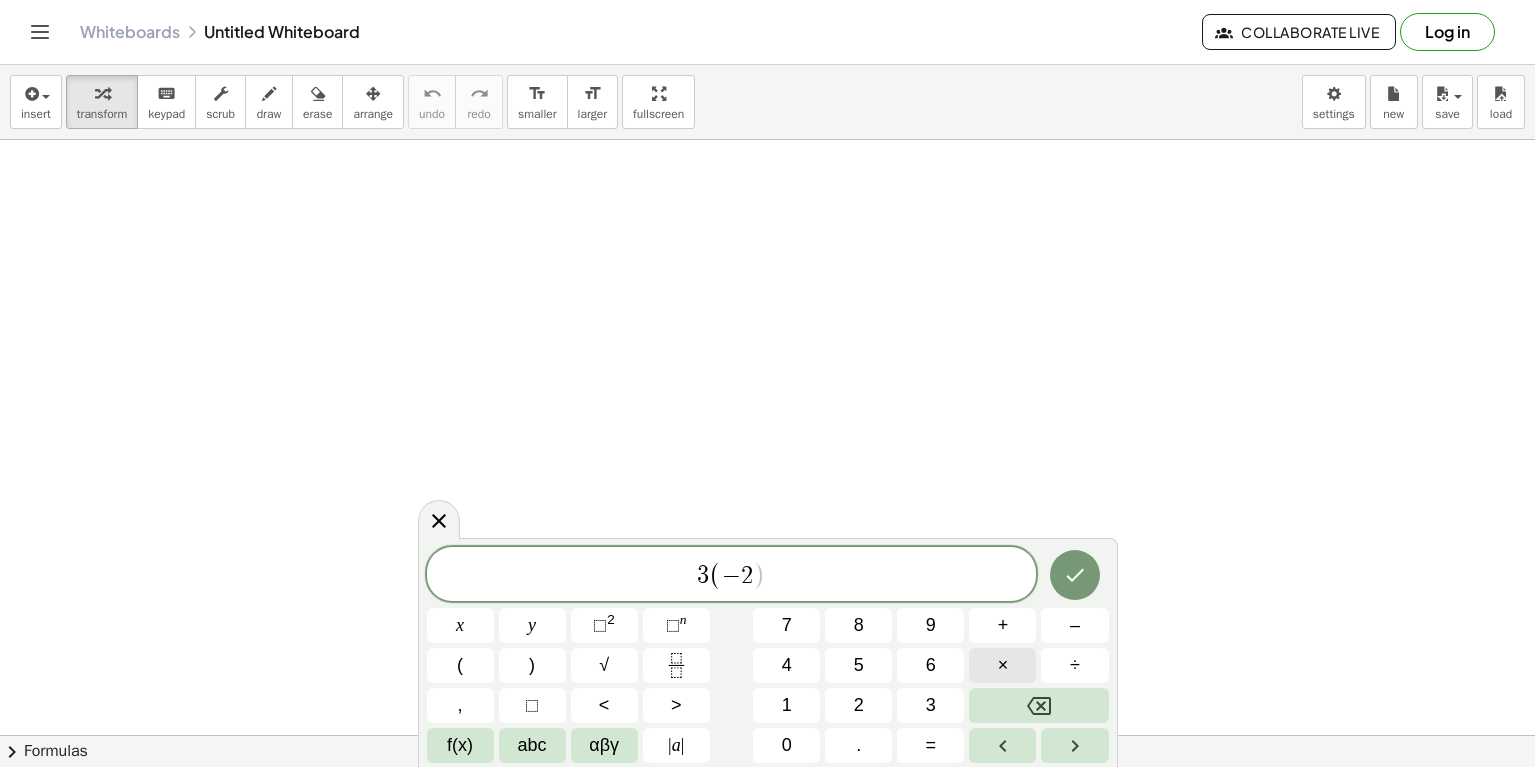 click on "×" at bounding box center (1003, 665) 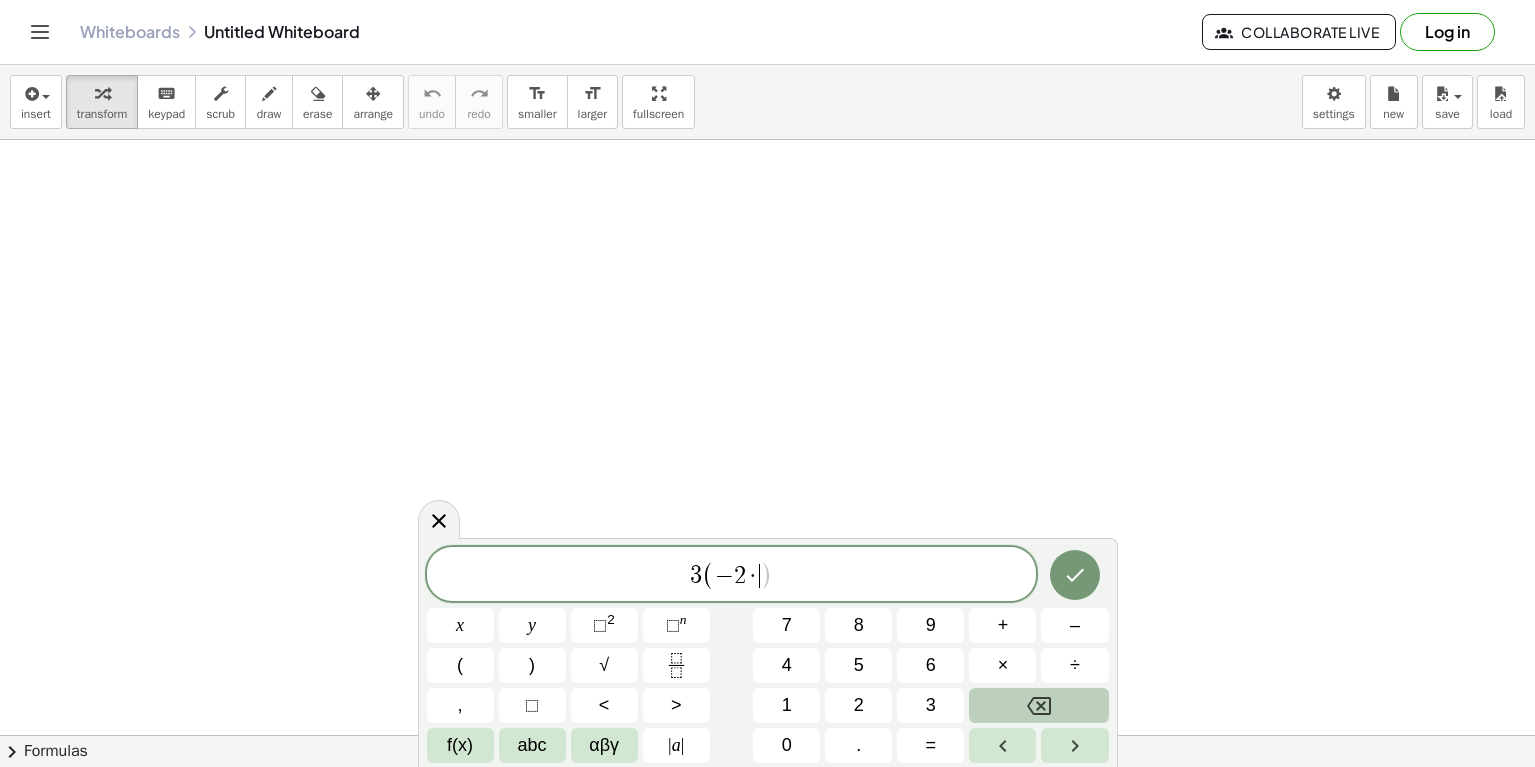 click 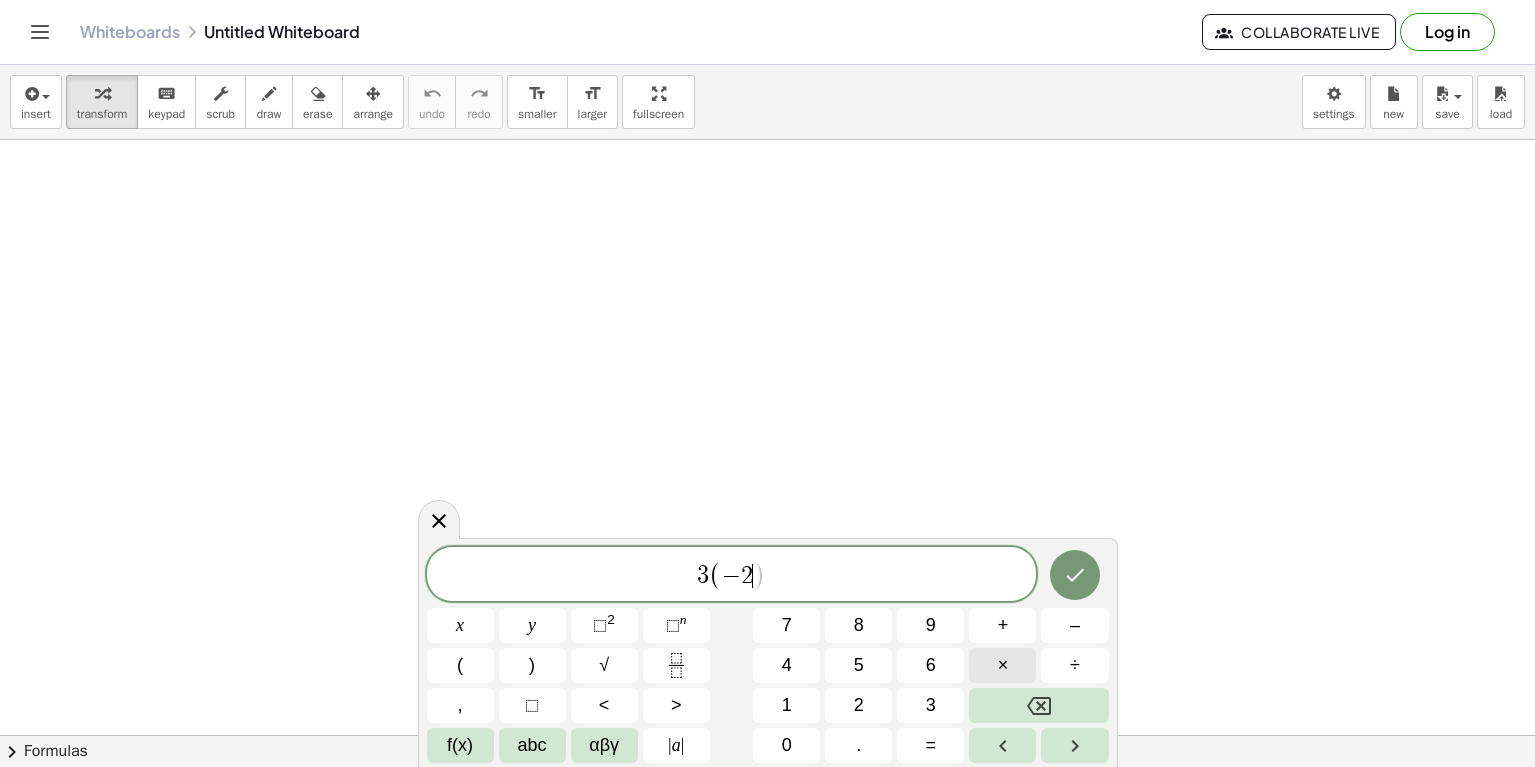 click on "×" at bounding box center (1003, 665) 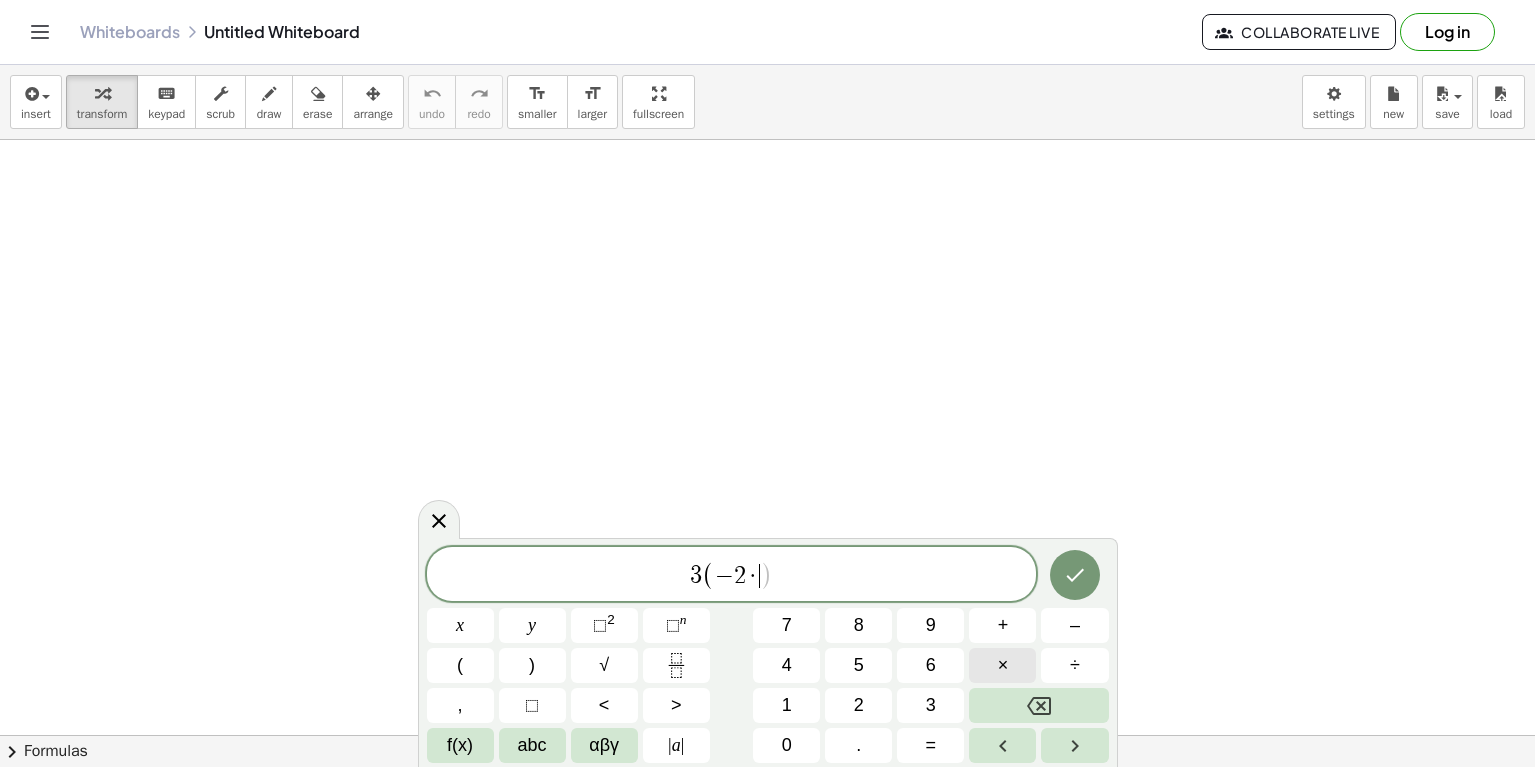 click on "×" at bounding box center (1003, 665) 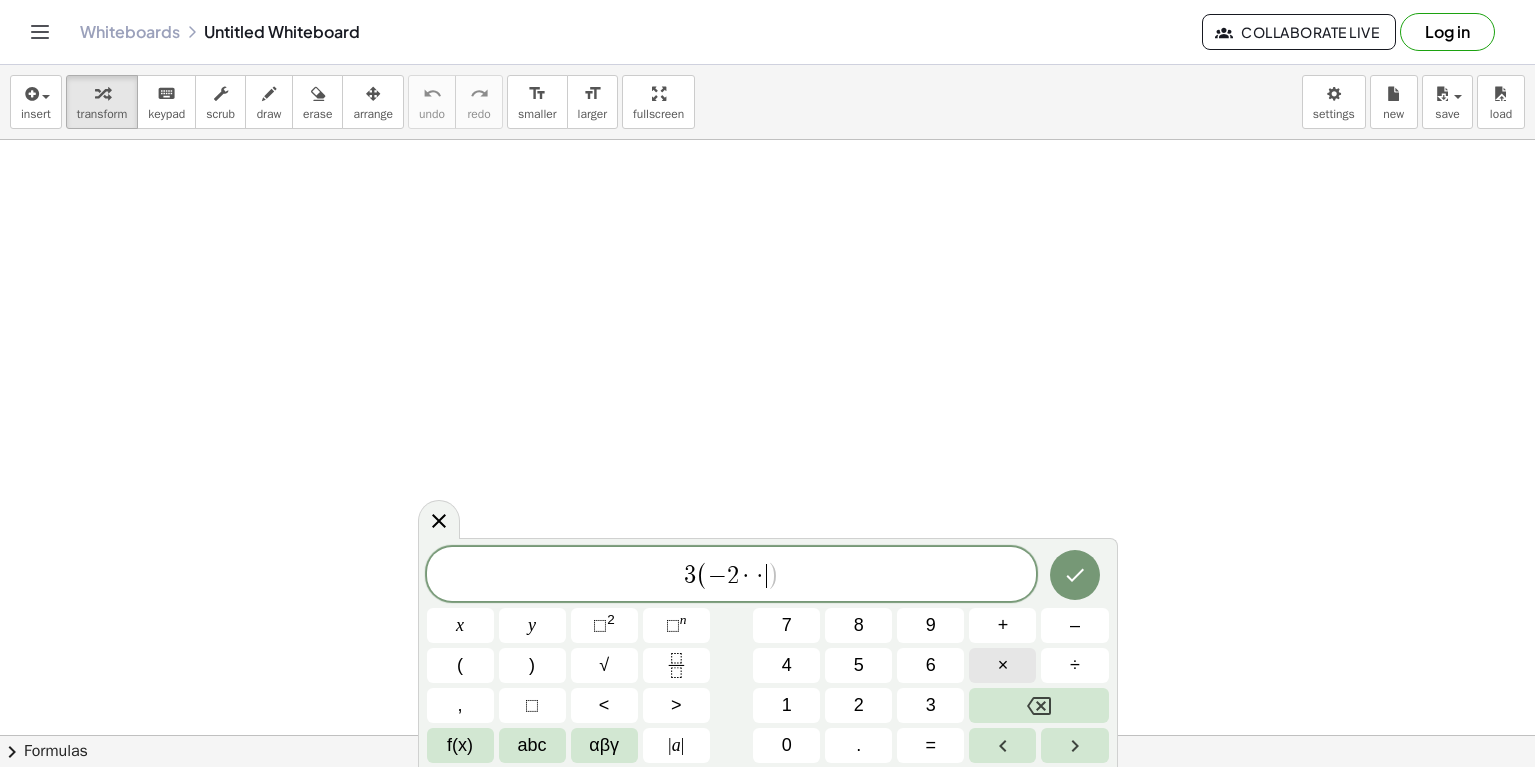click on "×" at bounding box center [1003, 665] 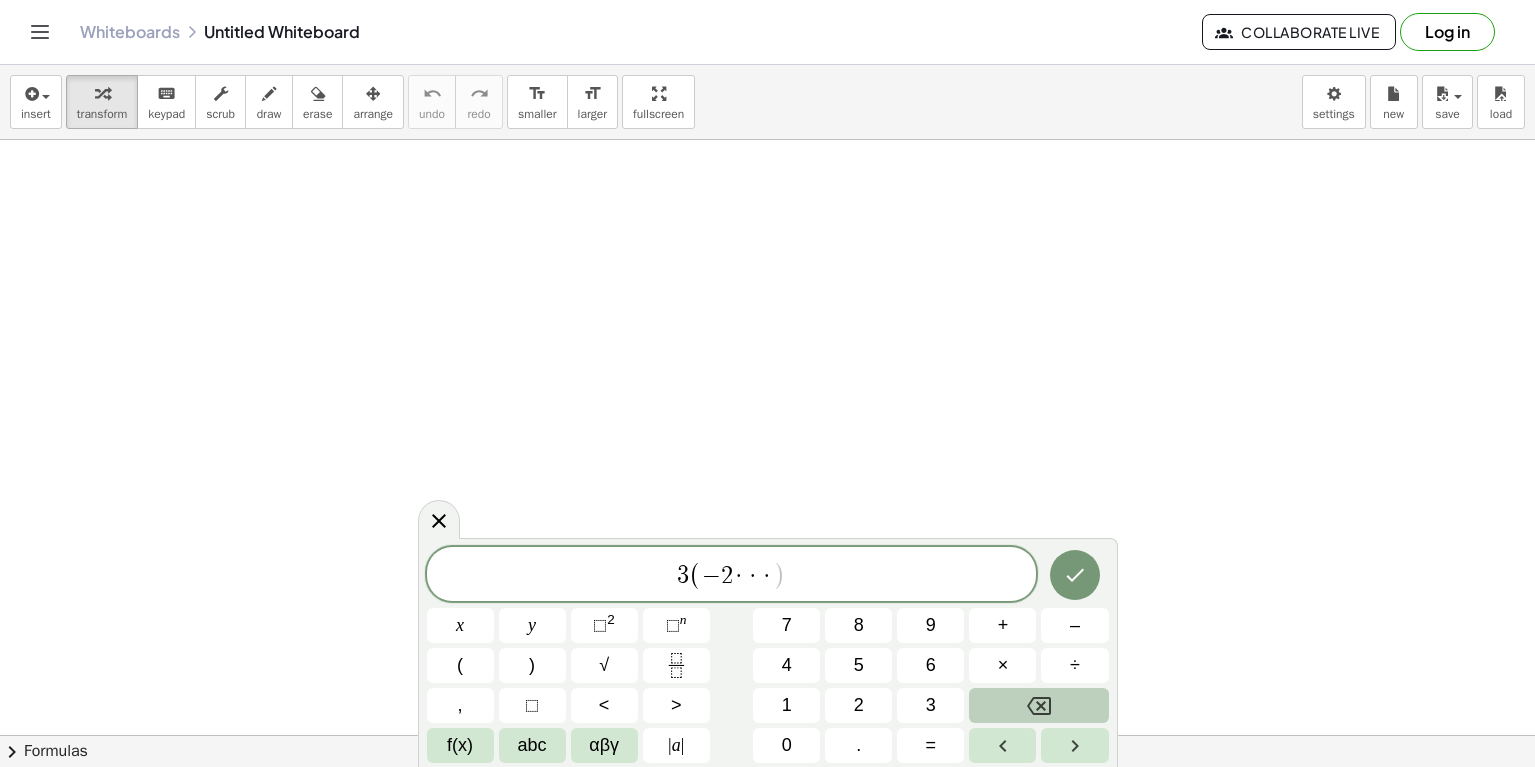 click 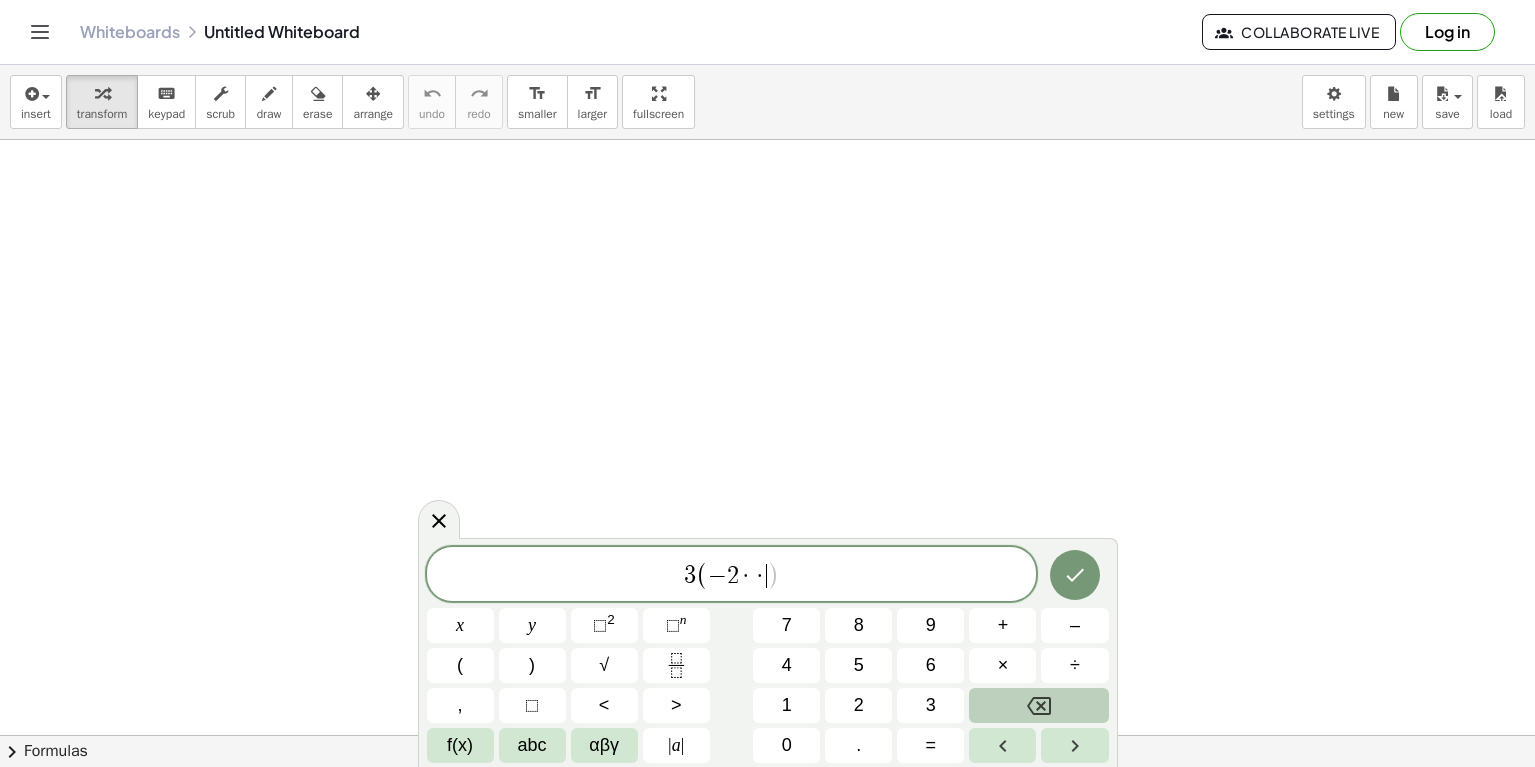 click 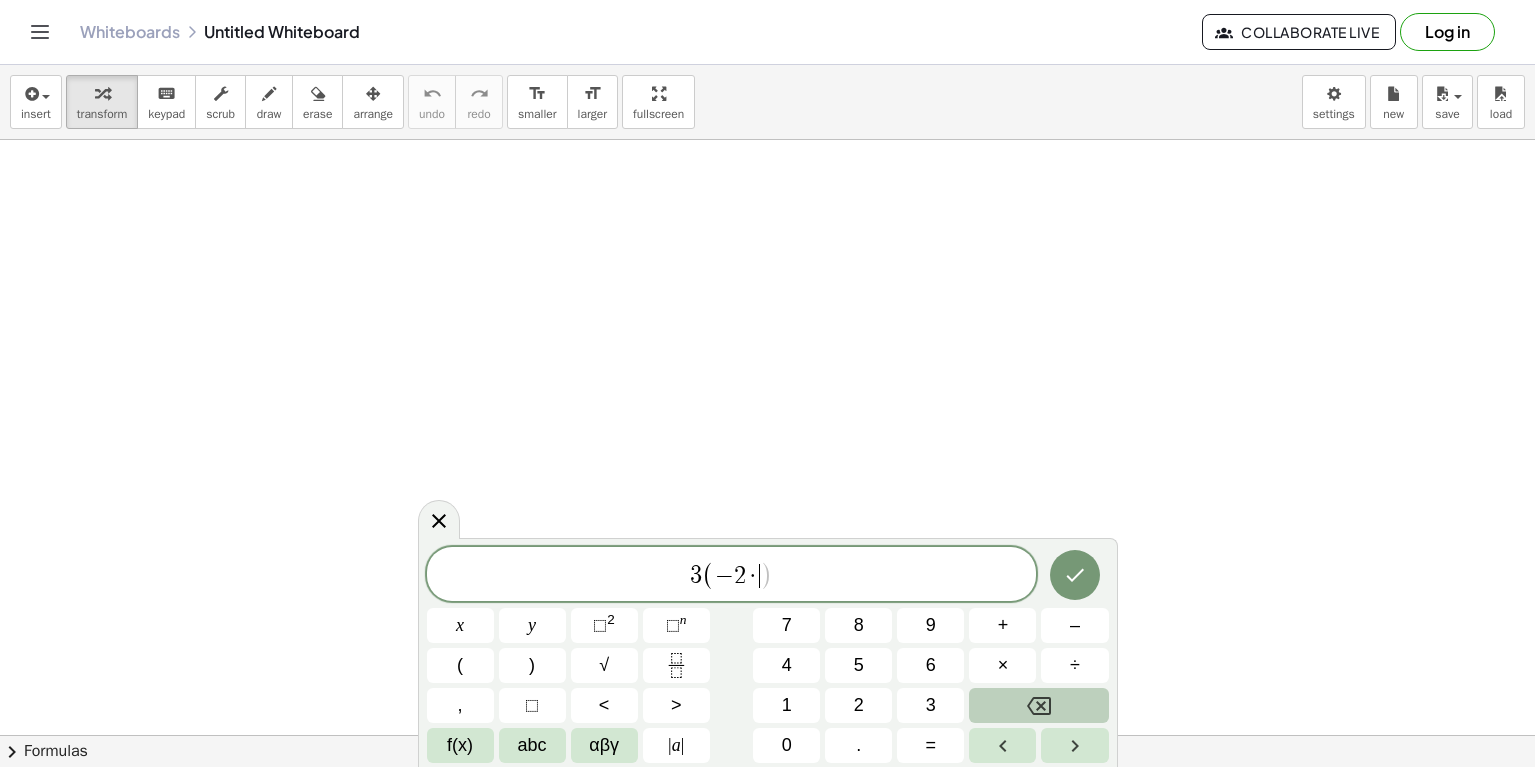 click at bounding box center (1038, 705) 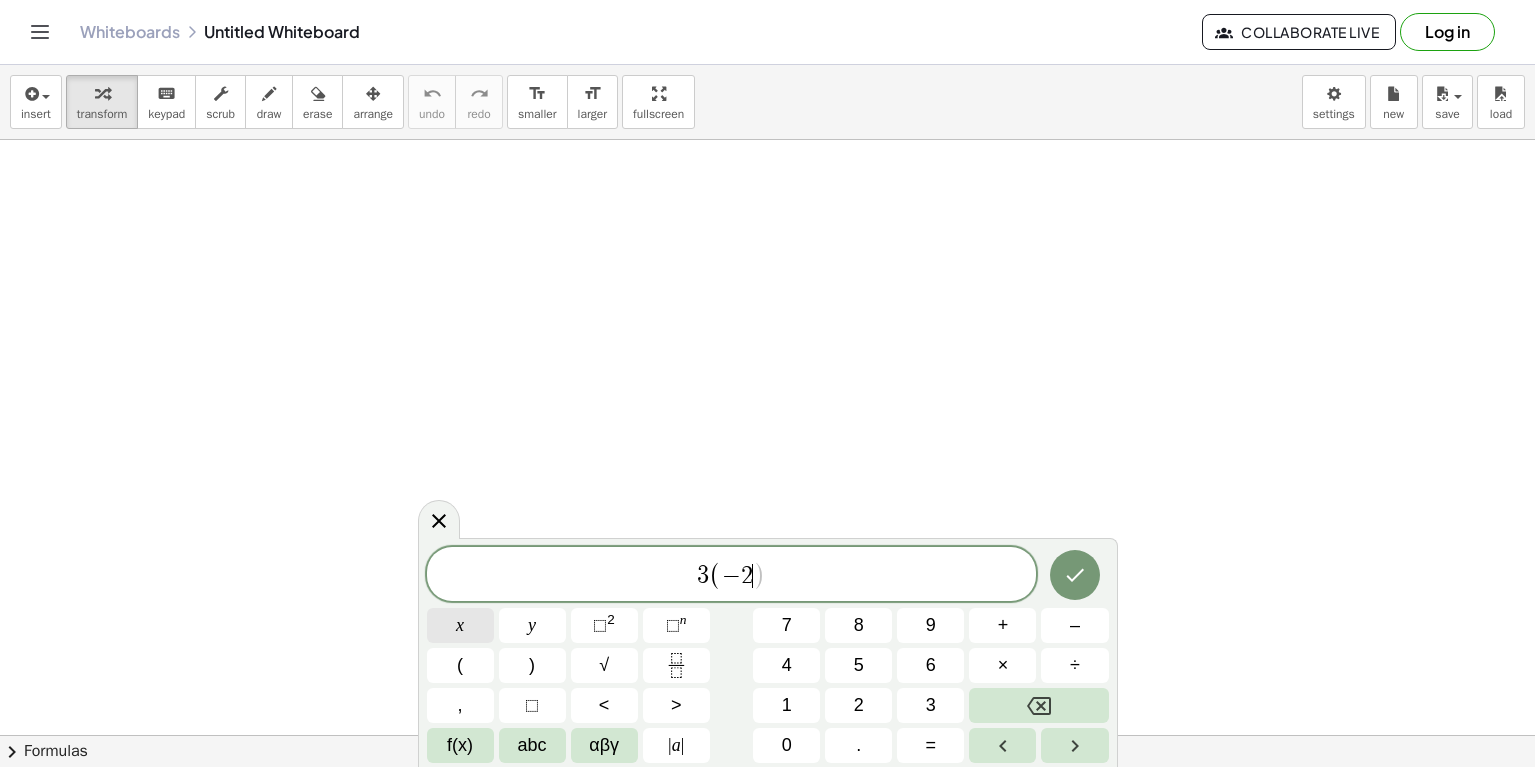 click on "x" at bounding box center [460, 625] 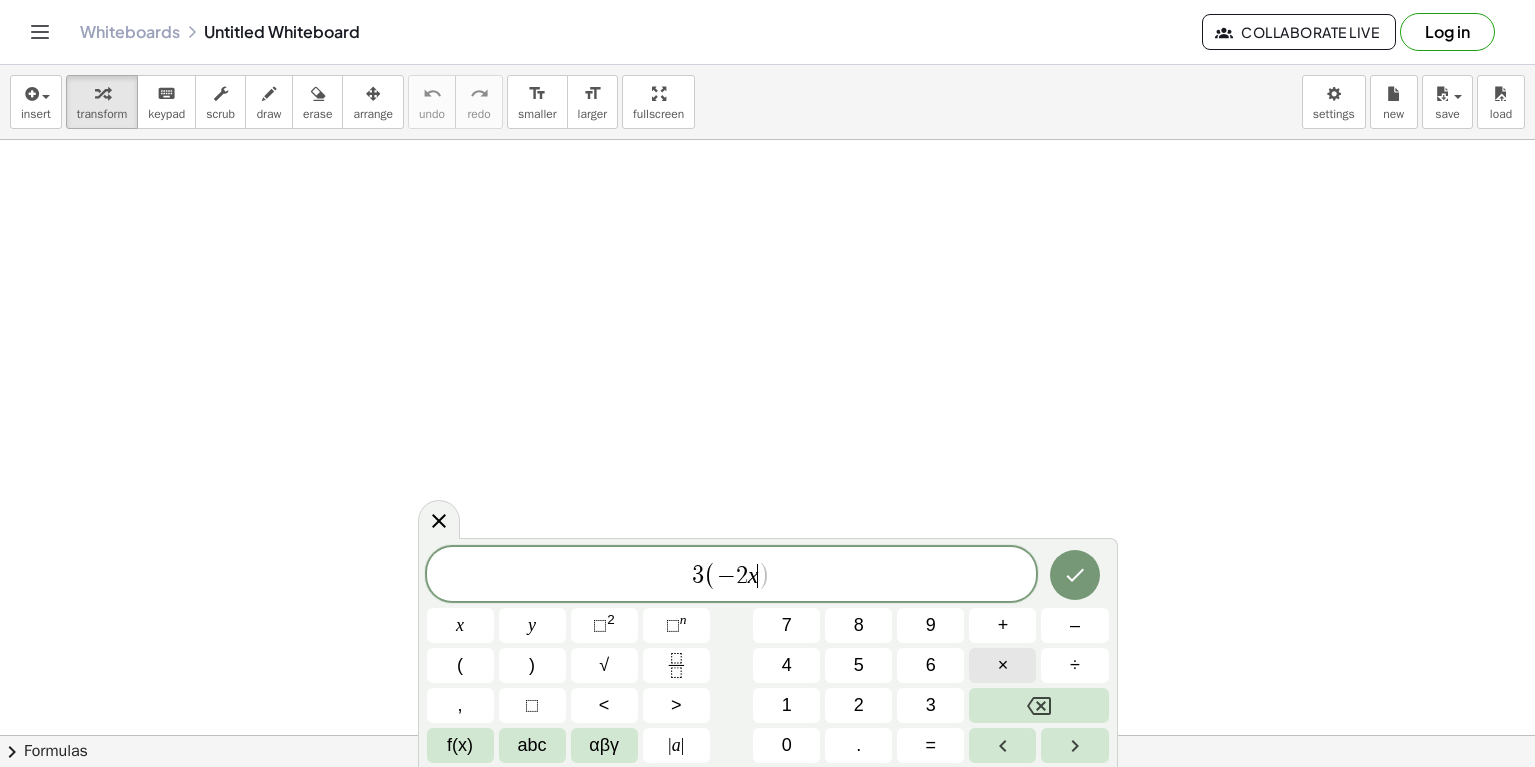 click on "×" at bounding box center [1002, 665] 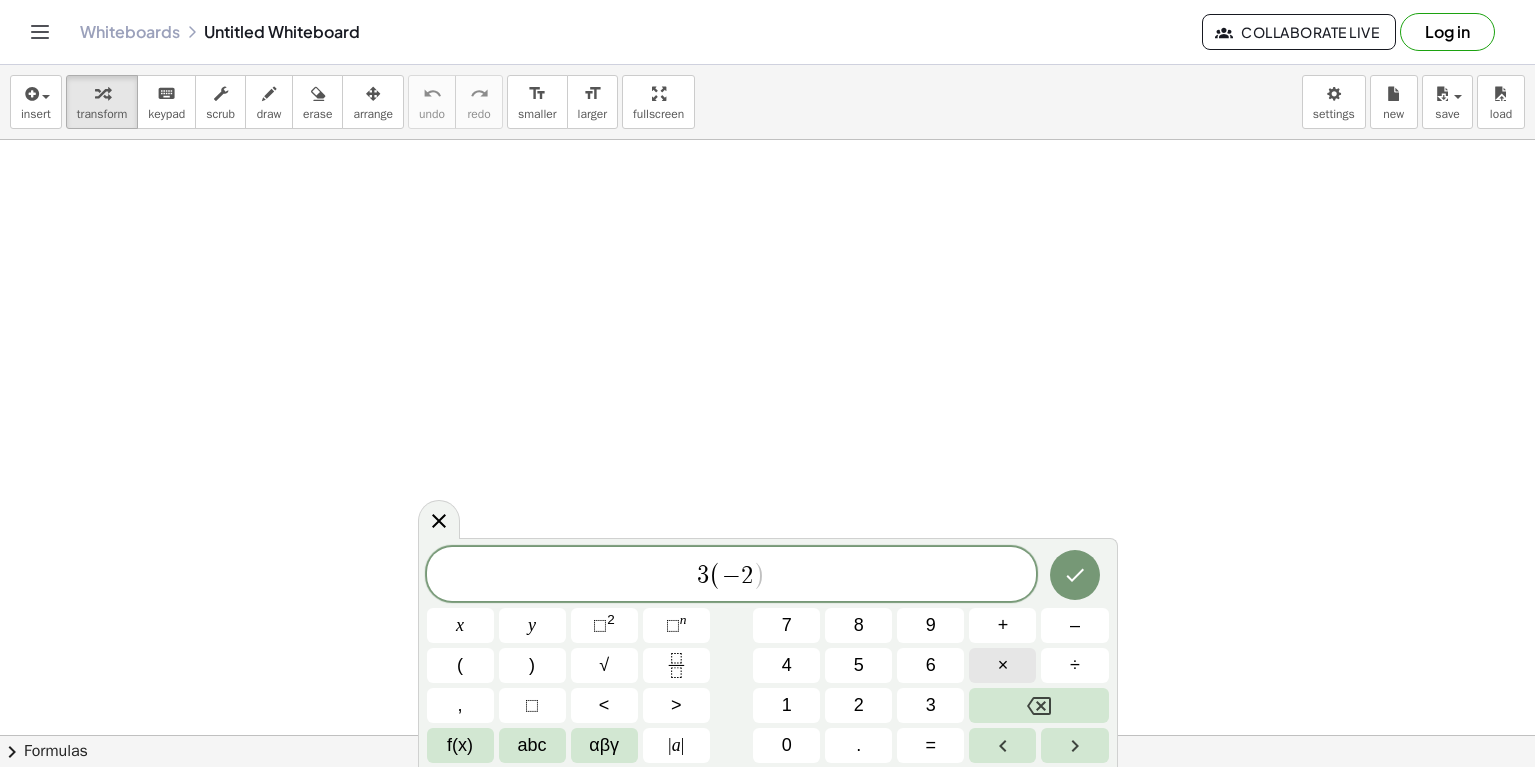 click on "×" at bounding box center (1002, 665) 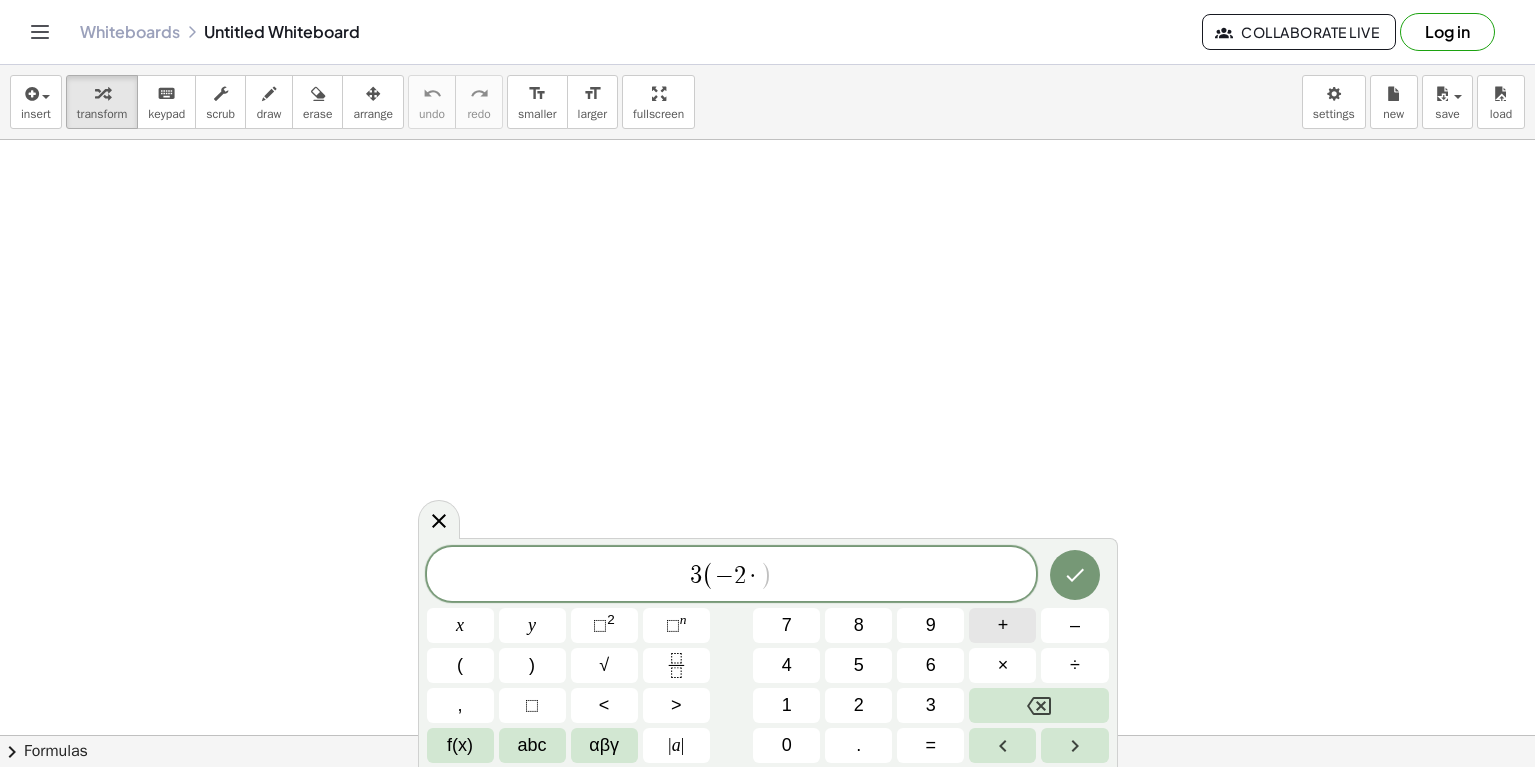click on "+" at bounding box center [1002, 625] 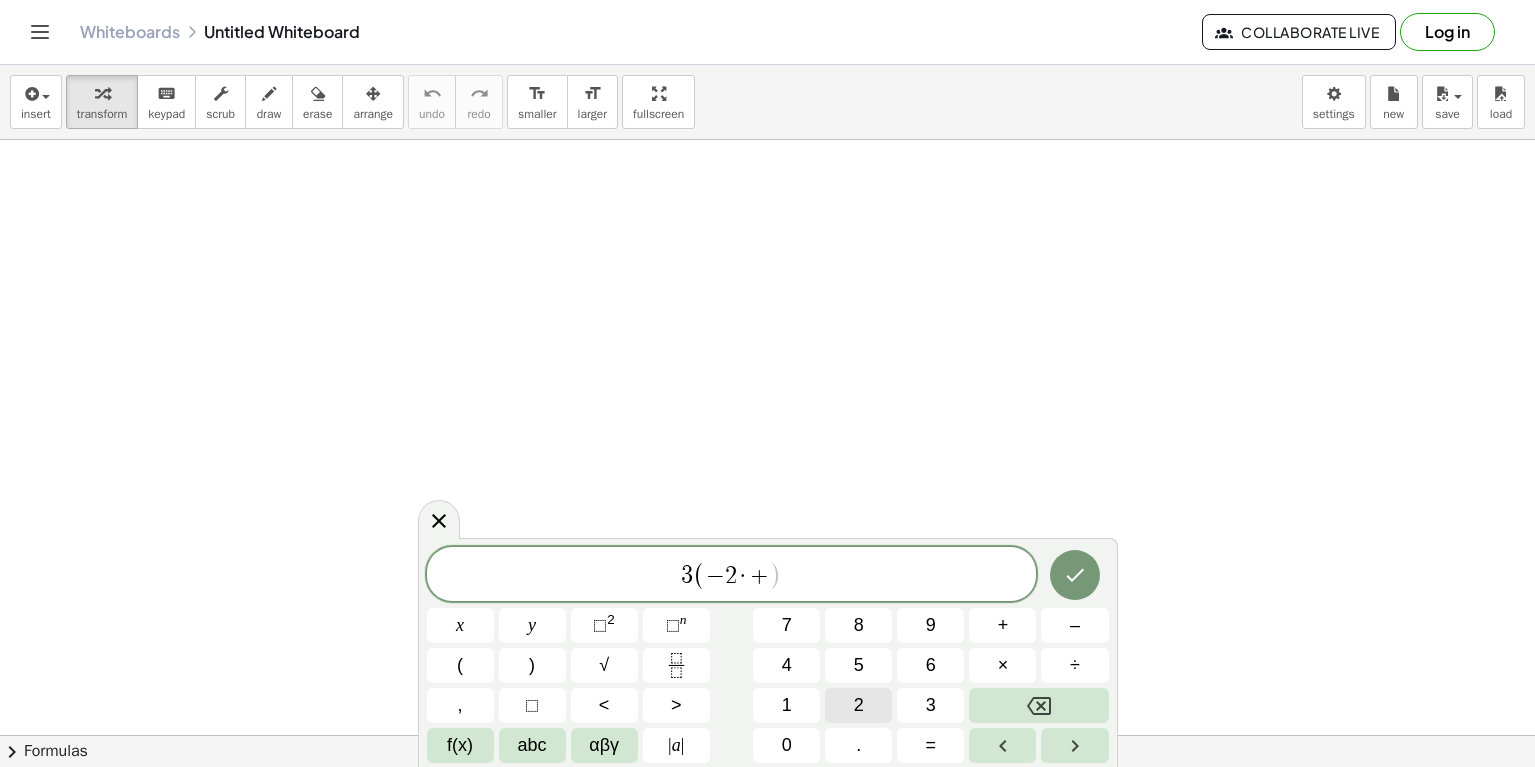 click on "2" at bounding box center [858, 705] 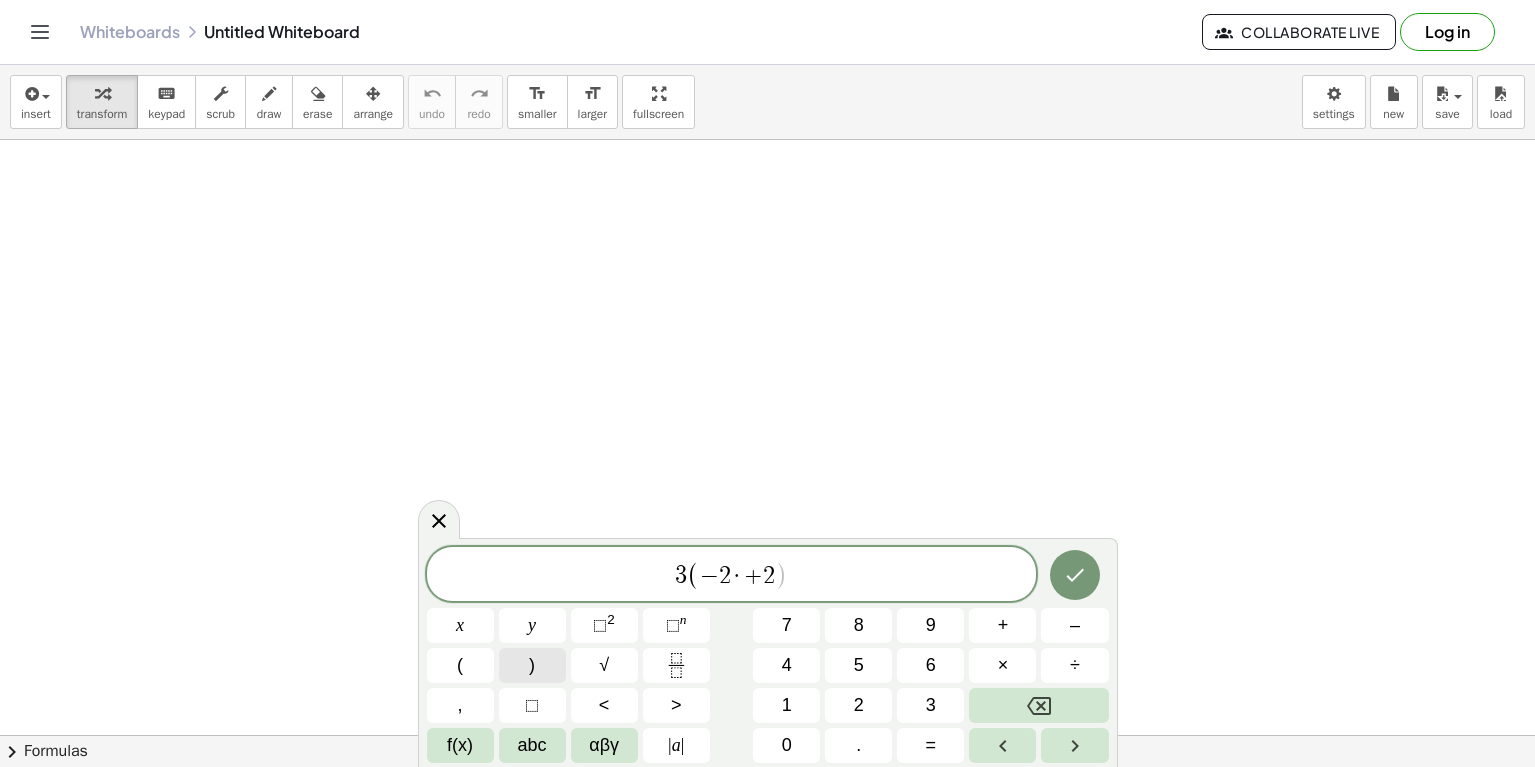 click on ")" at bounding box center (532, 665) 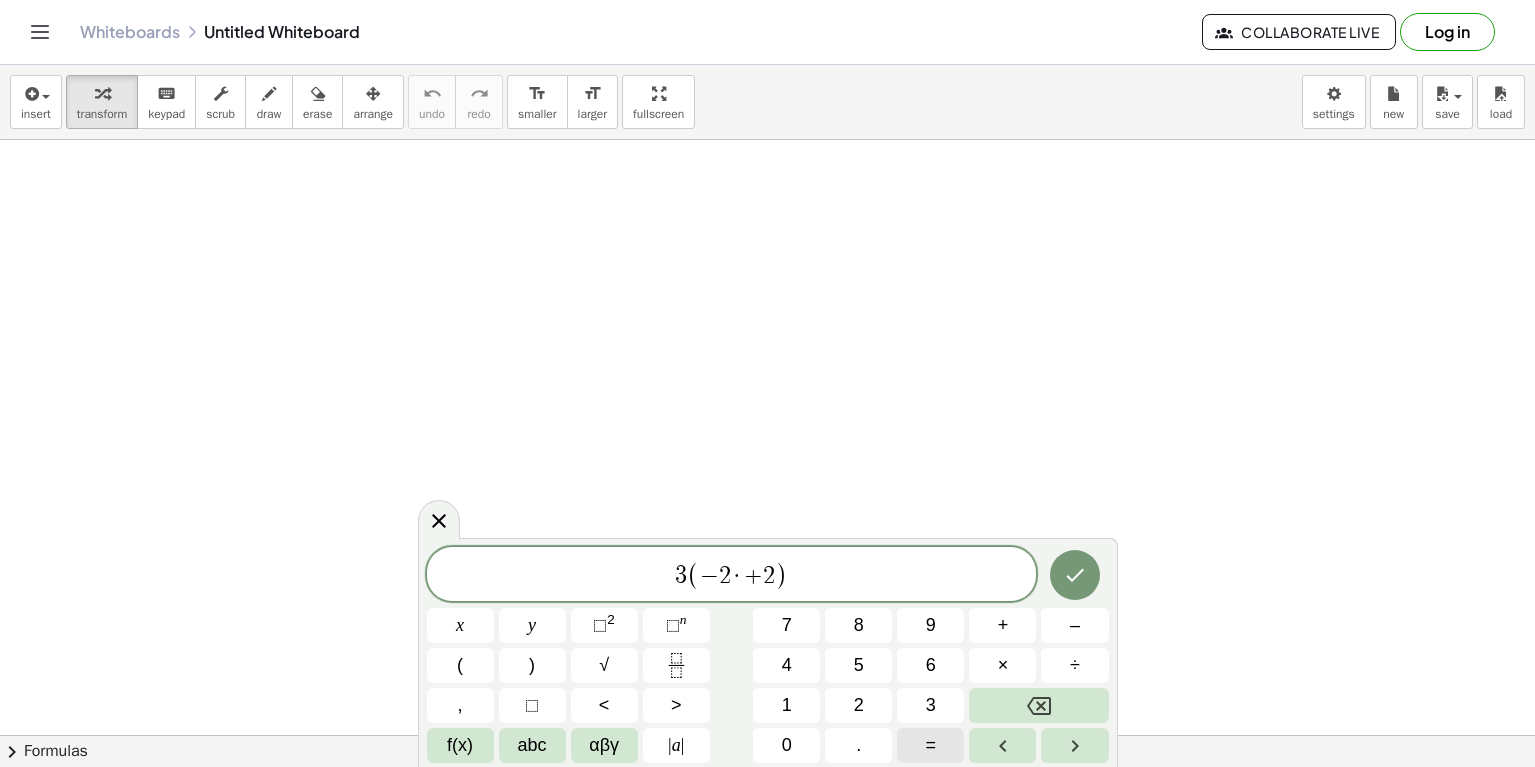 click on "=" at bounding box center (931, 745) 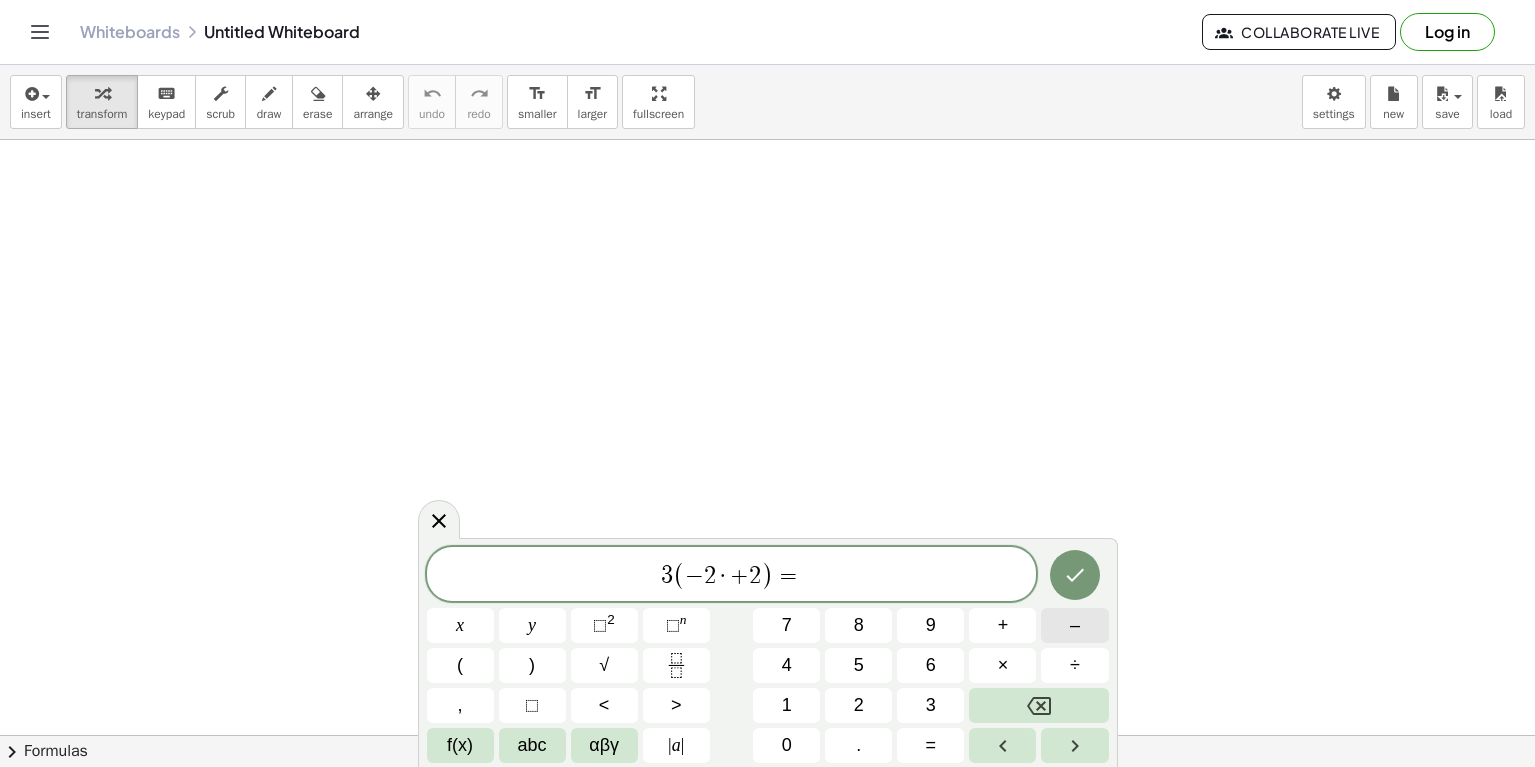 click on "–" at bounding box center [1075, 625] 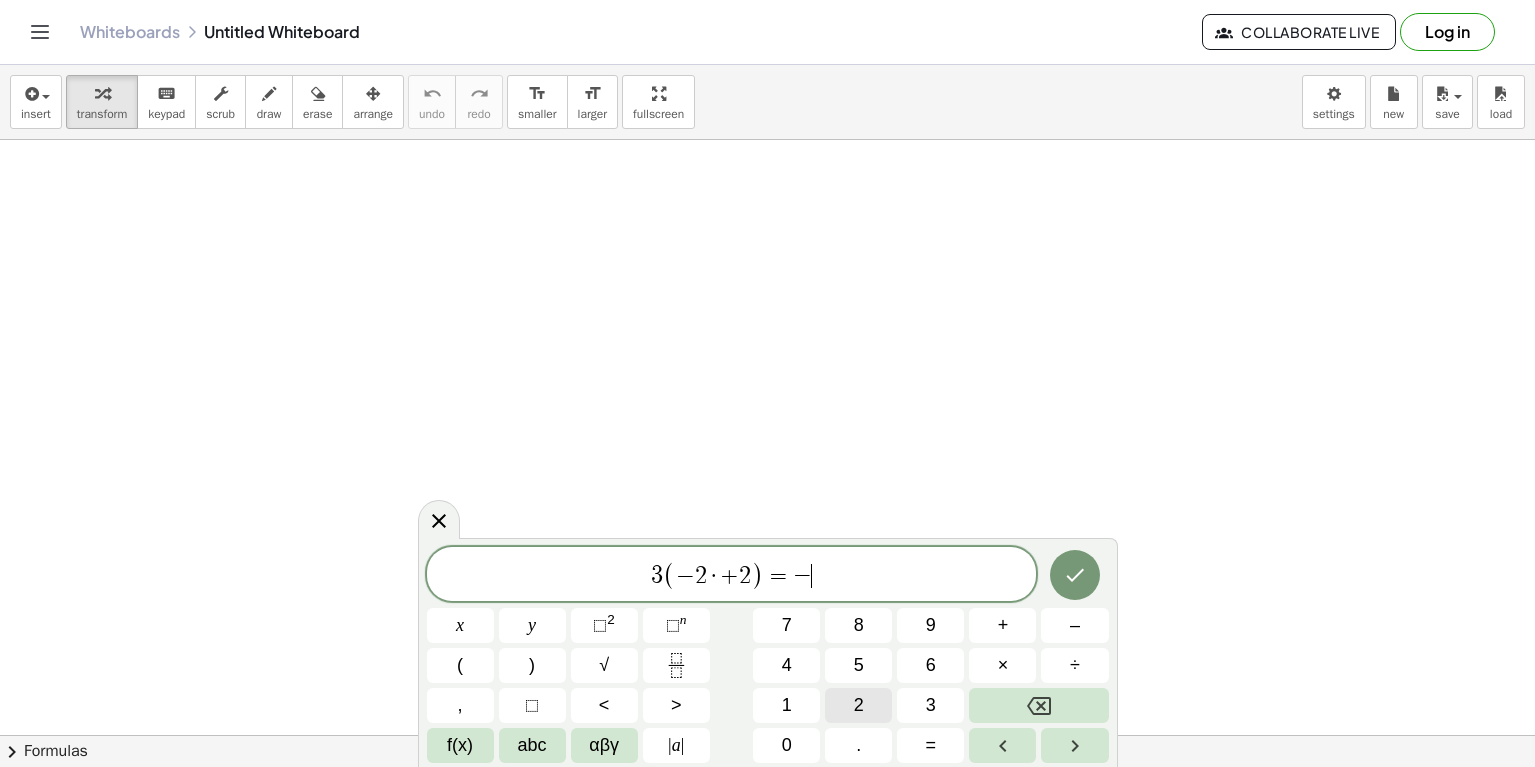 click on "2" at bounding box center [858, 705] 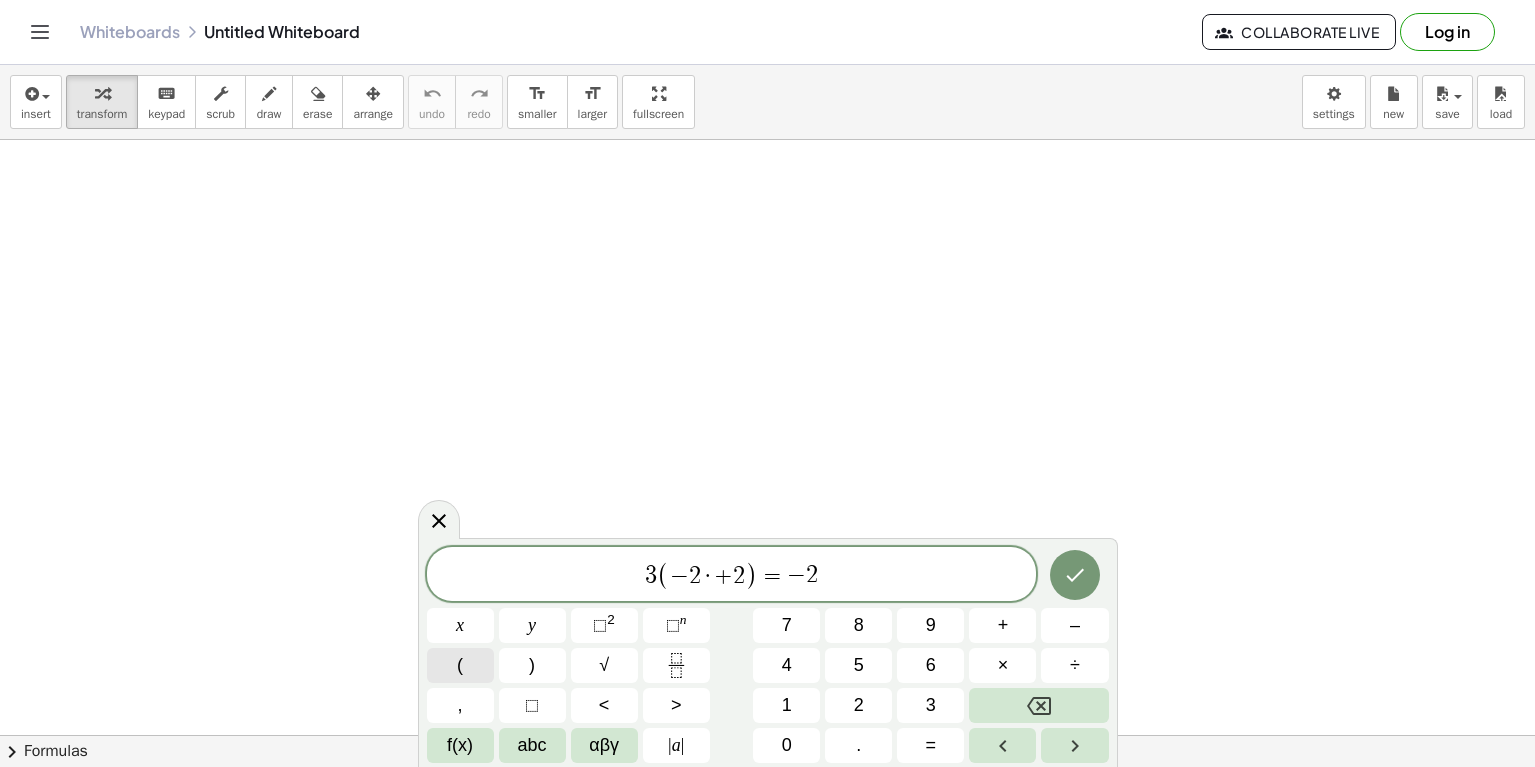 click on "(" at bounding box center [460, 665] 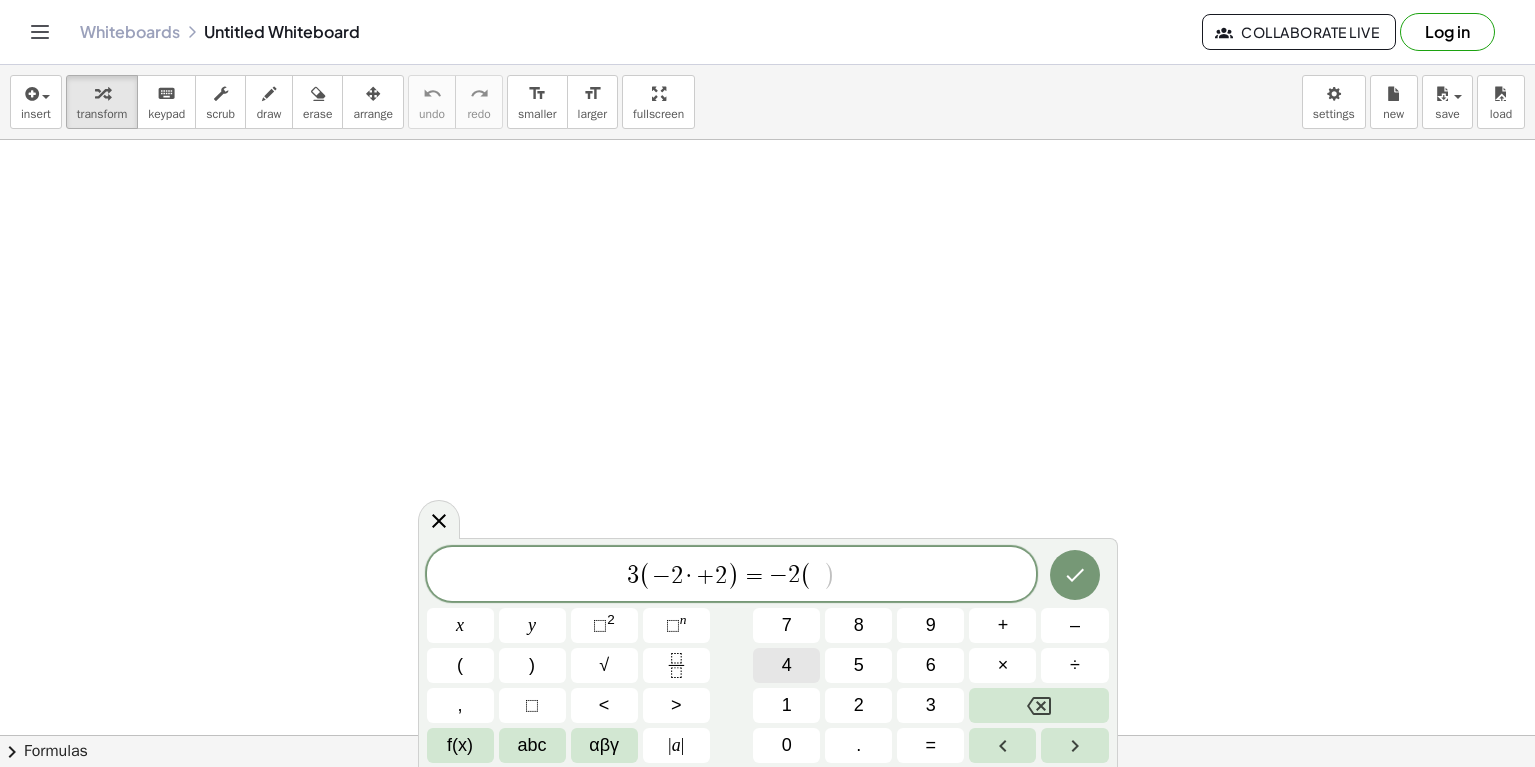 click on "4" at bounding box center (786, 665) 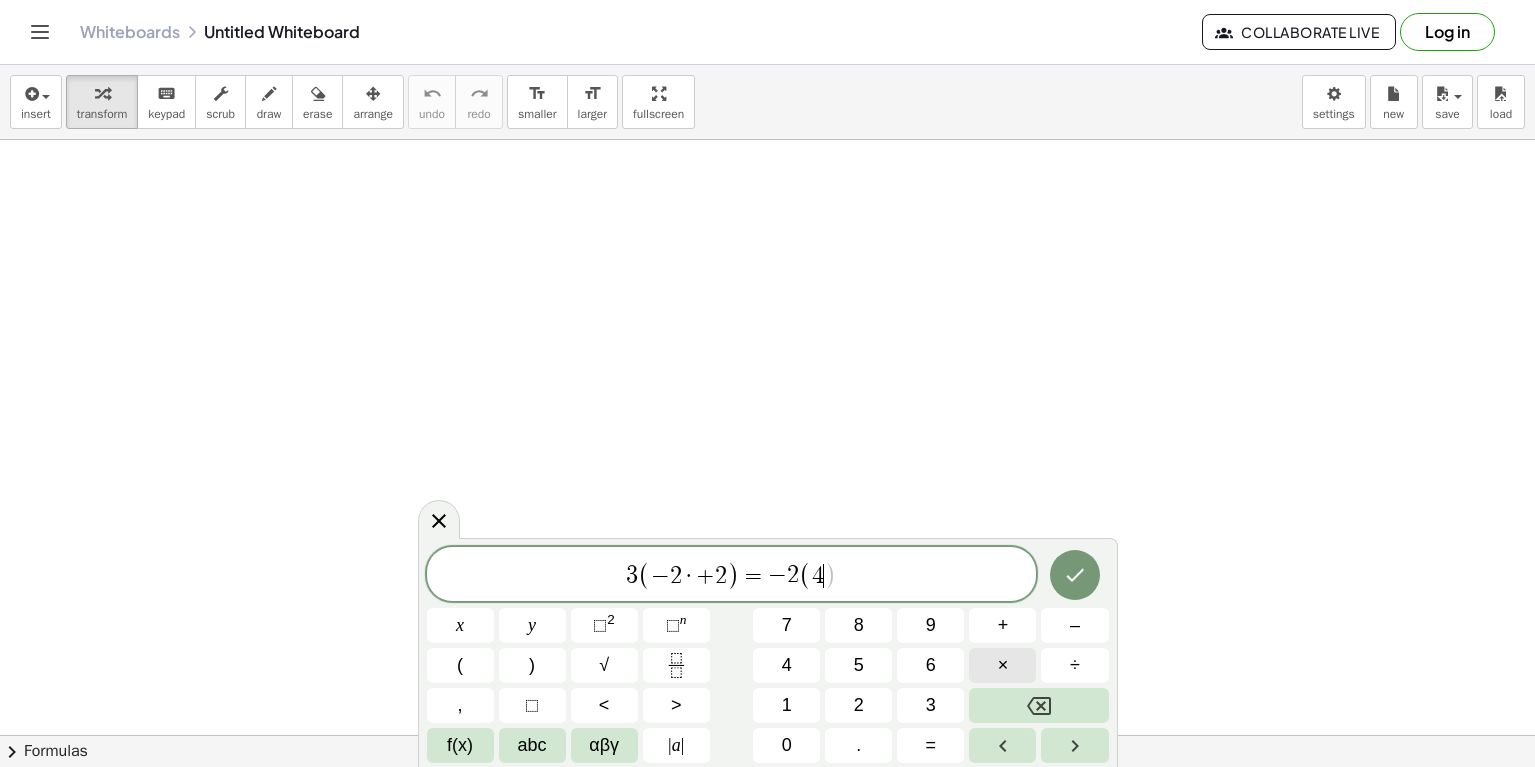 click on "×" at bounding box center (1002, 665) 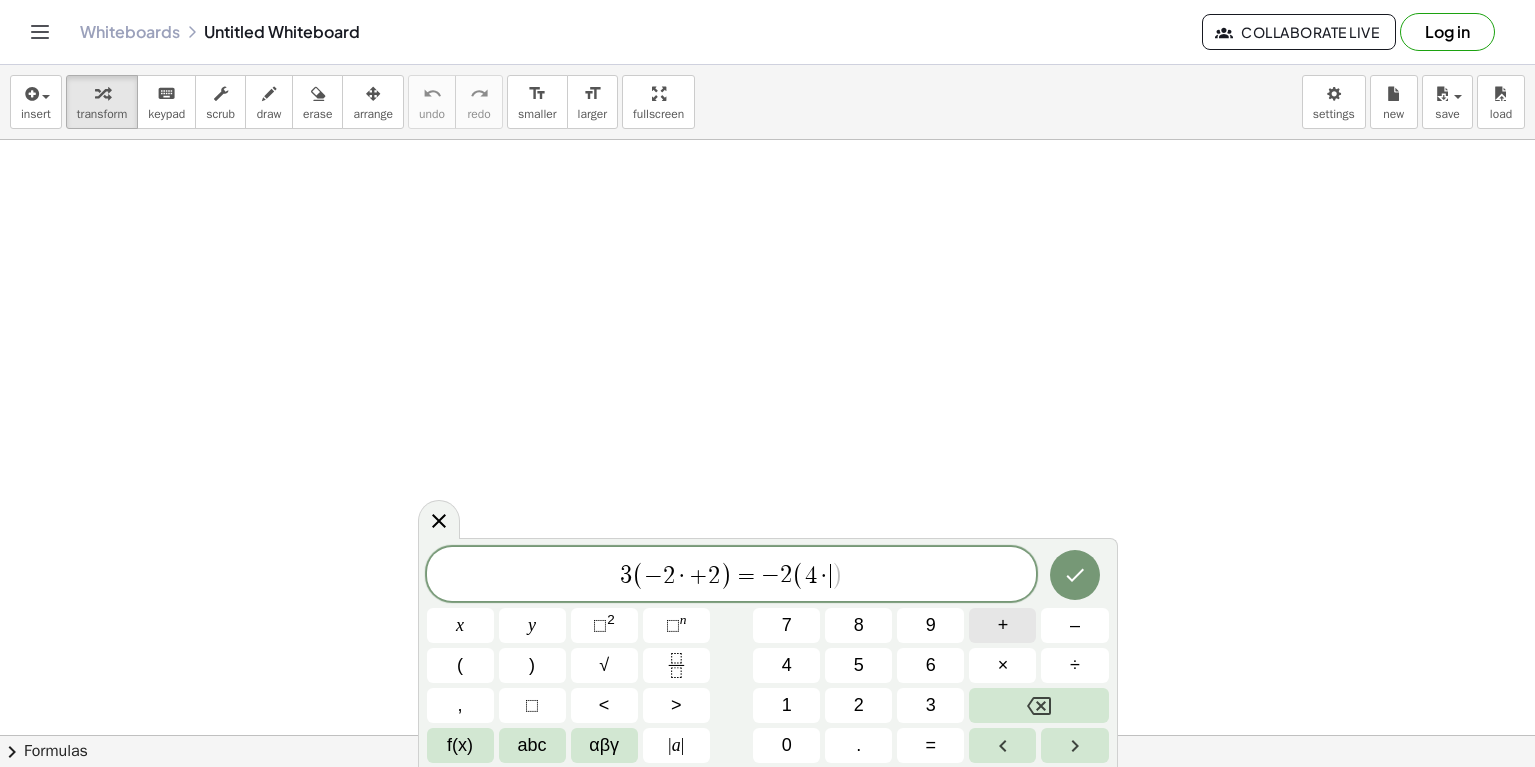 click on "+" at bounding box center [1002, 625] 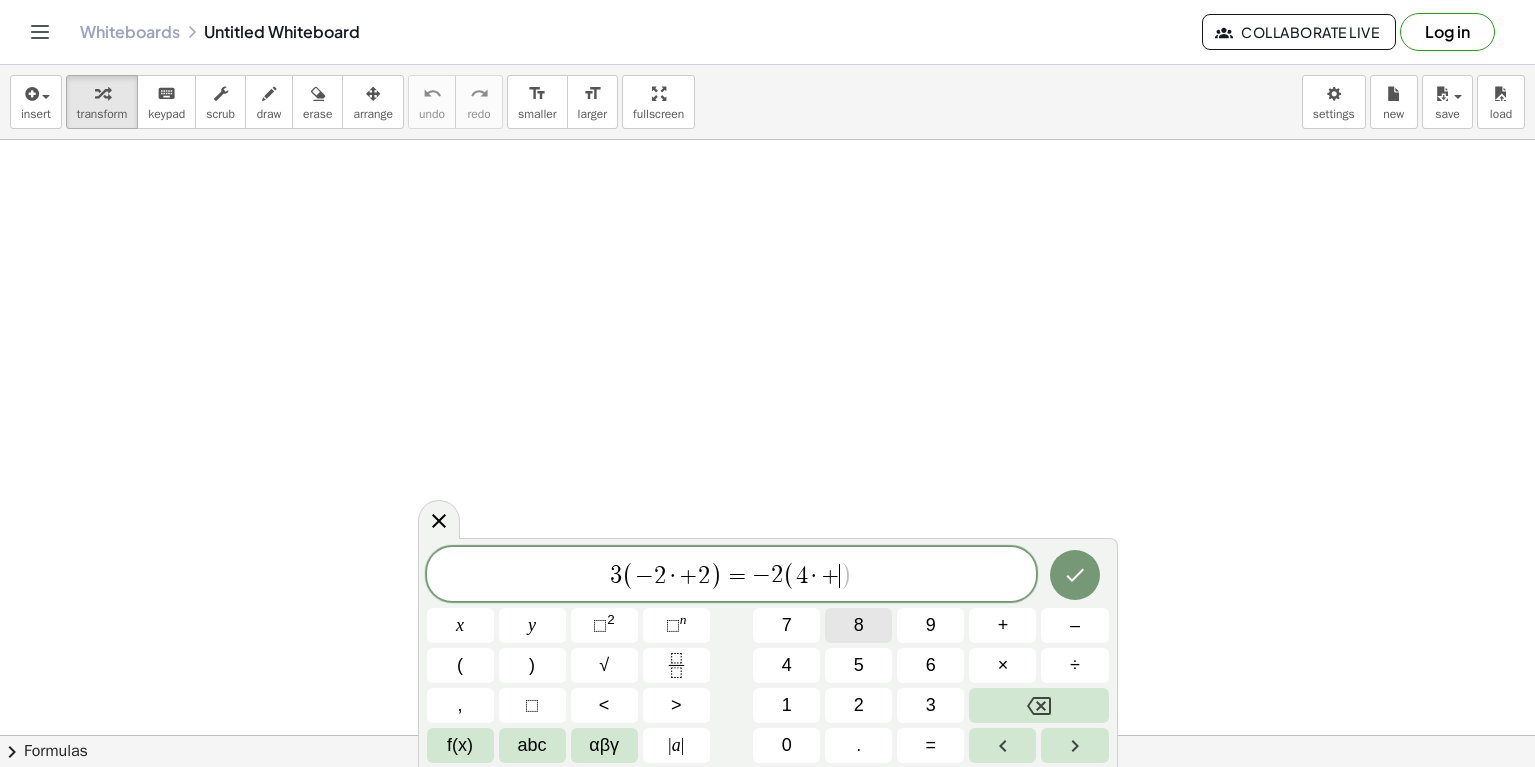 click on "8" at bounding box center [859, 625] 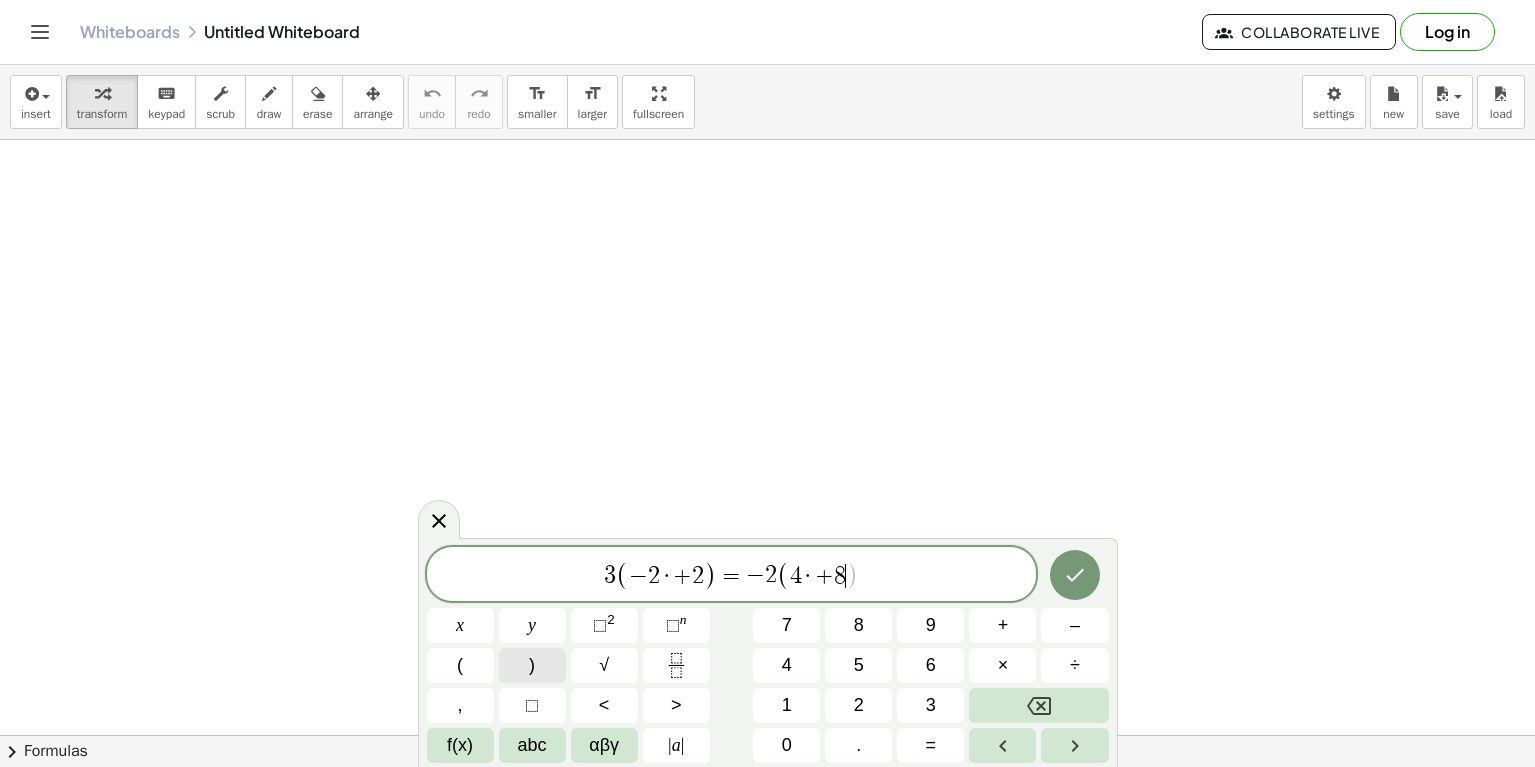 click on ")" at bounding box center (532, 665) 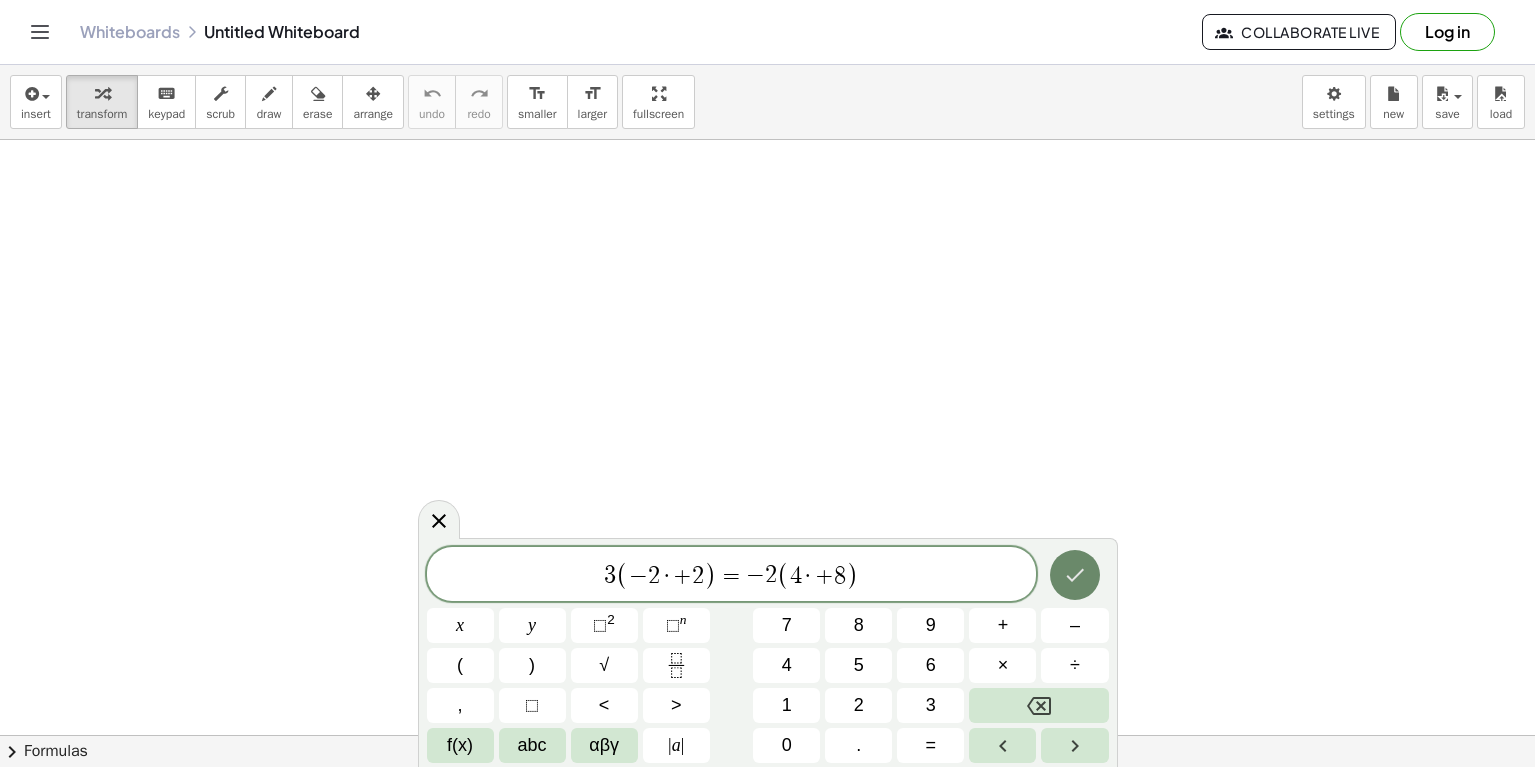click 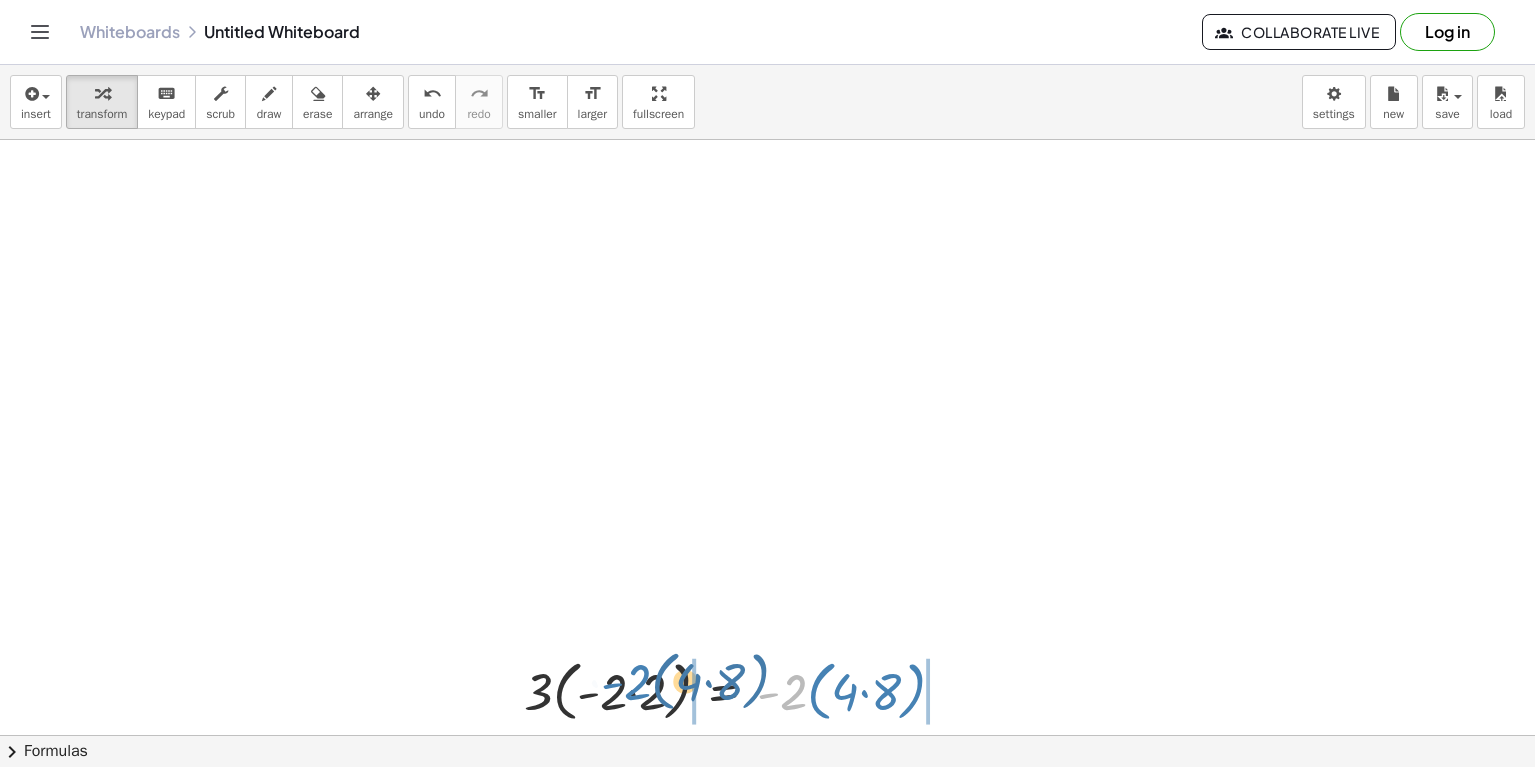drag, startPoint x: 806, startPoint y: 694, endPoint x: 662, endPoint y: 717, distance: 145.82524 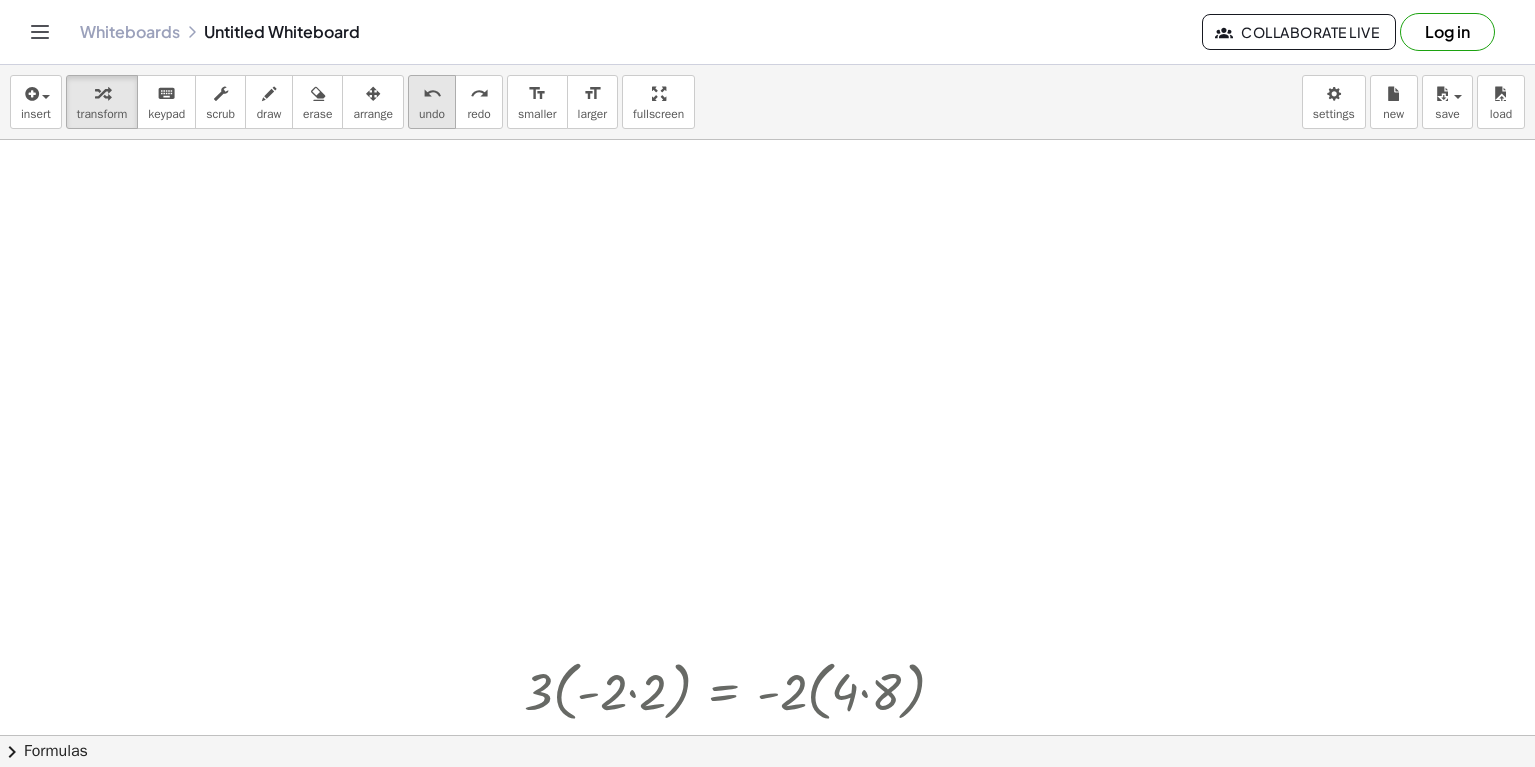 click on "undo undo" at bounding box center [432, 102] 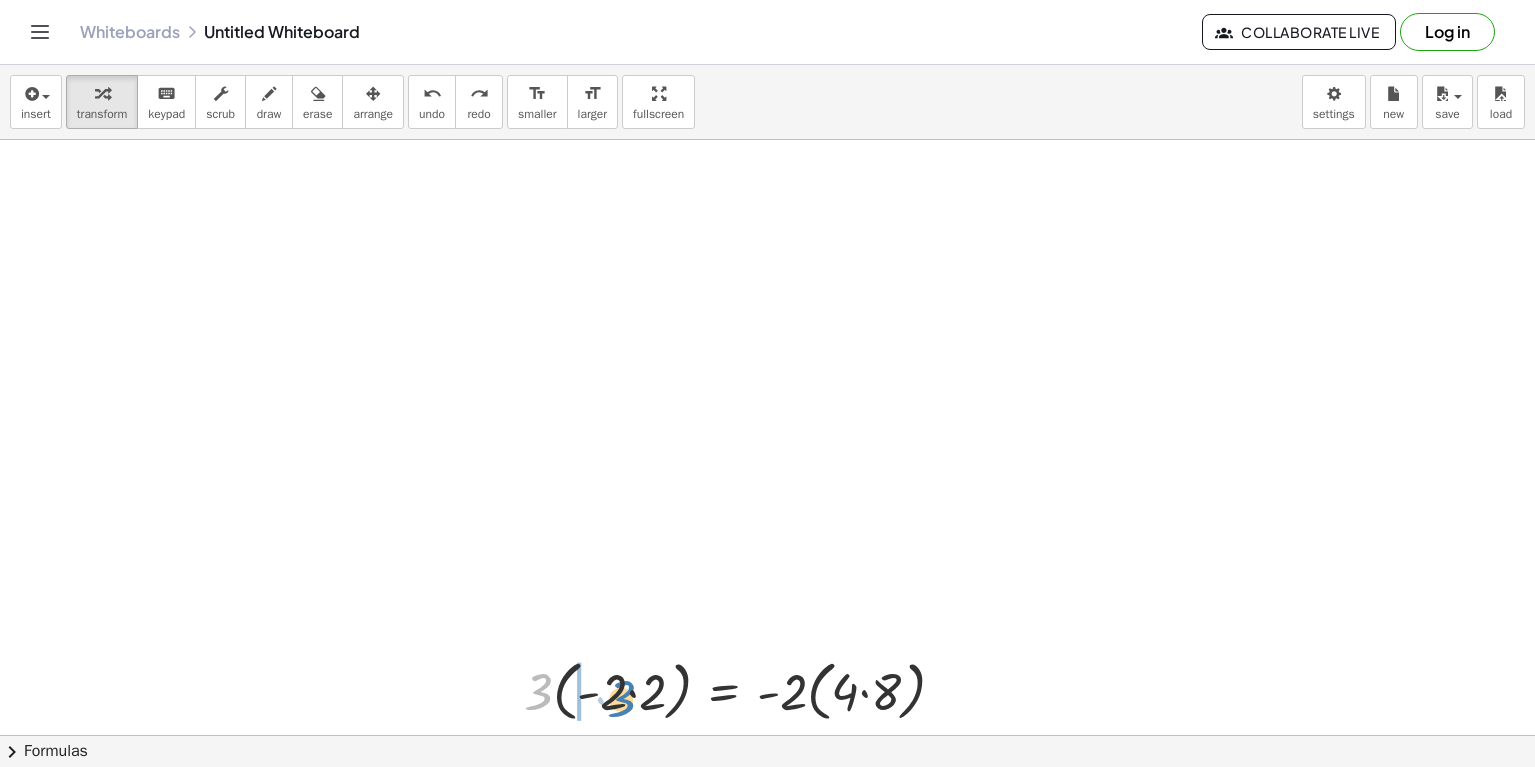 drag, startPoint x: 542, startPoint y: 695, endPoint x: 625, endPoint y: 702, distance: 83.294655 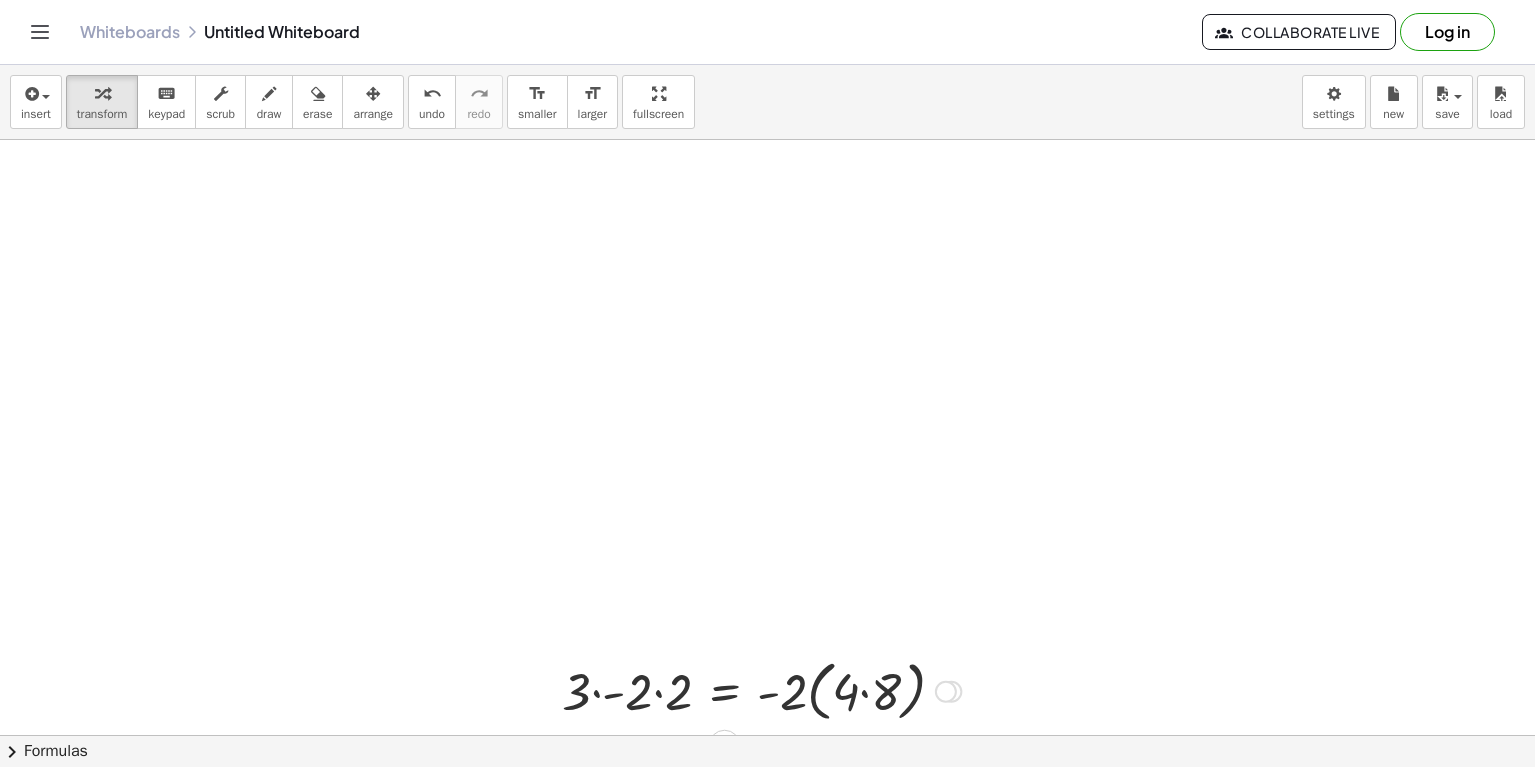 click at bounding box center (761, 690) 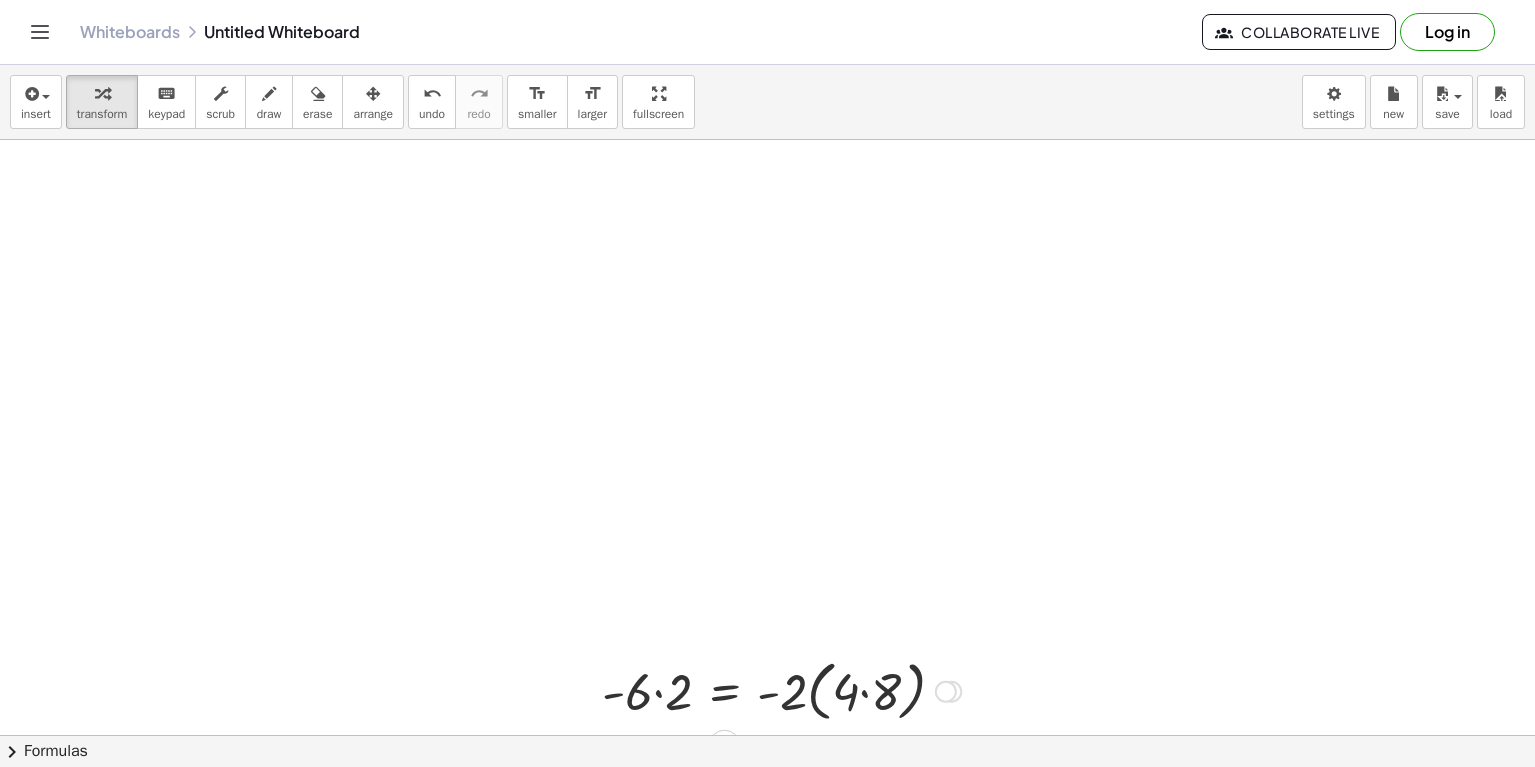 click at bounding box center [781, 690] 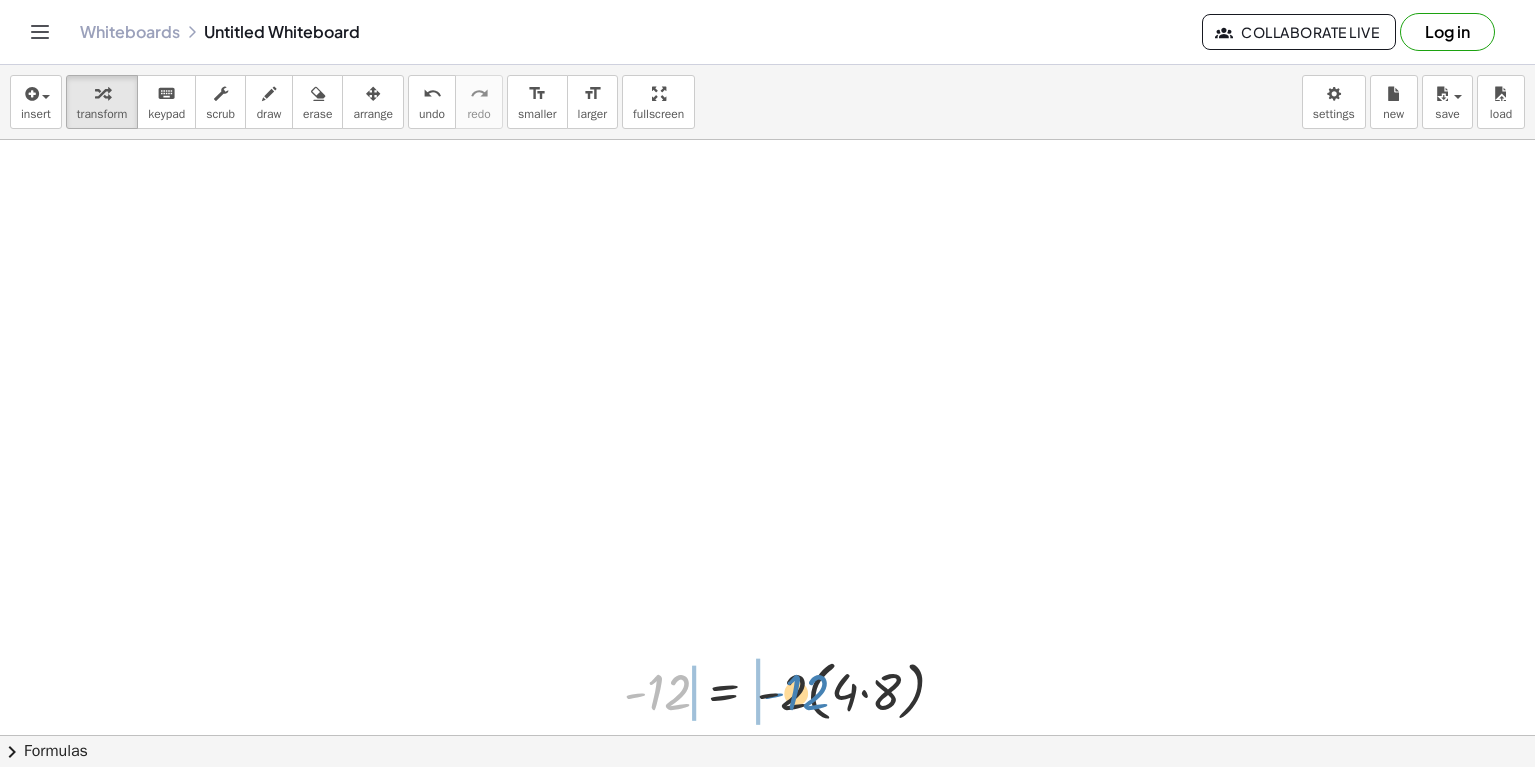 drag, startPoint x: 691, startPoint y: 690, endPoint x: 831, endPoint y: 690, distance: 140 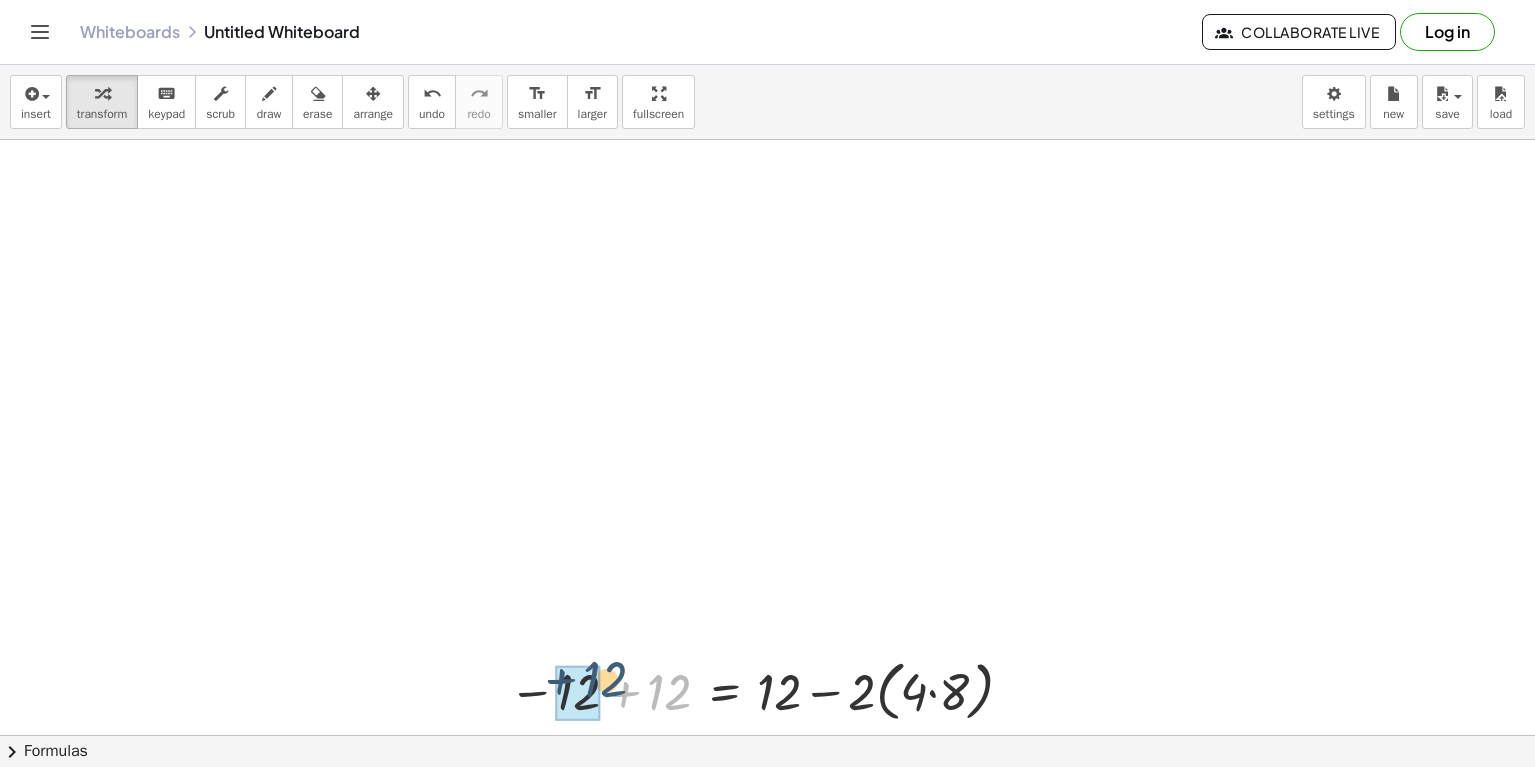 drag, startPoint x: 670, startPoint y: 689, endPoint x: 599, endPoint y: 678, distance: 71.84706 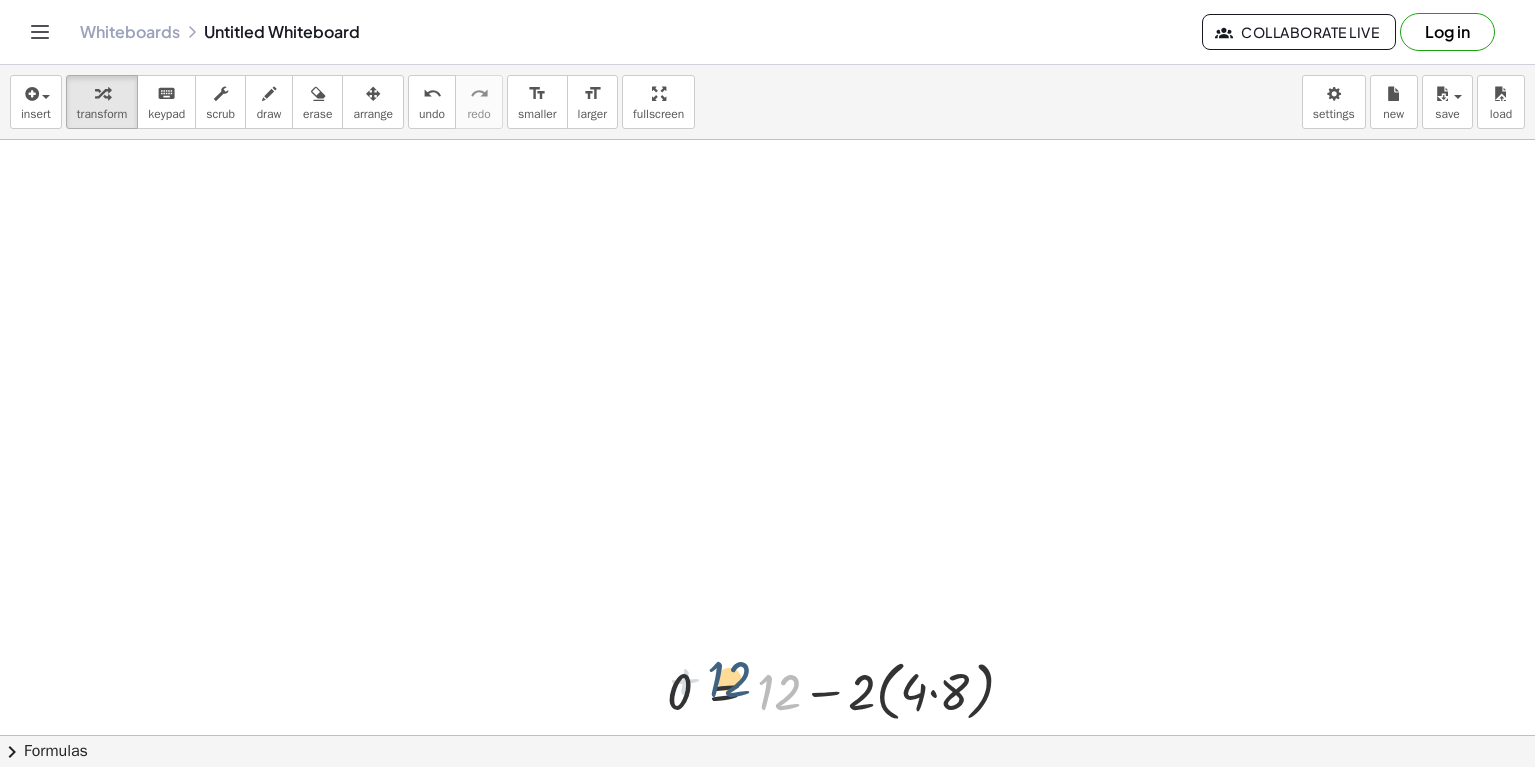 drag, startPoint x: 763, startPoint y: 708, endPoint x: 698, endPoint y: 704, distance: 65.12296 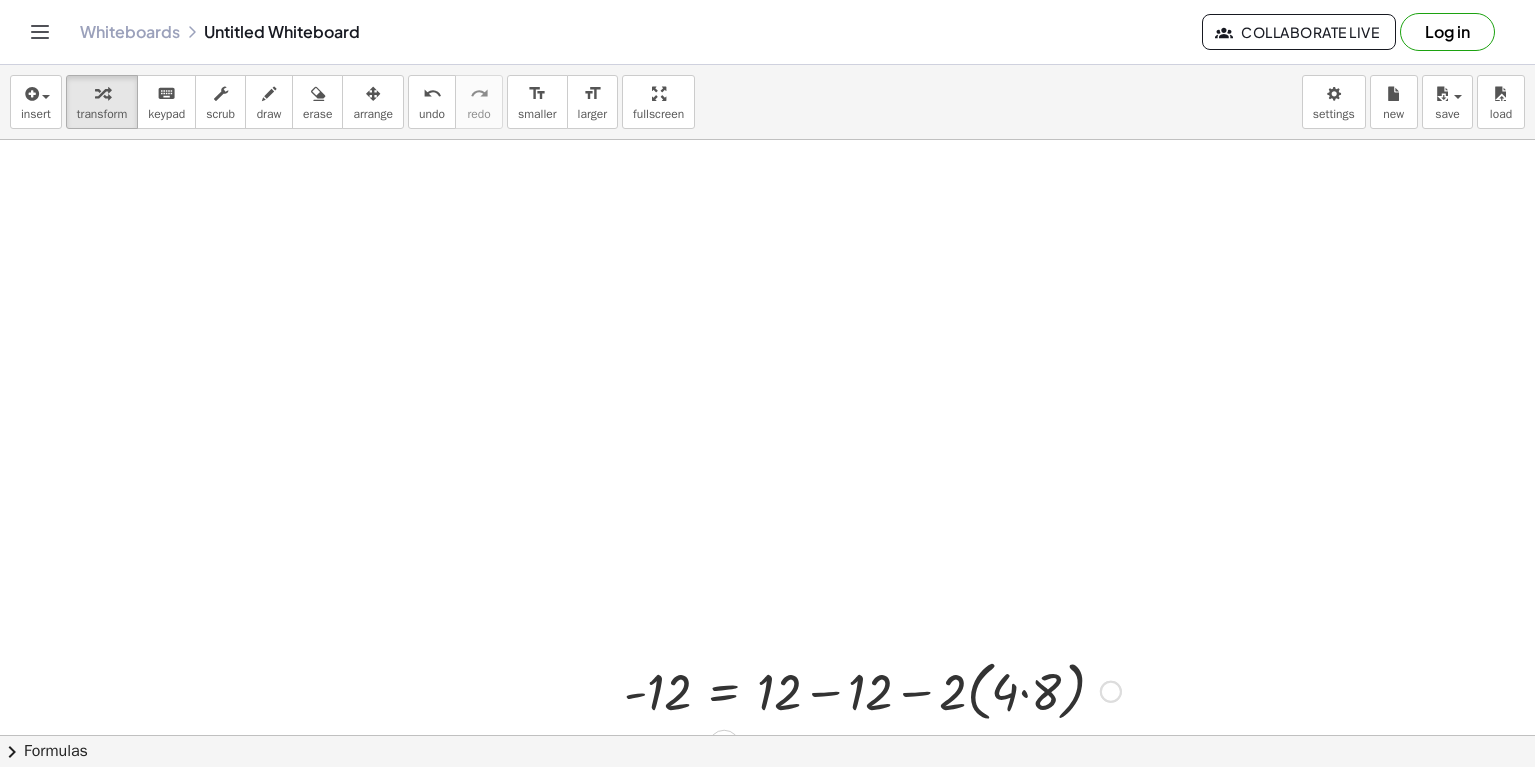 click at bounding box center [872, 690] 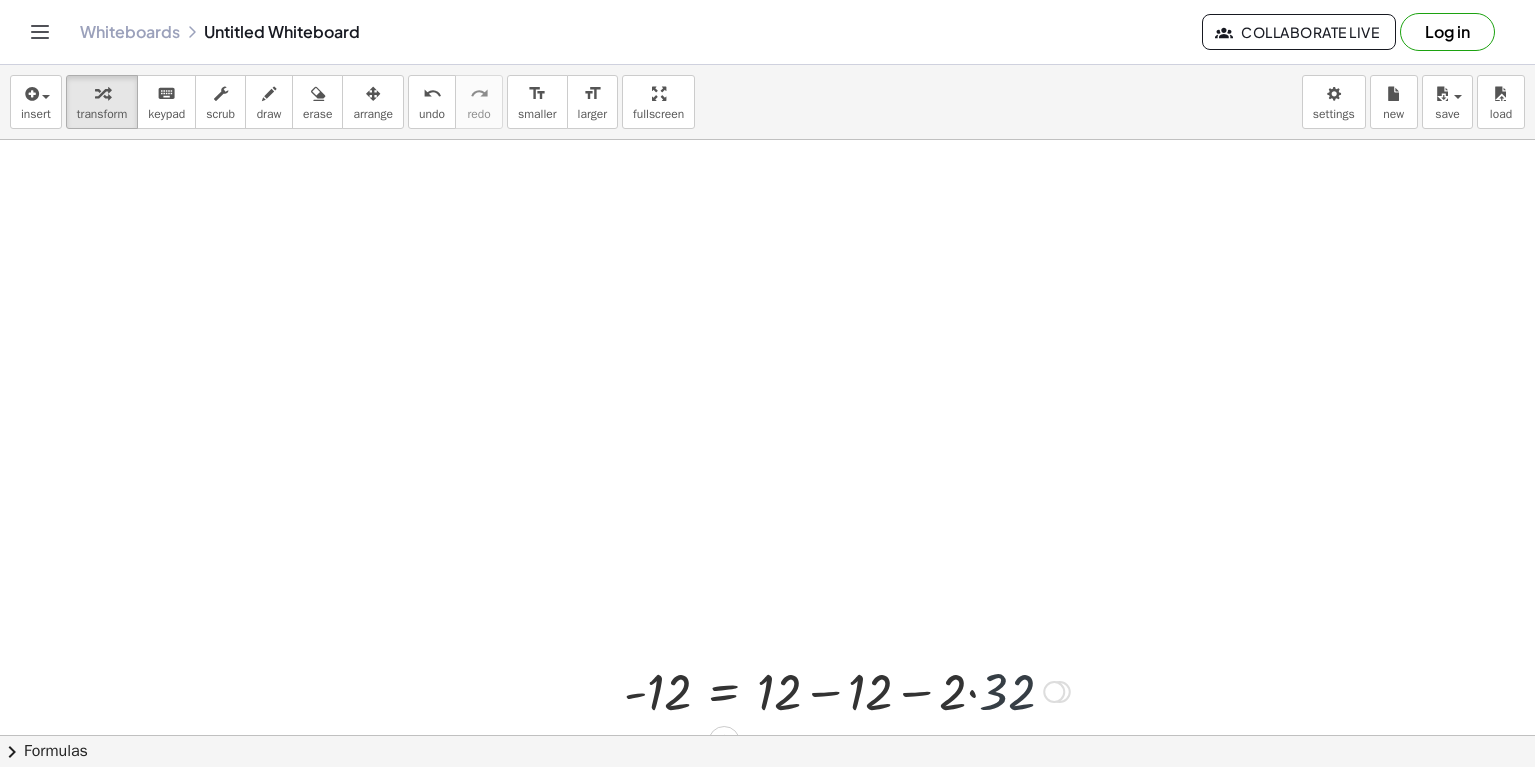click at bounding box center [847, 690] 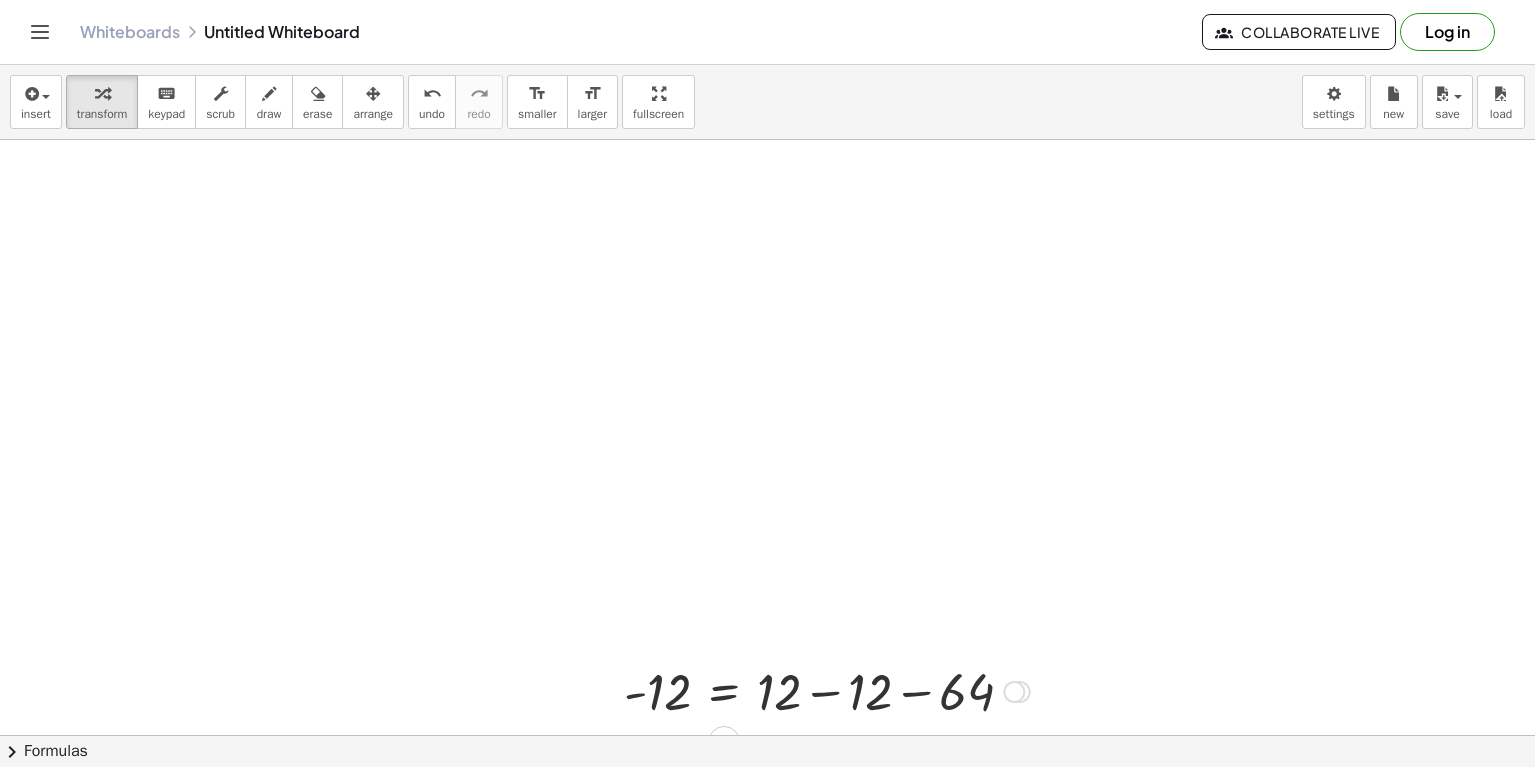 click at bounding box center [827, 690] 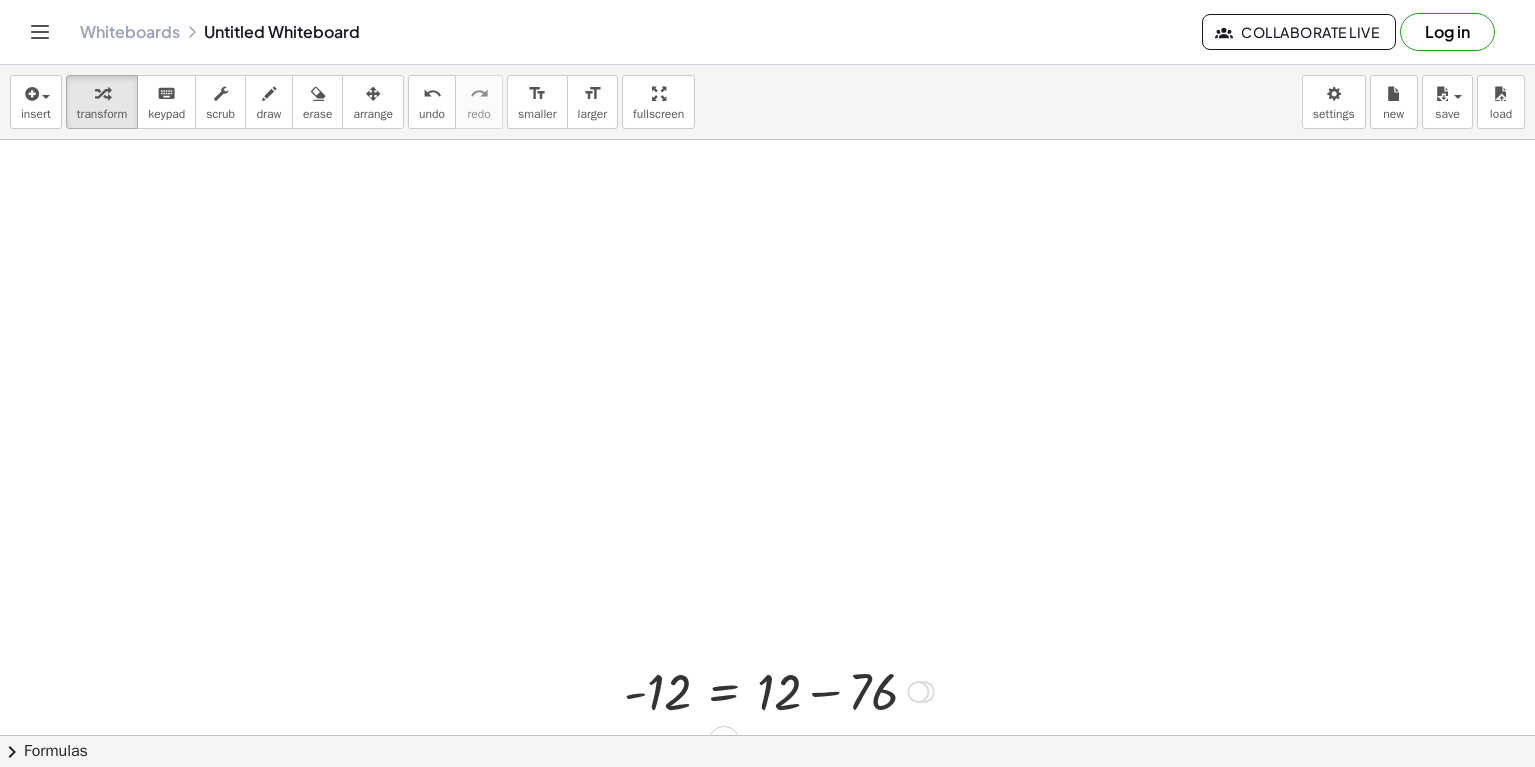 click at bounding box center (779, 690) 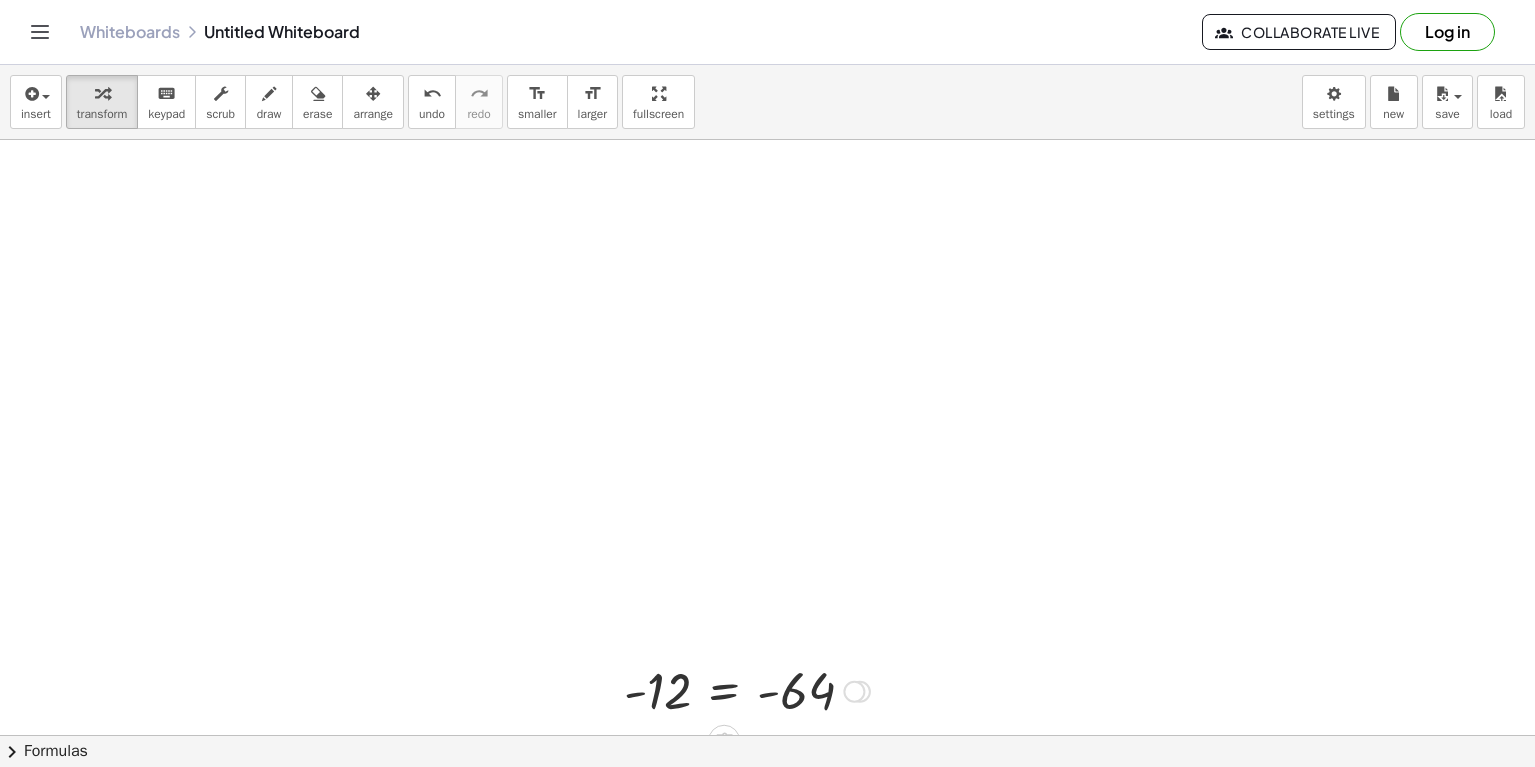 click at bounding box center (747, 690) 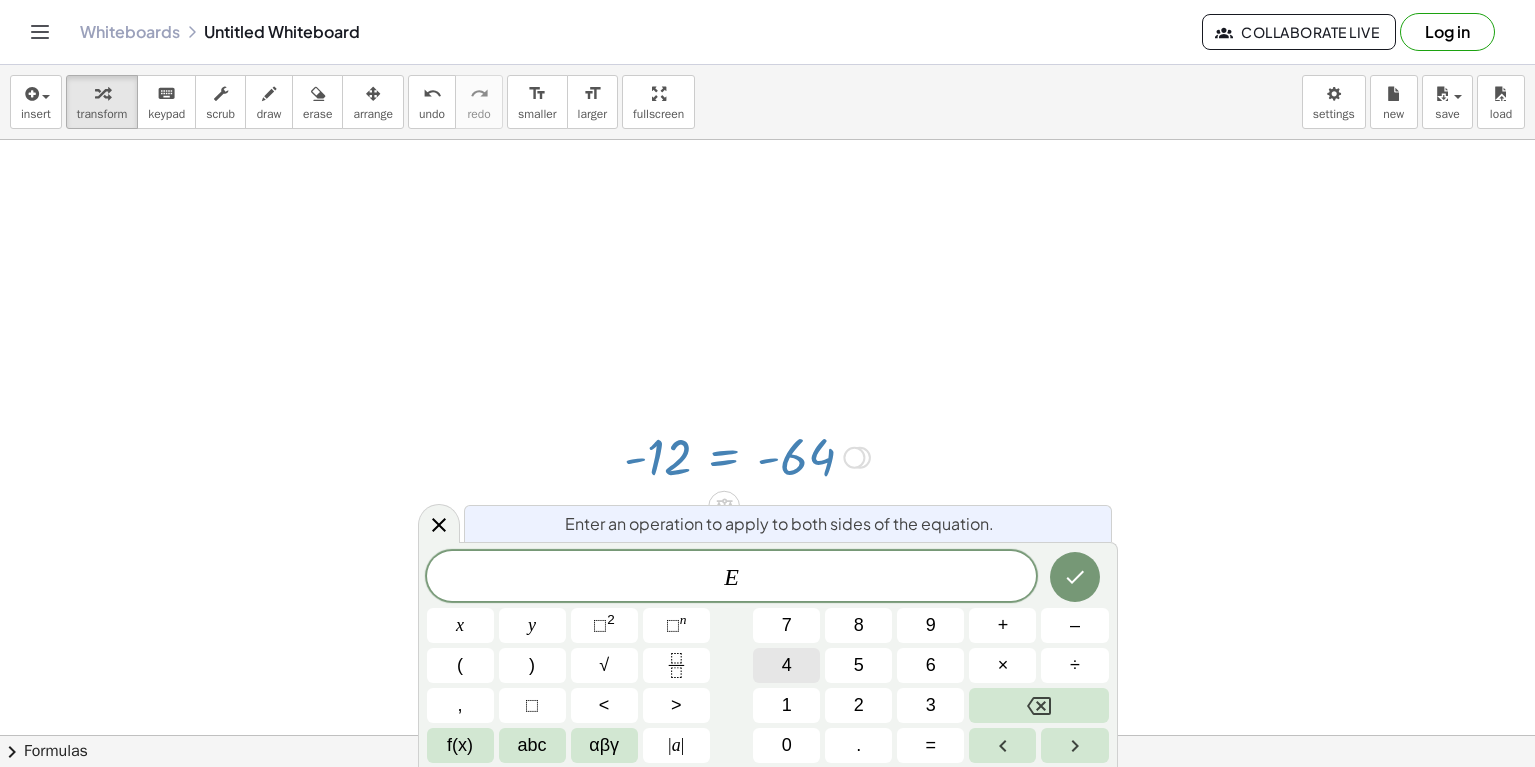 scroll, scrollTop: 236, scrollLeft: 0, axis: vertical 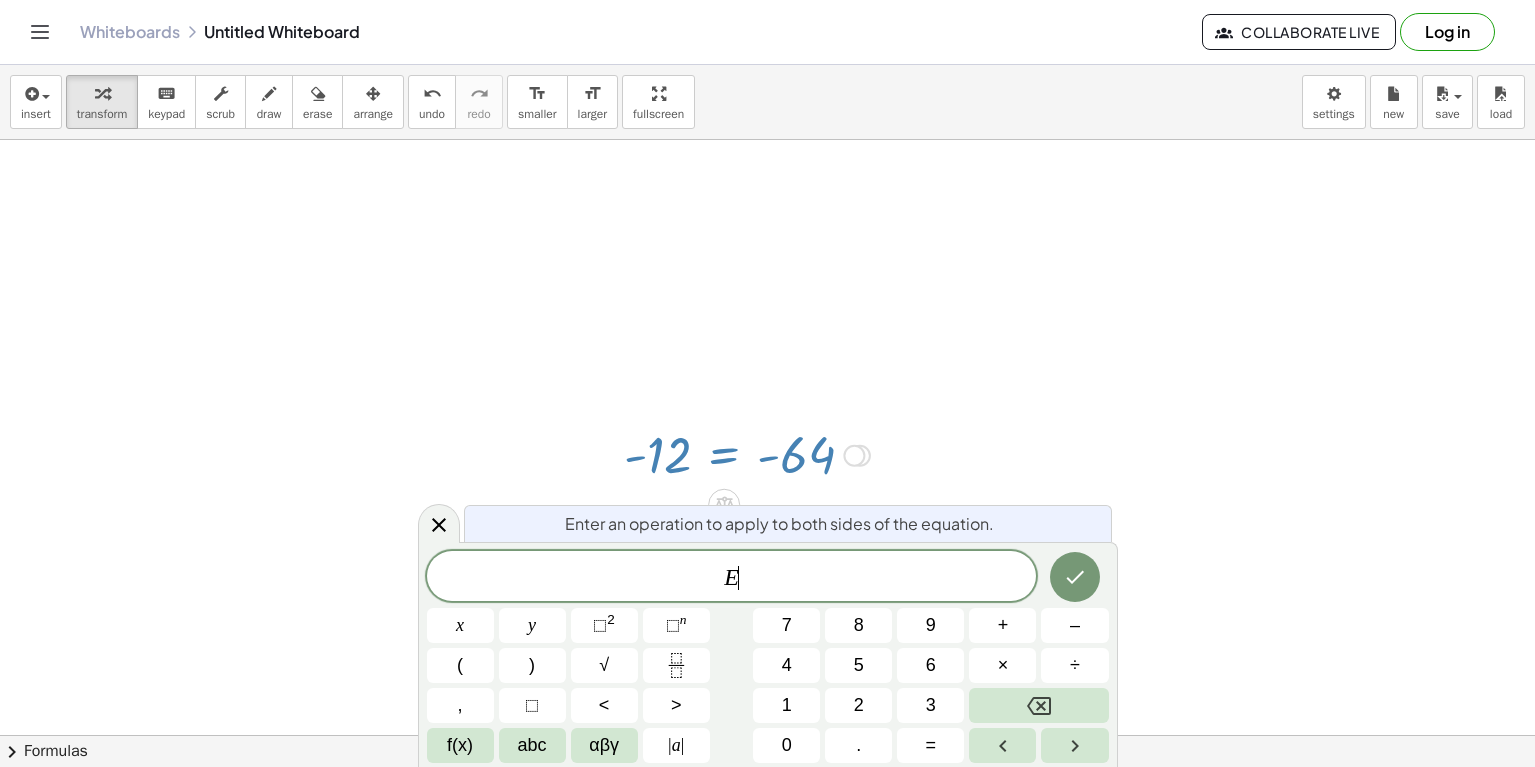 click at bounding box center [747, 454] 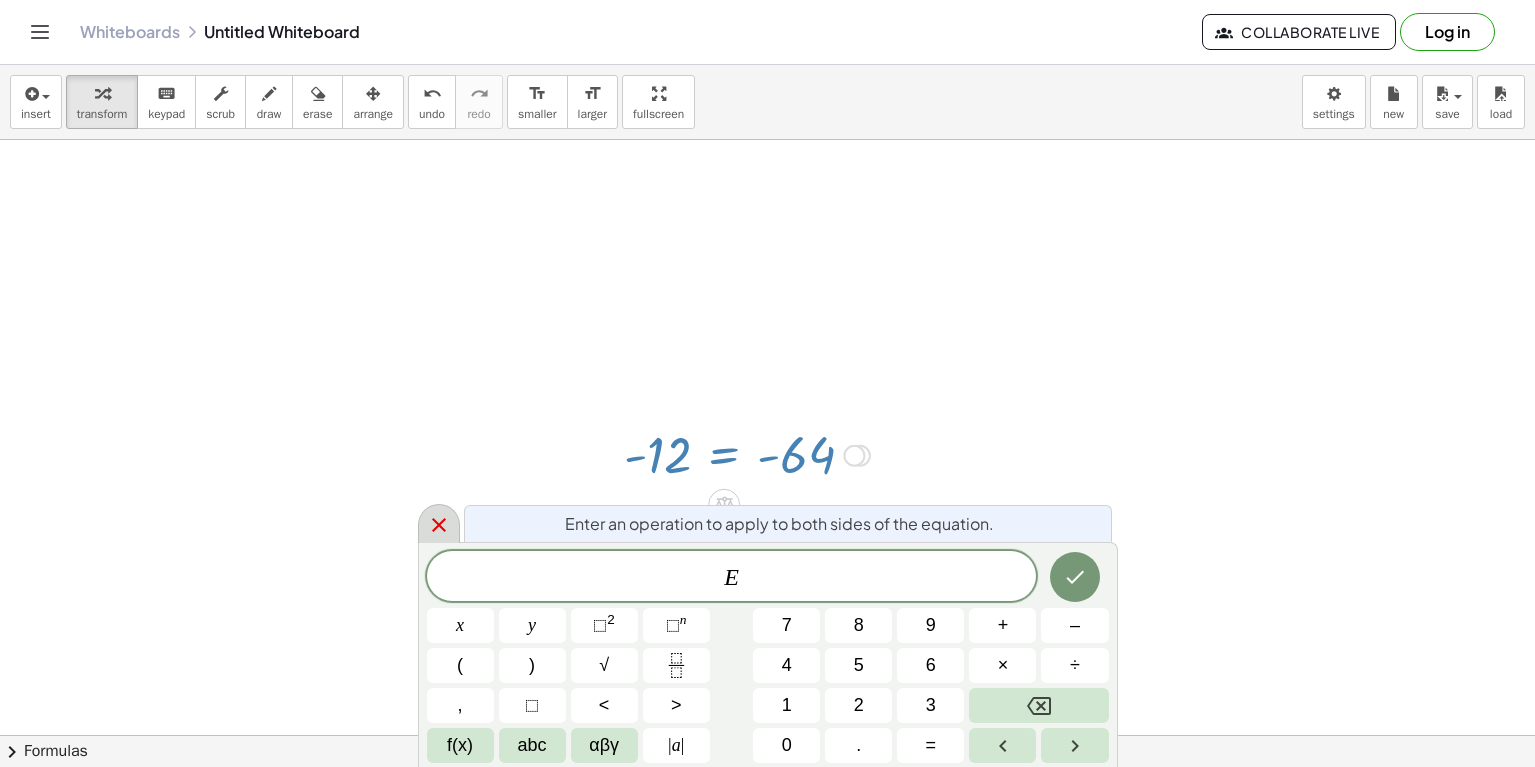 click 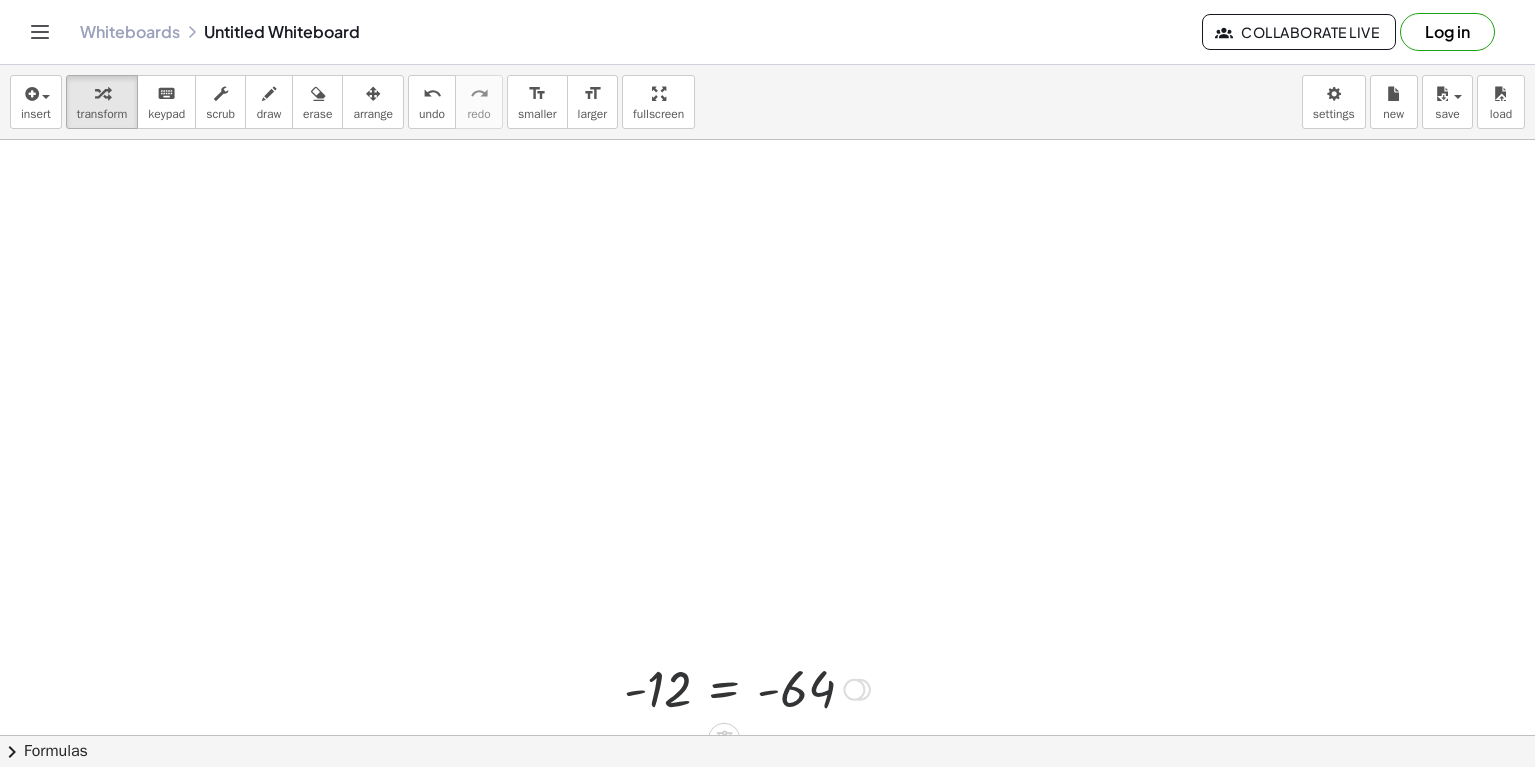 scroll, scrollTop: 0, scrollLeft: 0, axis: both 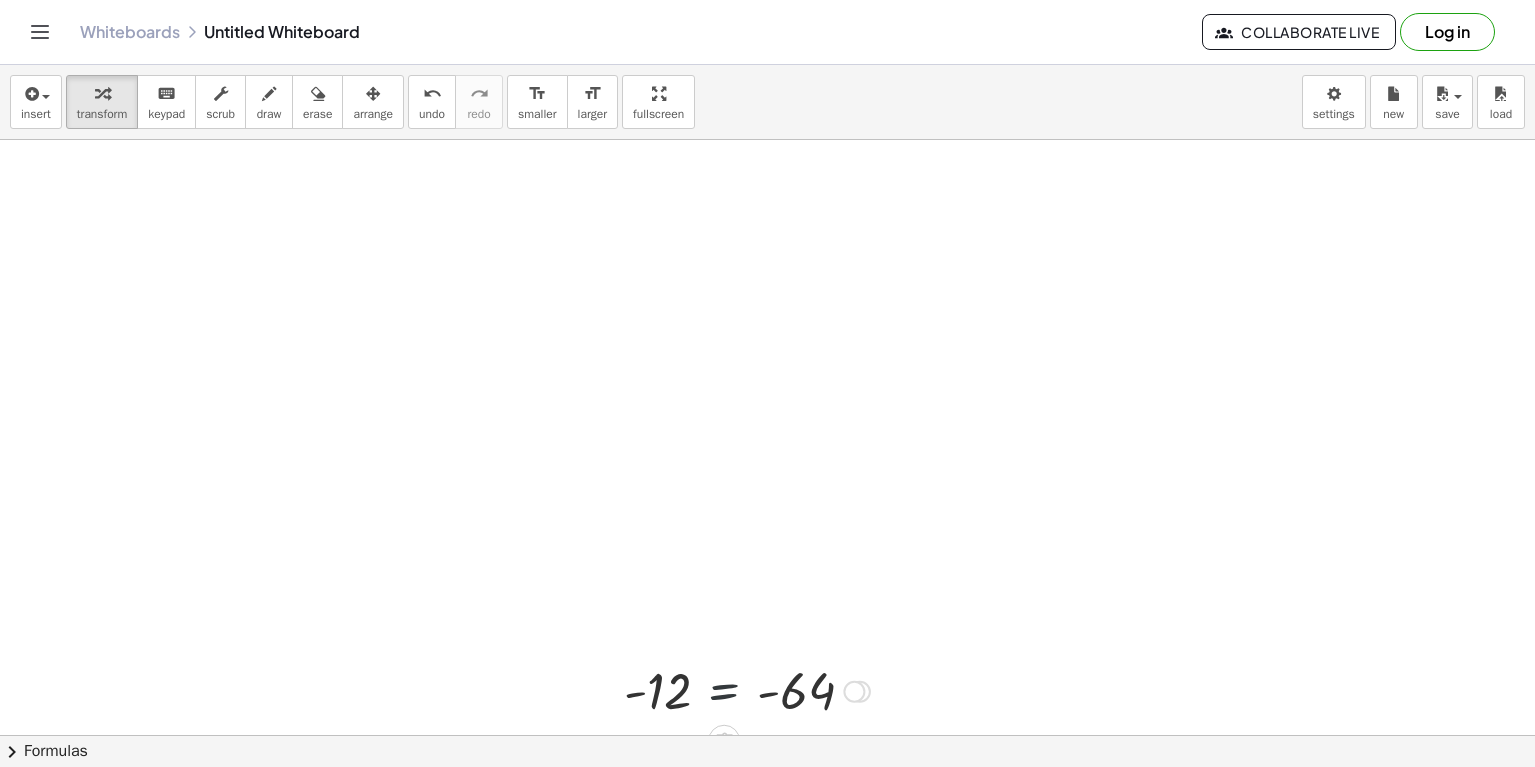 click at bounding box center [747, 690] 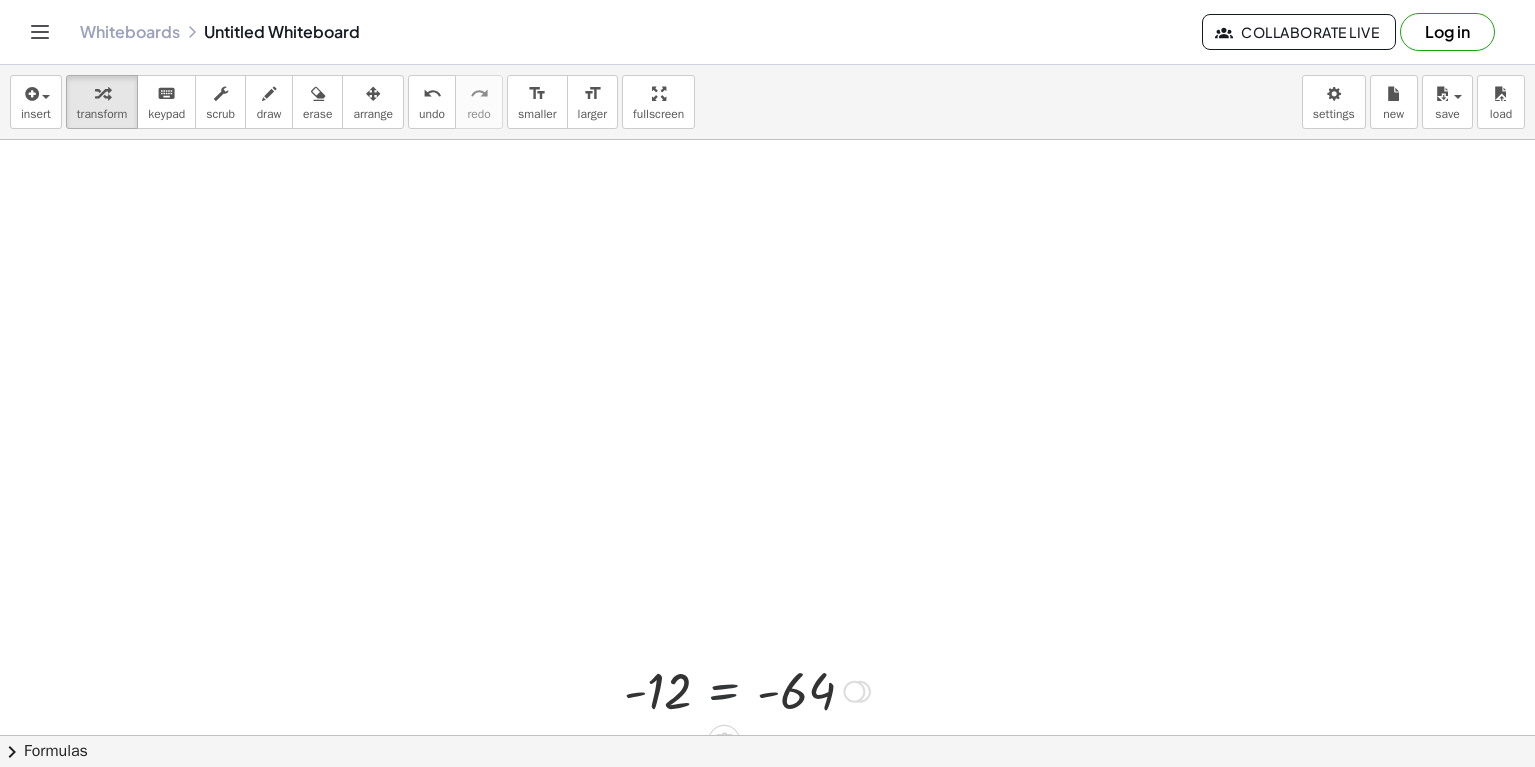 click at bounding box center [747, 690] 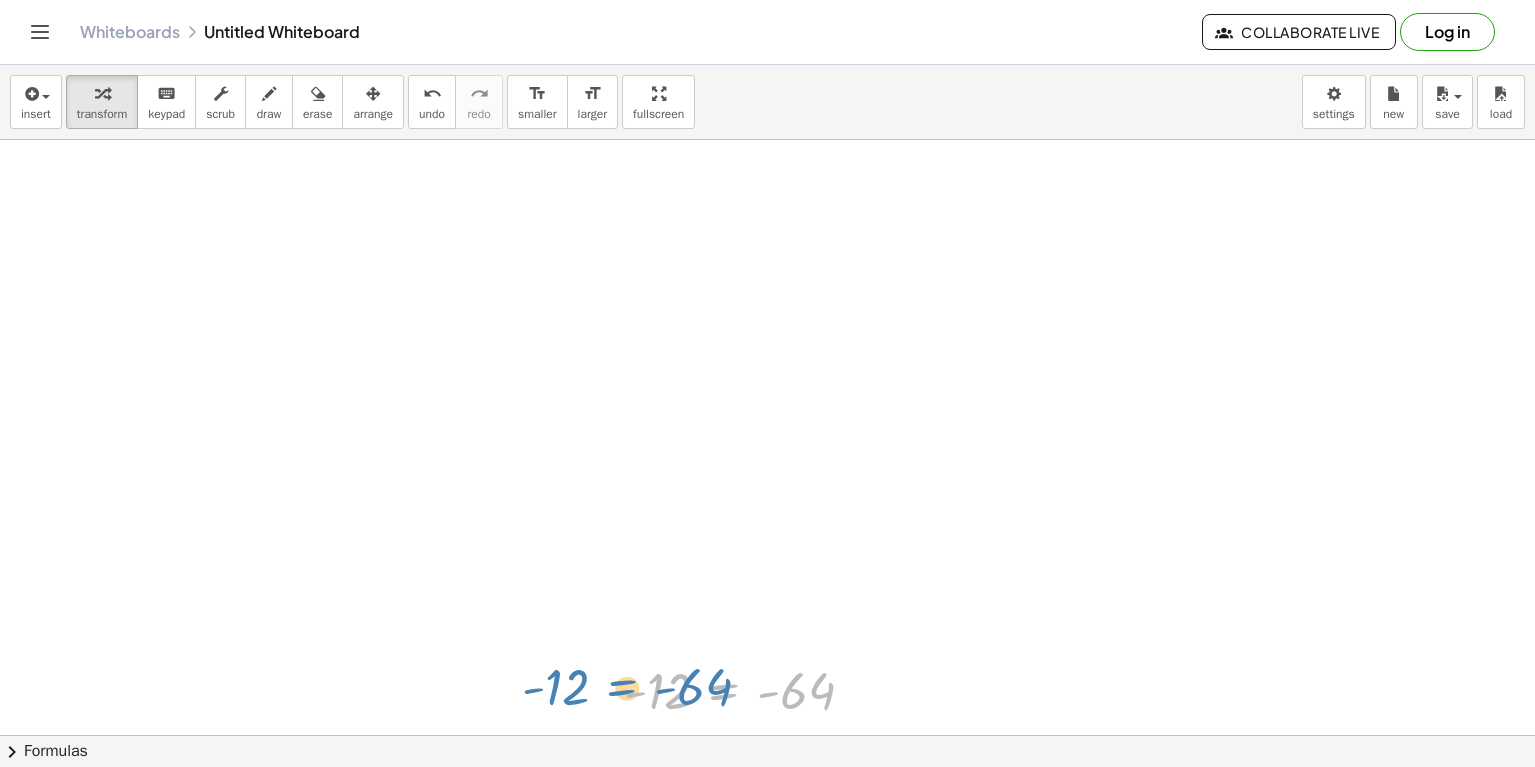 drag, startPoint x: 727, startPoint y: 679, endPoint x: 628, endPoint y: 676, distance: 99.04544 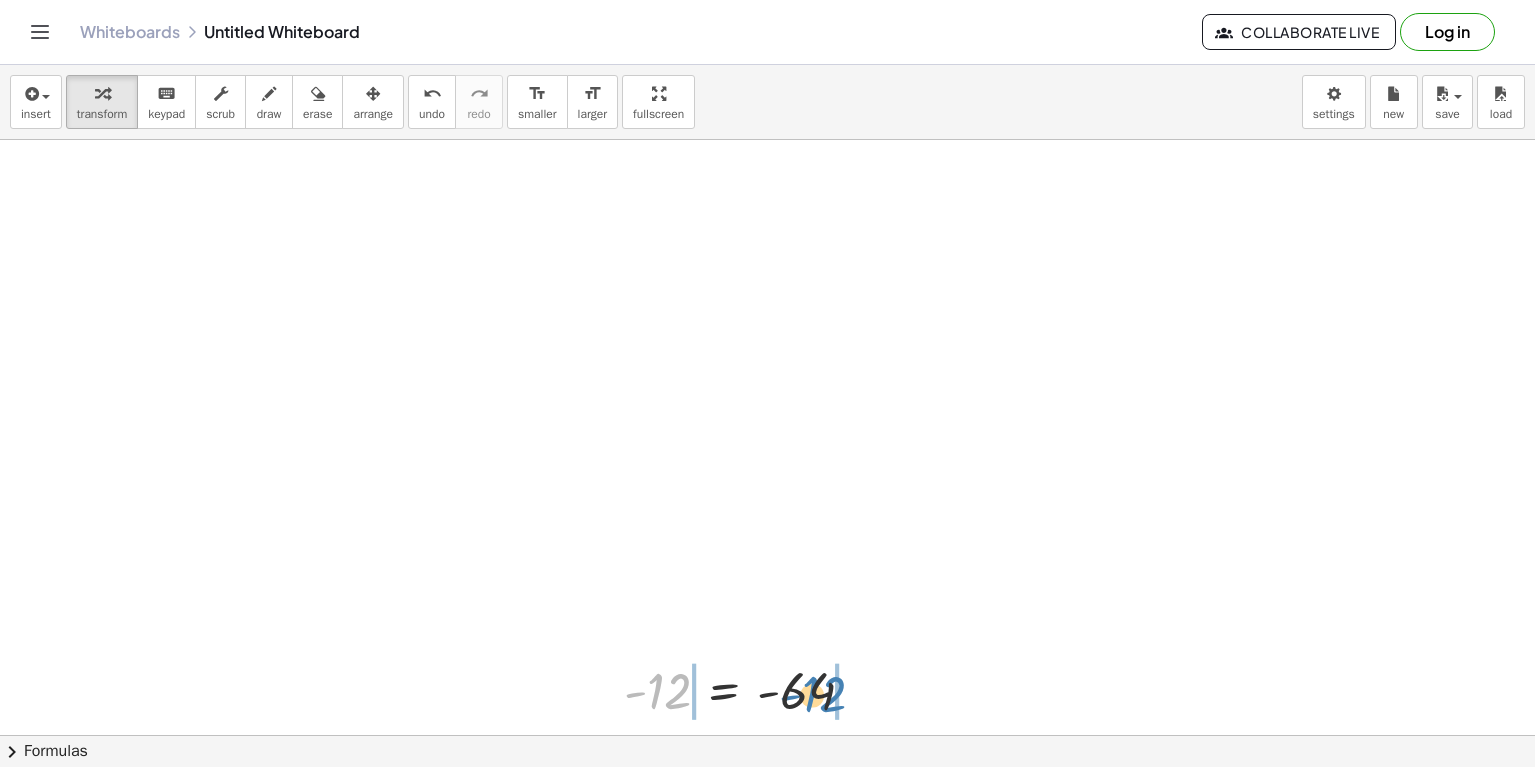 drag, startPoint x: 668, startPoint y: 692, endPoint x: 823, endPoint y: 695, distance: 155.02902 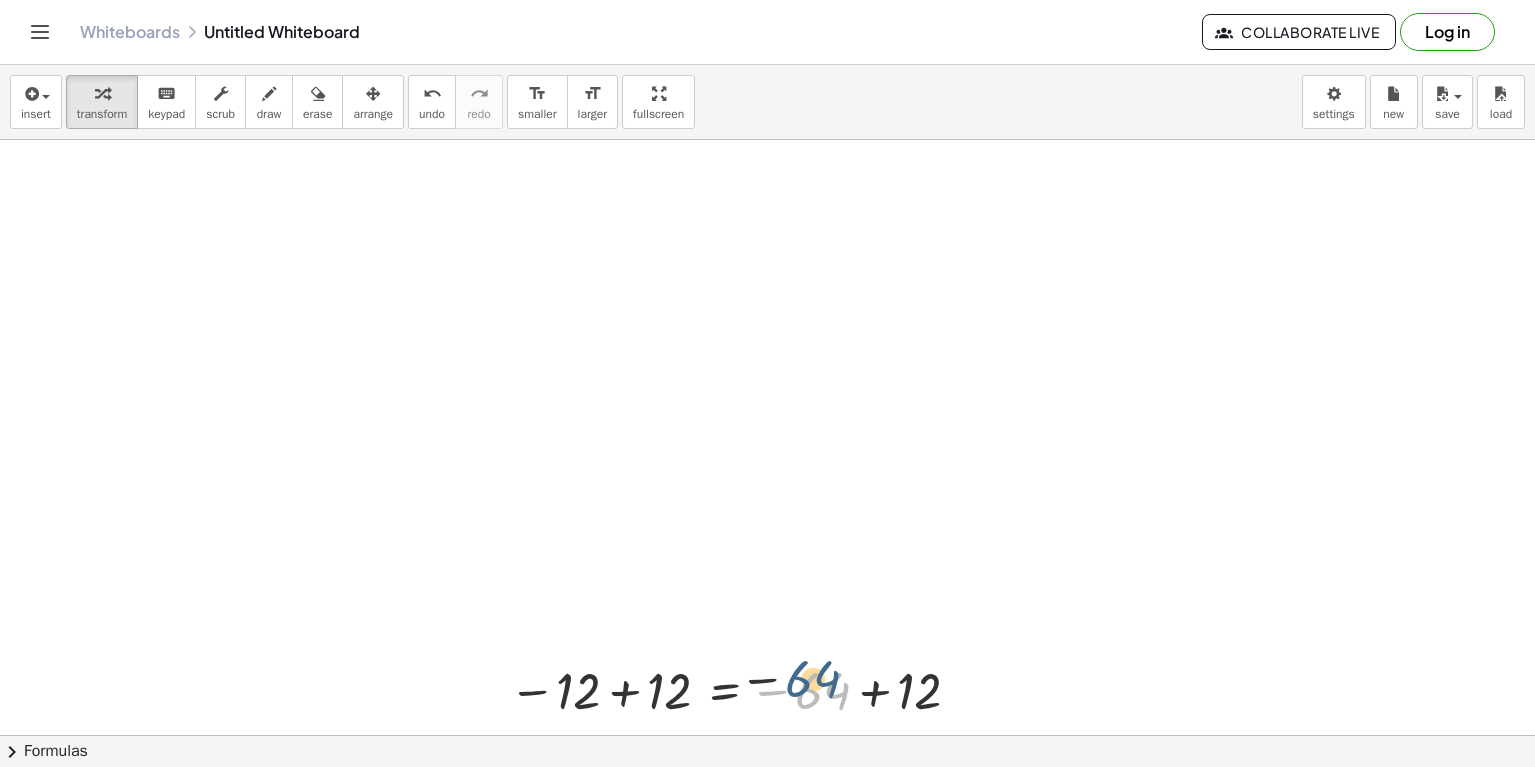 drag, startPoint x: 822, startPoint y: 695, endPoint x: 806, endPoint y: 678, distance: 23.345236 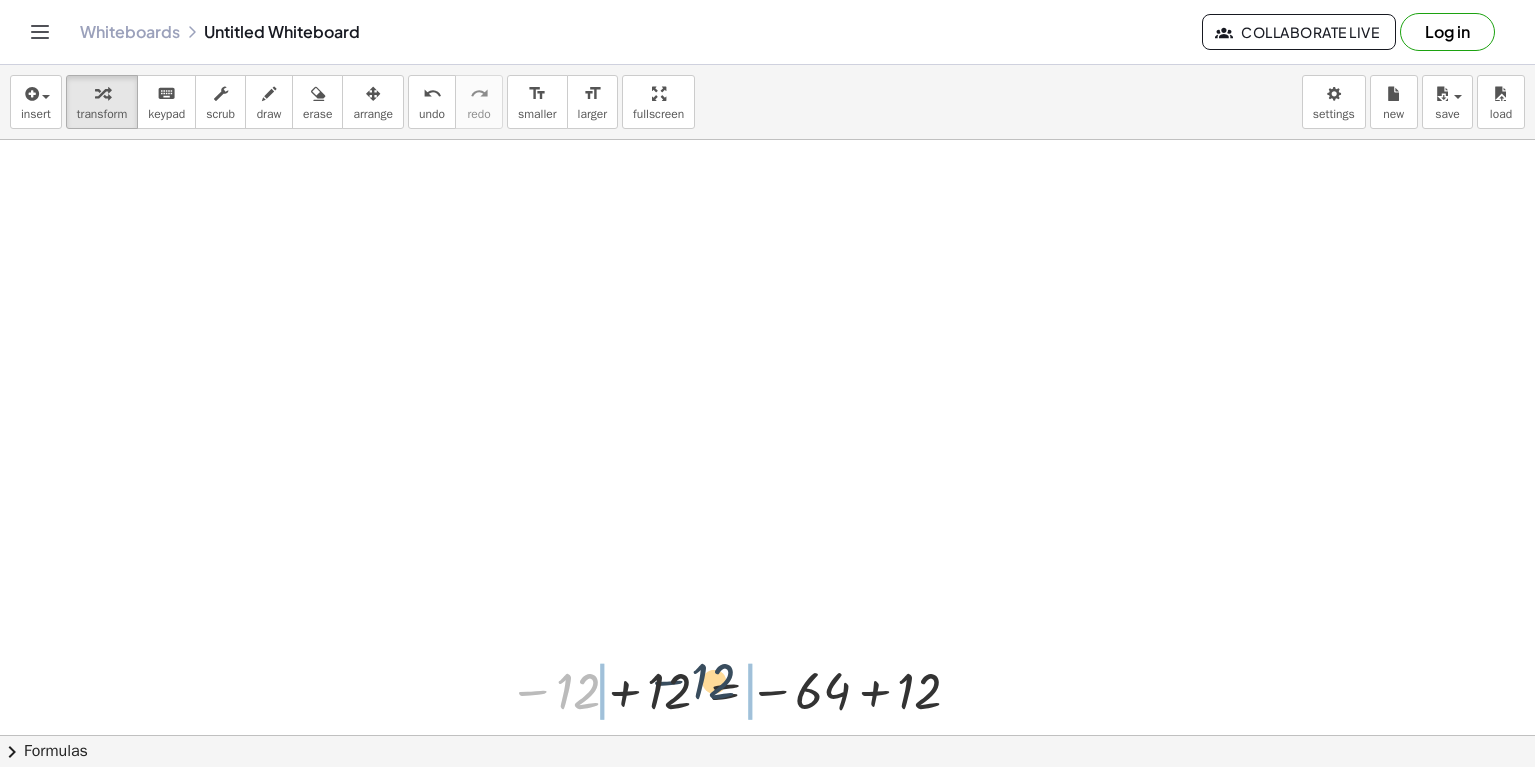 drag, startPoint x: 571, startPoint y: 699, endPoint x: 732, endPoint y: 682, distance: 161.89503 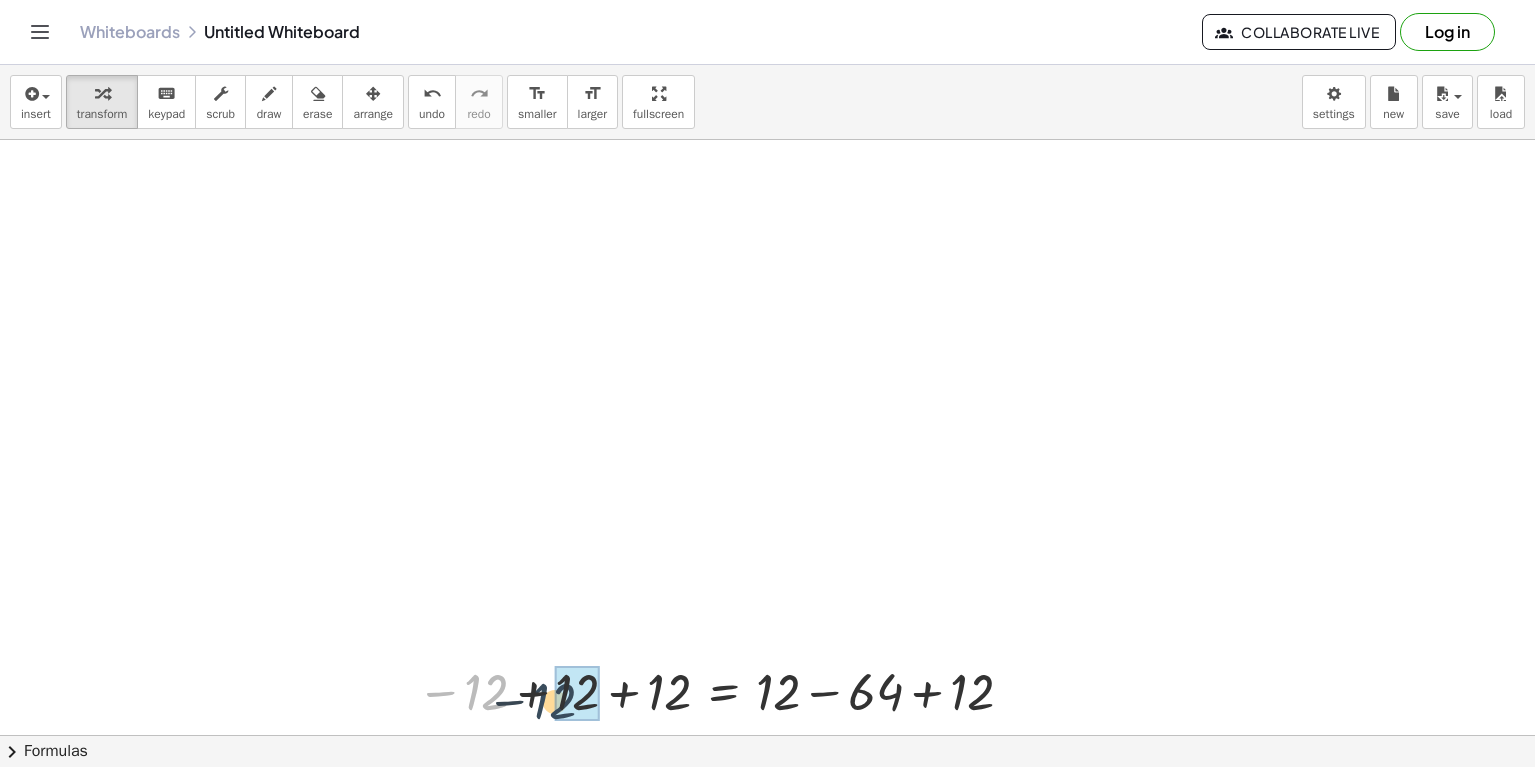 drag, startPoint x: 493, startPoint y: 679, endPoint x: 566, endPoint y: 688, distance: 73.552704 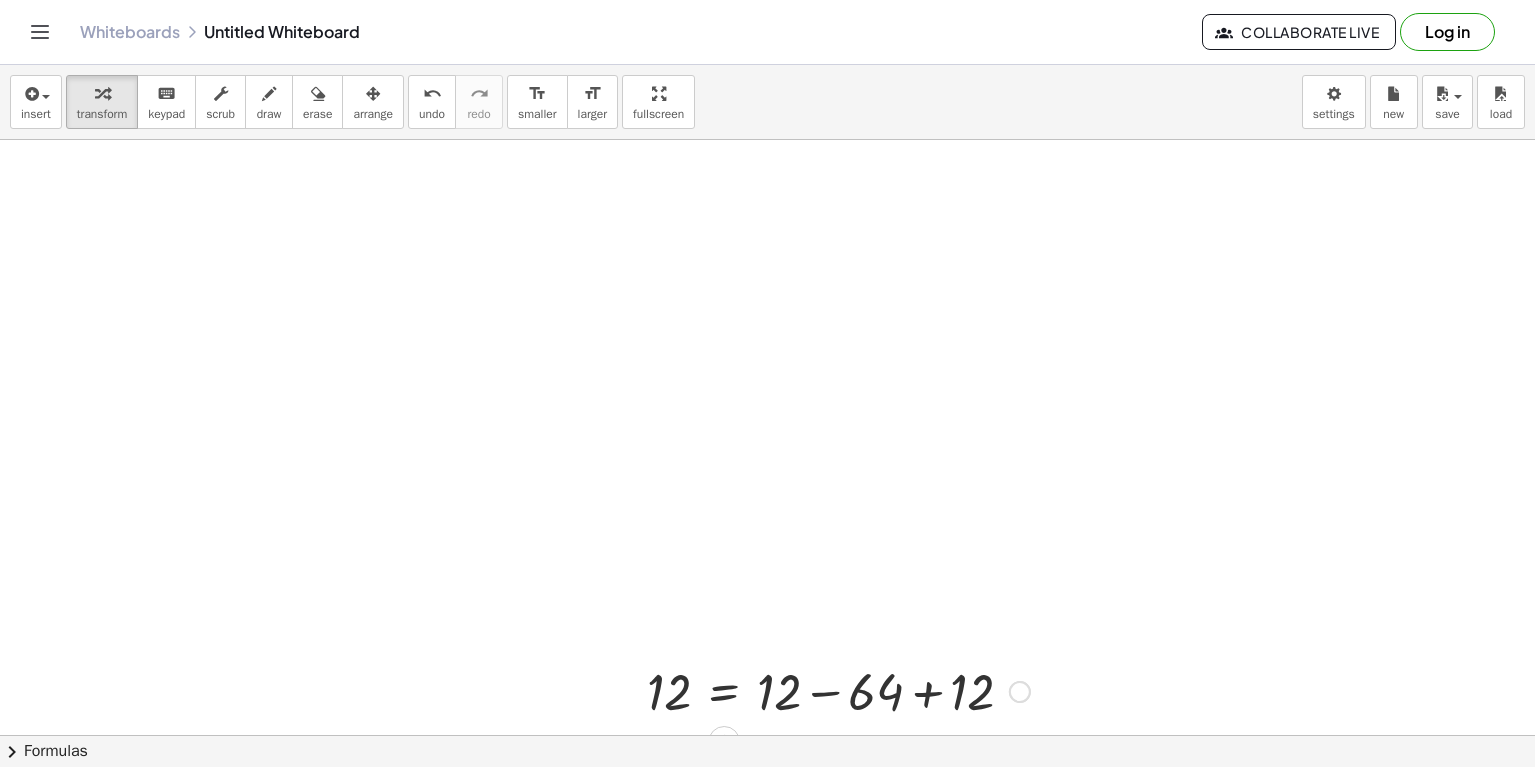 drag, startPoint x: 566, startPoint y: 688, endPoint x: 671, endPoint y: 689, distance: 105.00476 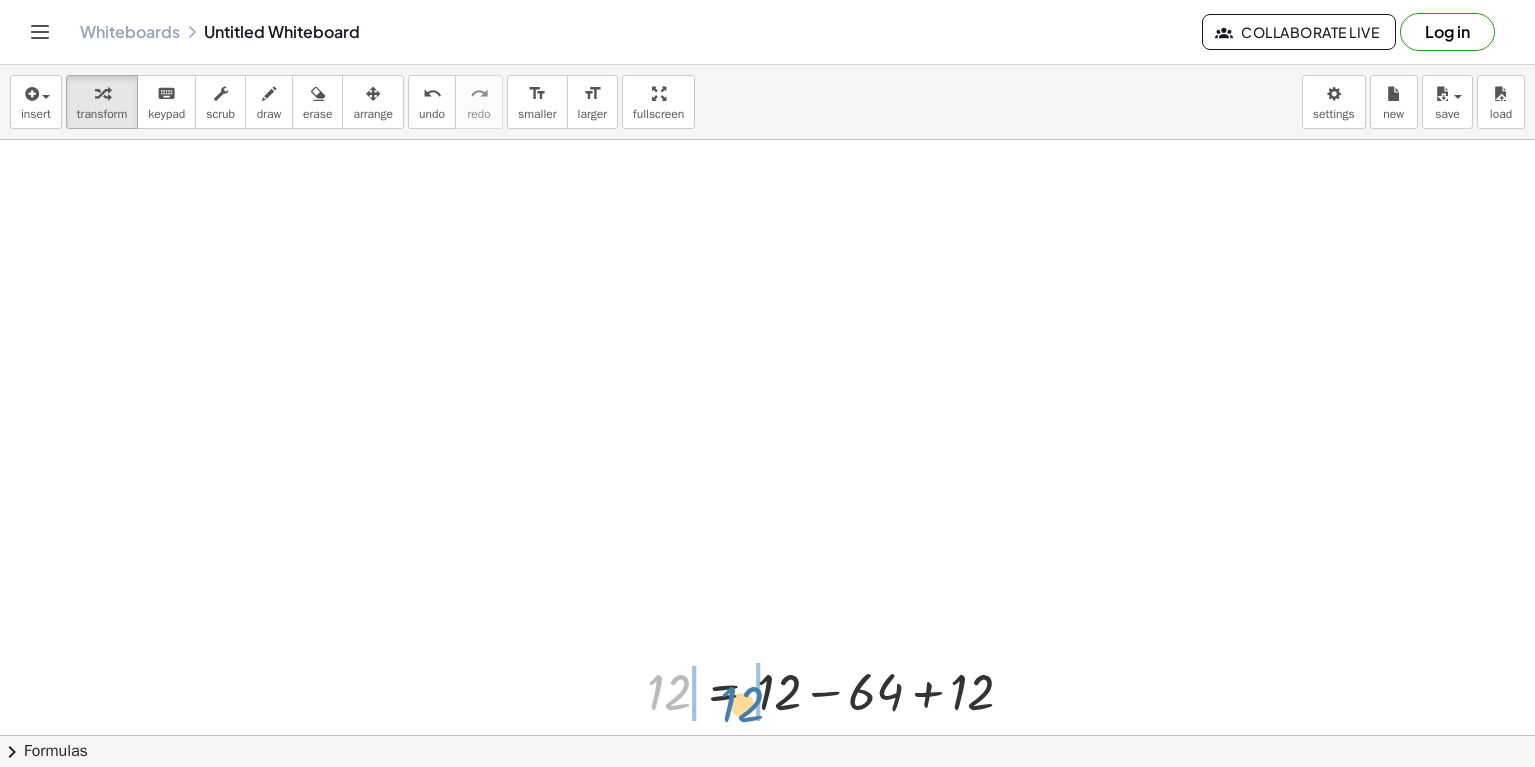 drag, startPoint x: 671, startPoint y: 689, endPoint x: 768, endPoint y: 694, distance: 97.128784 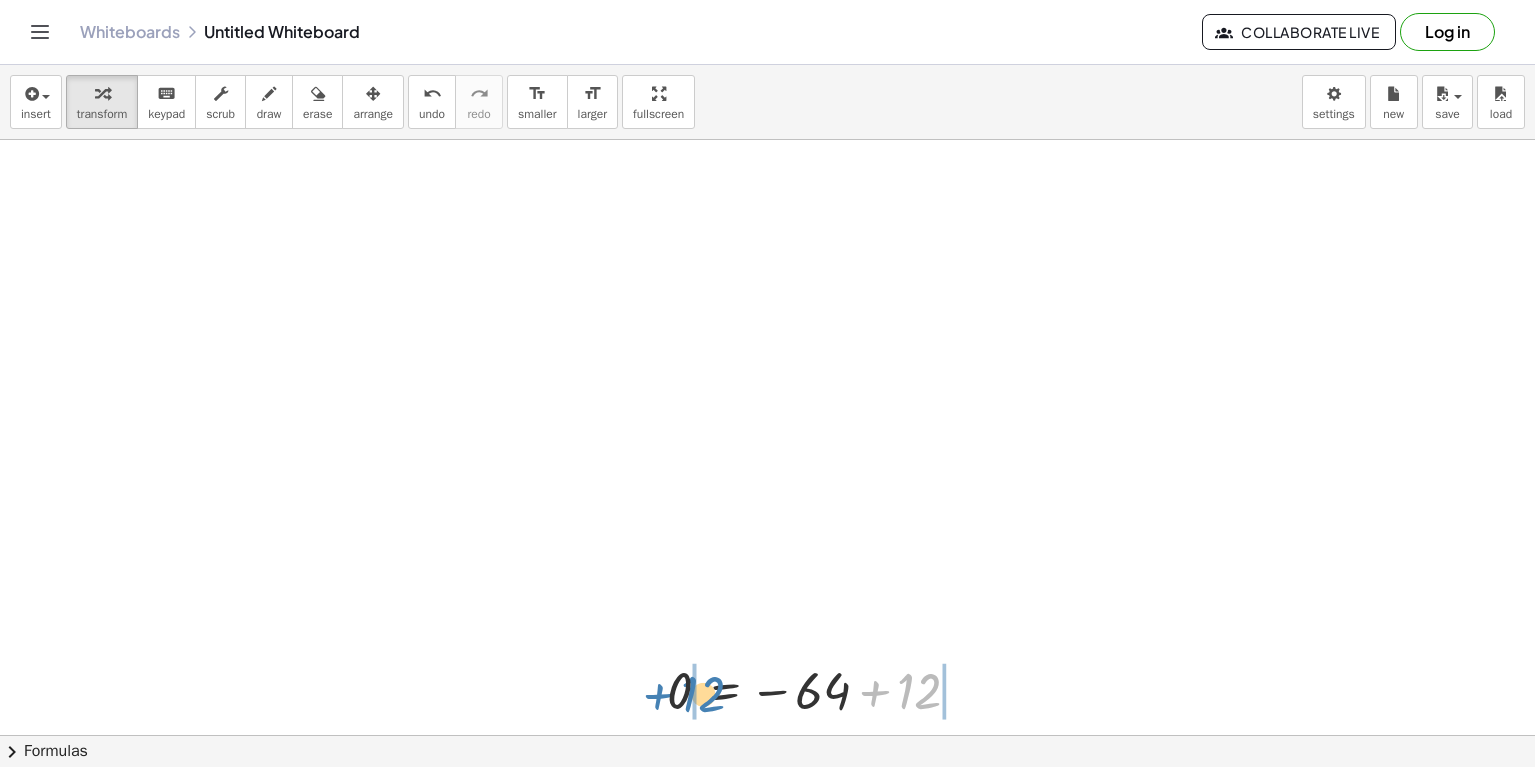drag, startPoint x: 905, startPoint y: 698, endPoint x: 684, endPoint y: 691, distance: 221.11082 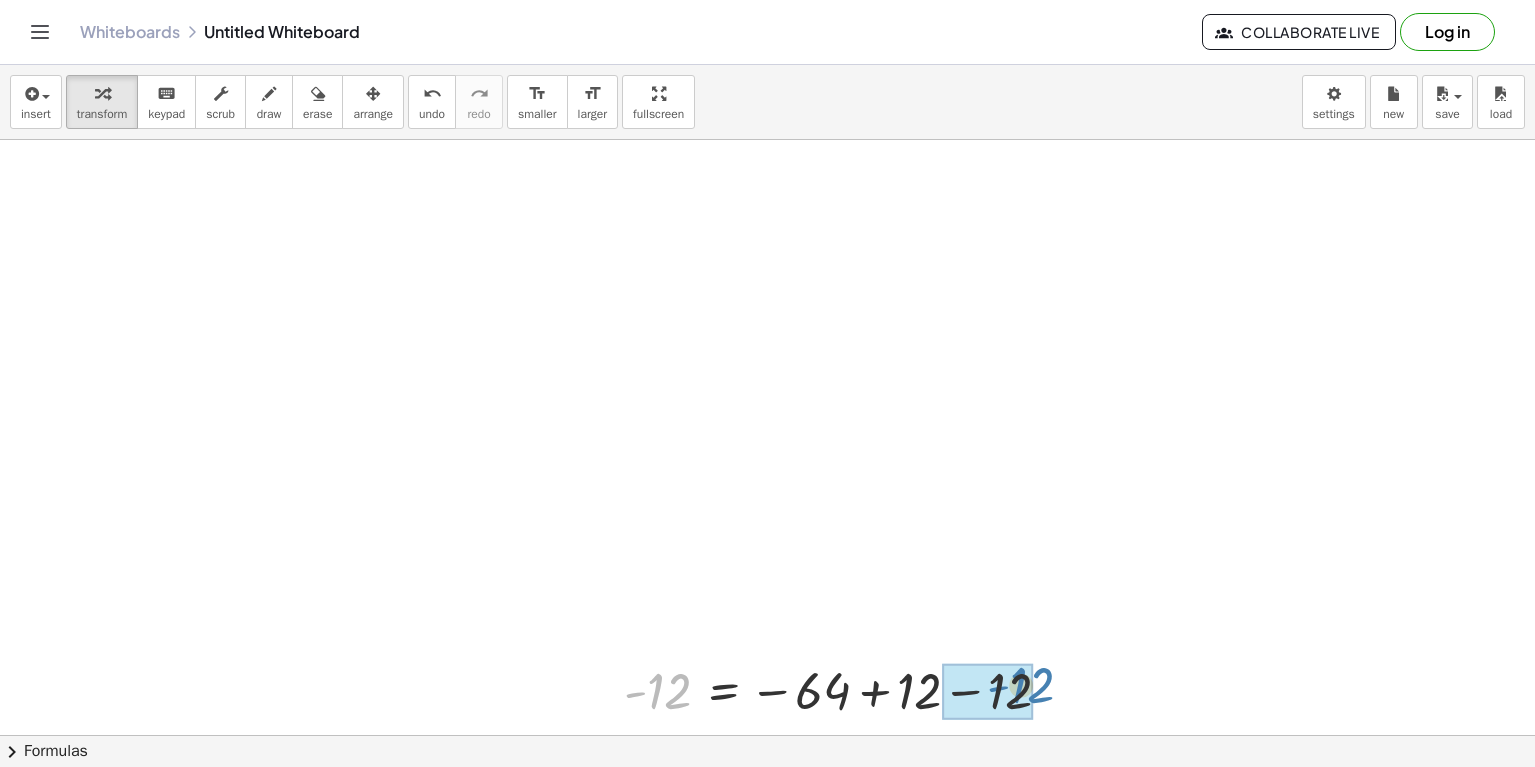 drag, startPoint x: 663, startPoint y: 684, endPoint x: 1038, endPoint y: 678, distance: 375.048 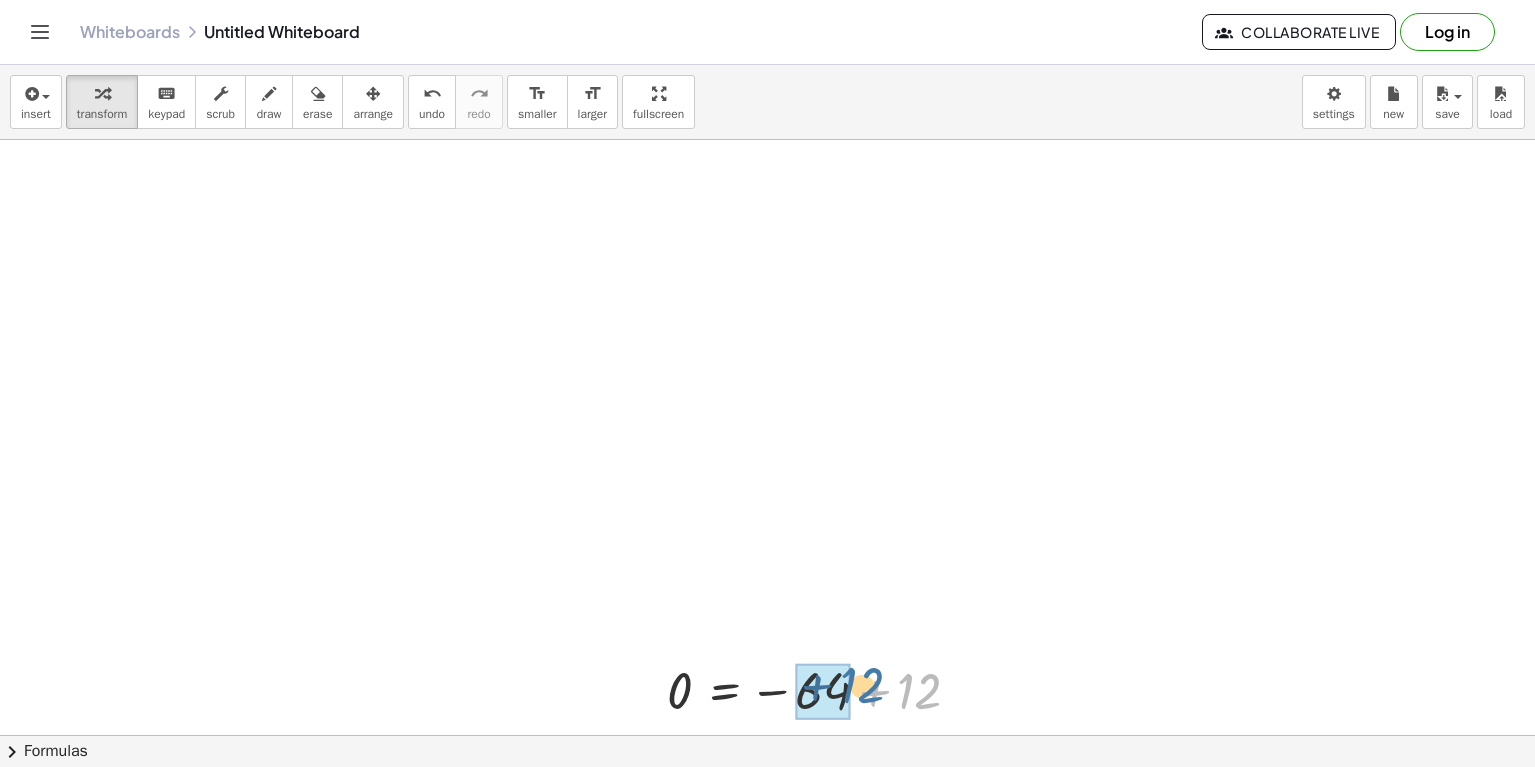drag, startPoint x: 901, startPoint y: 688, endPoint x: 829, endPoint y: 680, distance: 72.443085 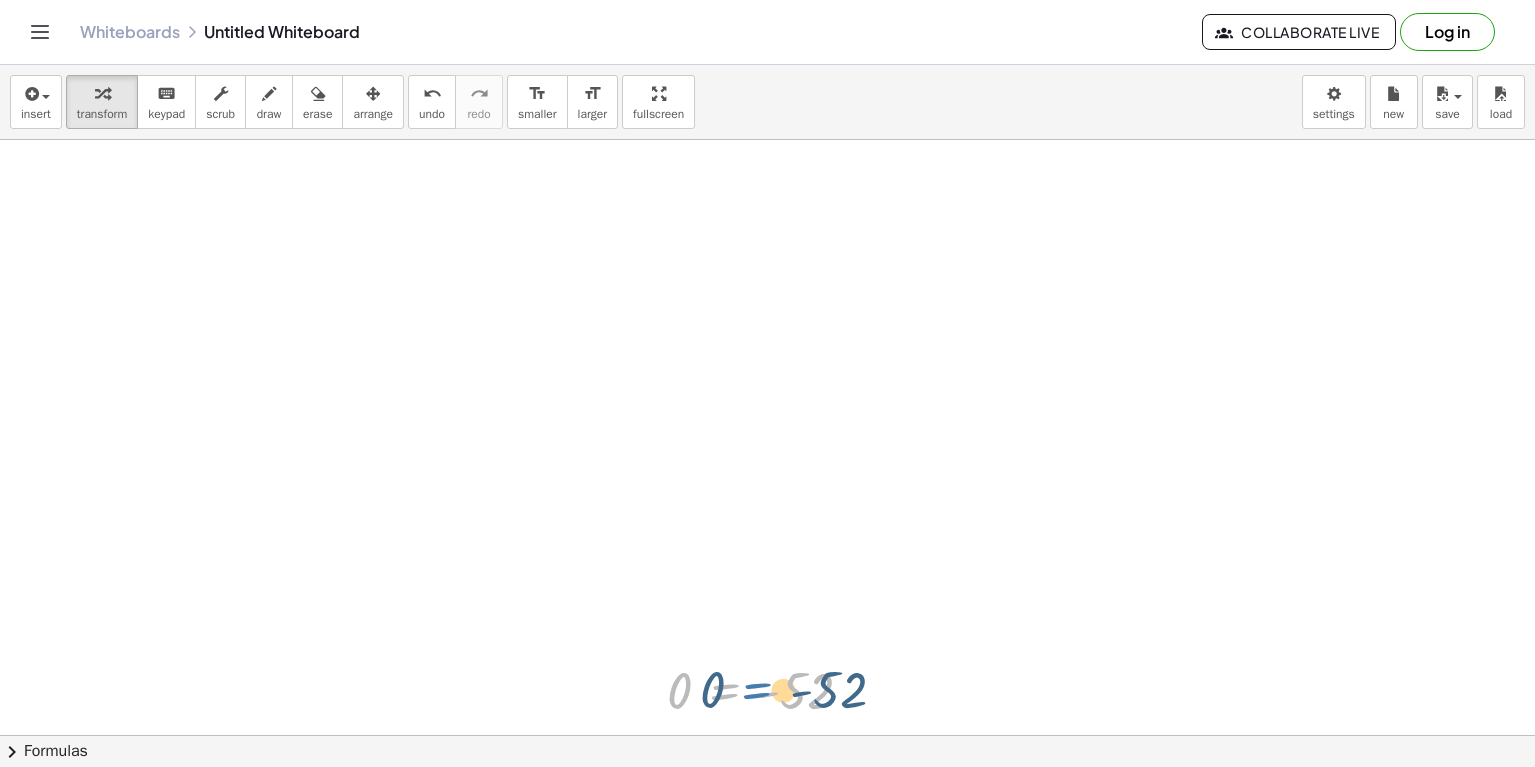 drag, startPoint x: 712, startPoint y: 689, endPoint x: 745, endPoint y: 688, distance: 33.01515 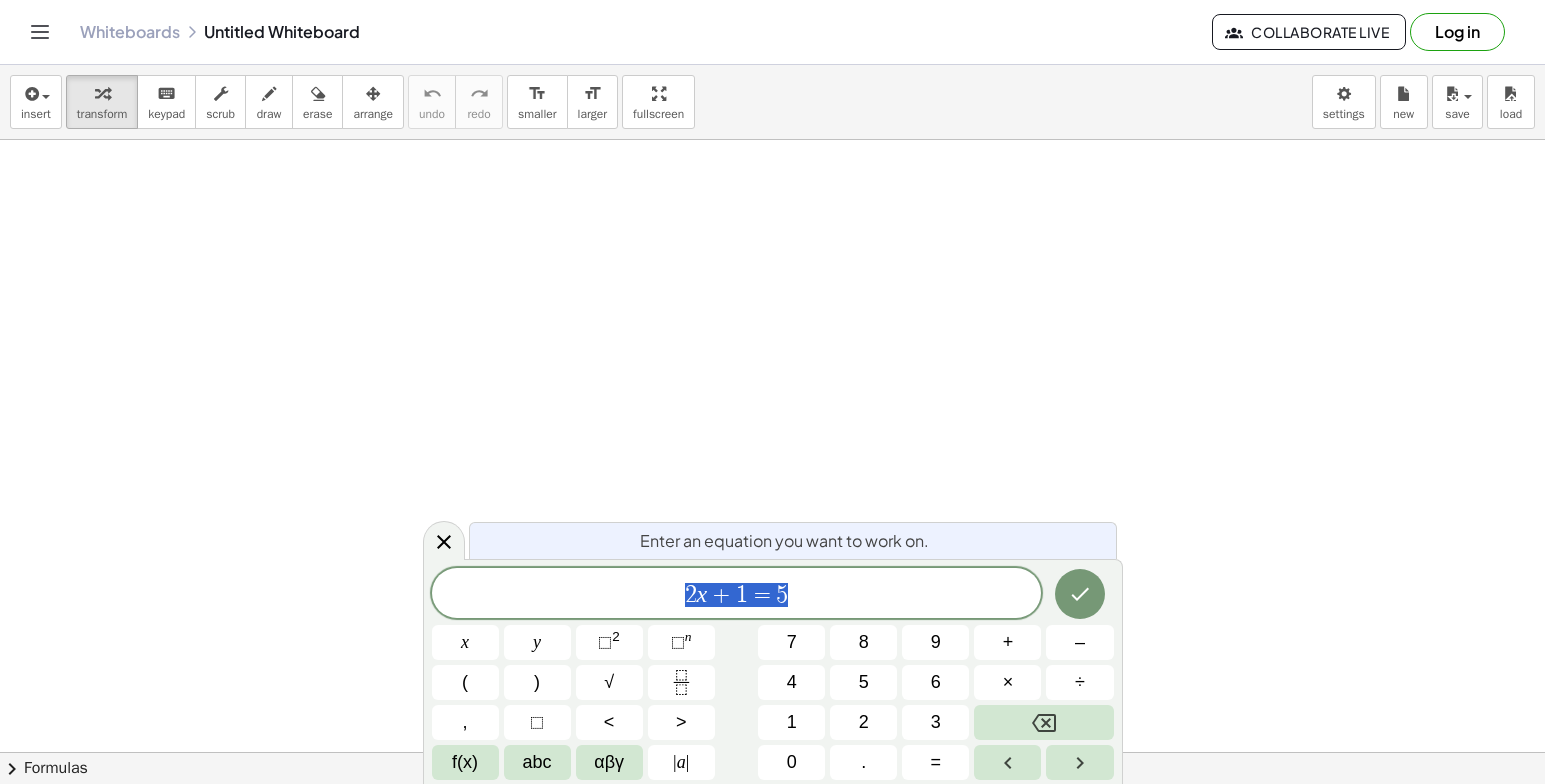 scroll, scrollTop: 0, scrollLeft: 0, axis: both 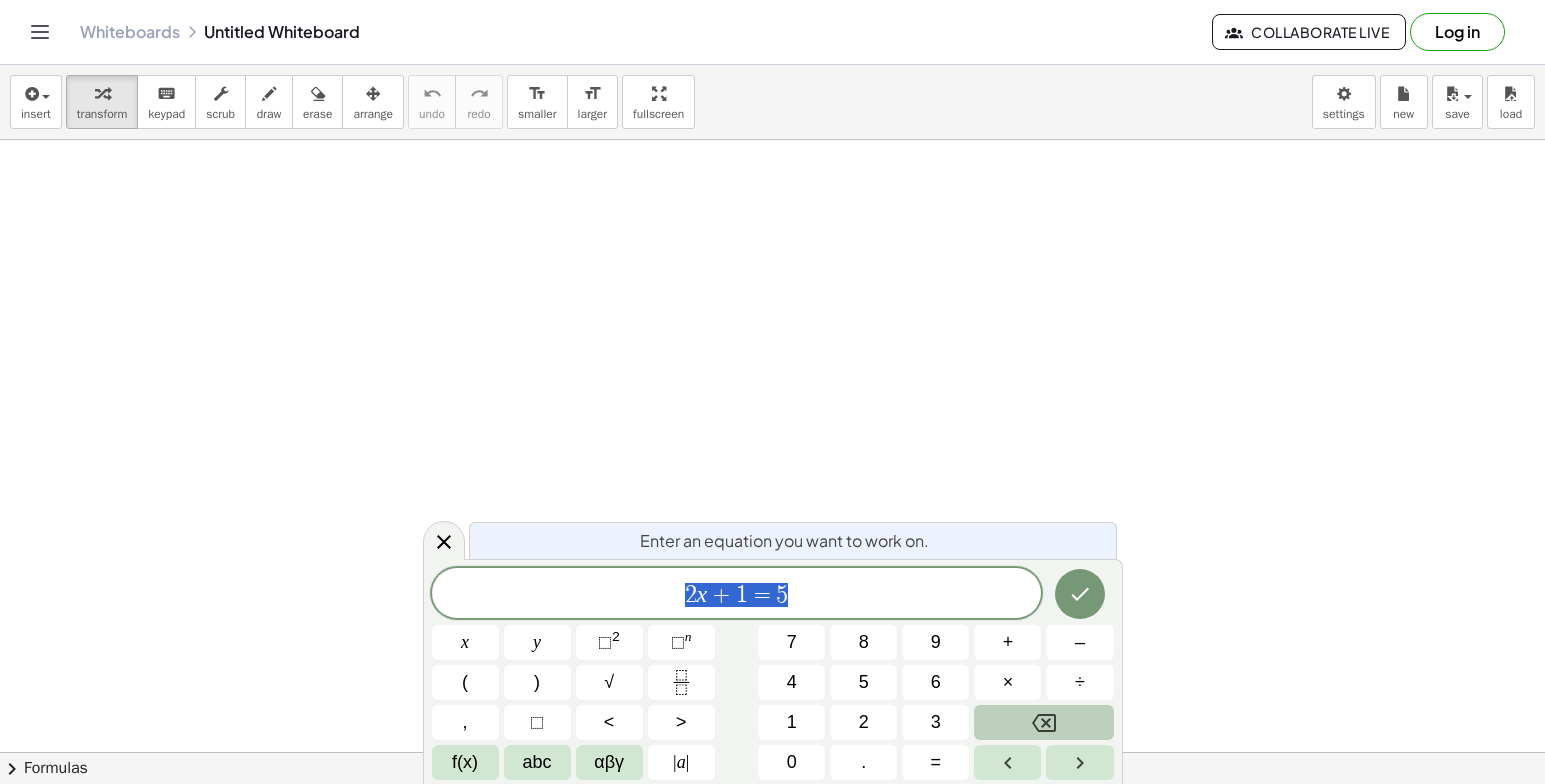 click at bounding box center [1043, 722] 